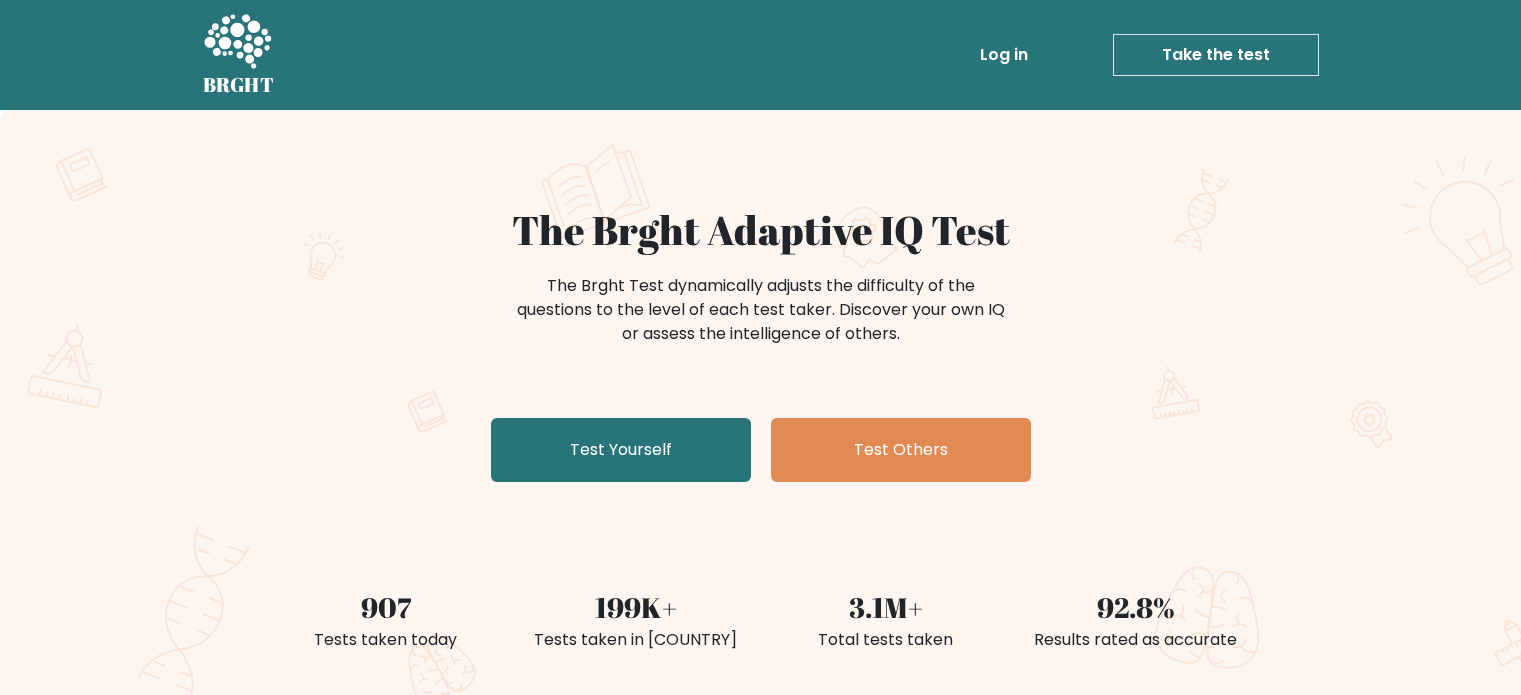 scroll, scrollTop: 0, scrollLeft: 0, axis: both 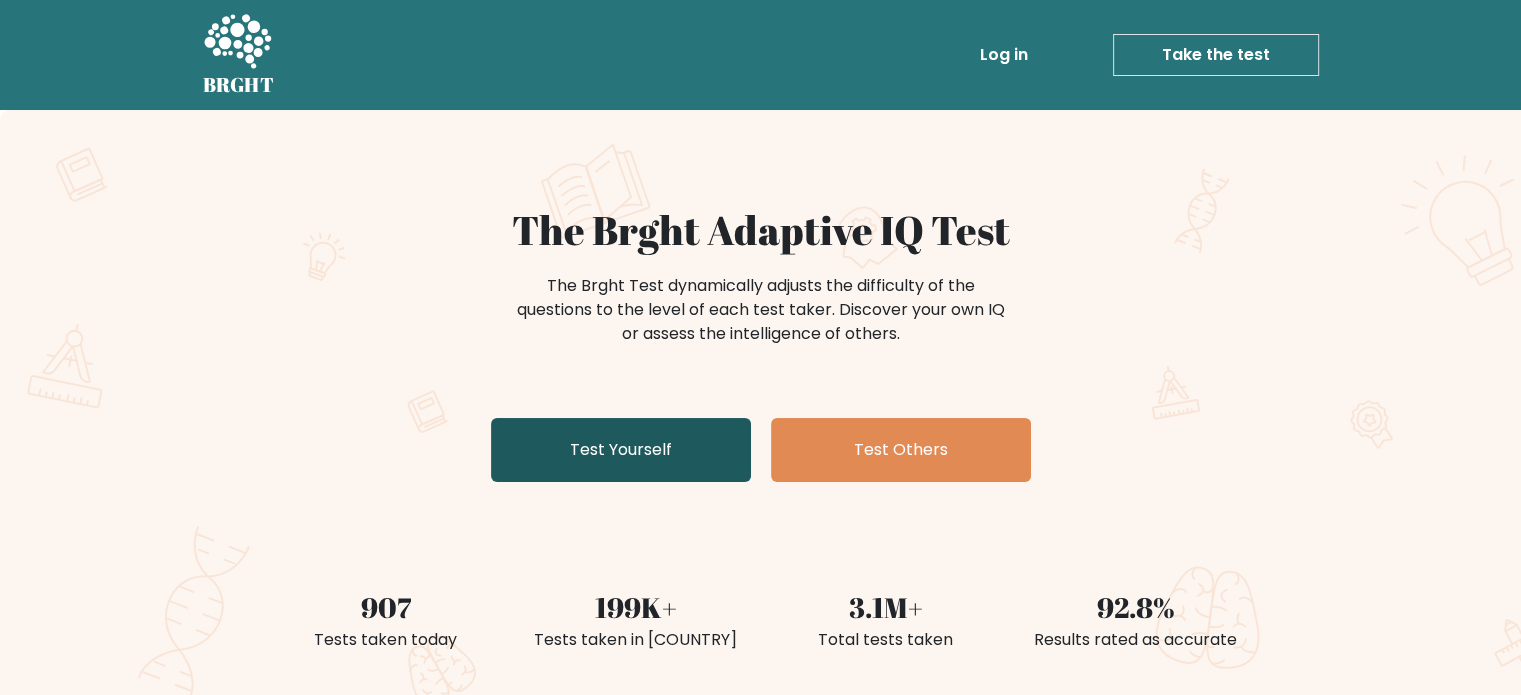 click on "Test Yourself" at bounding box center [621, 450] 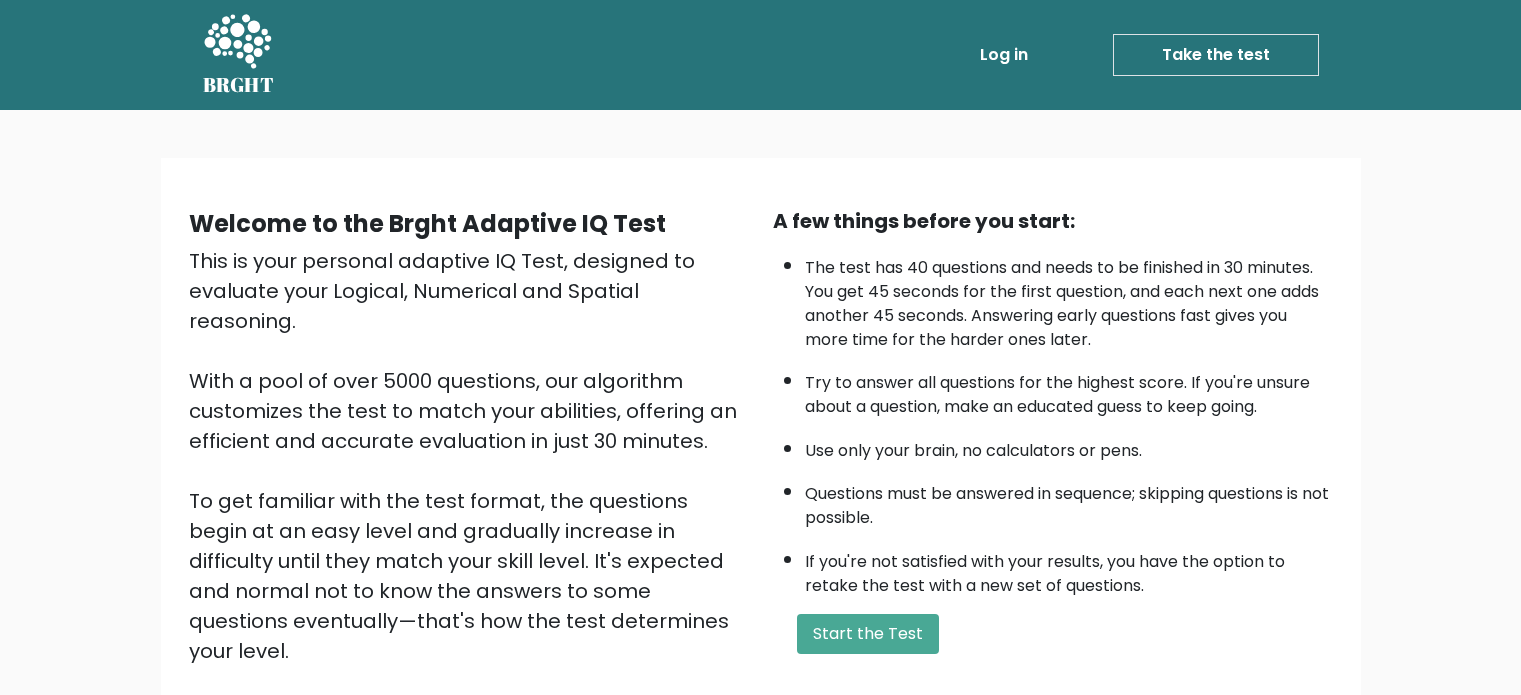 scroll, scrollTop: 0, scrollLeft: 0, axis: both 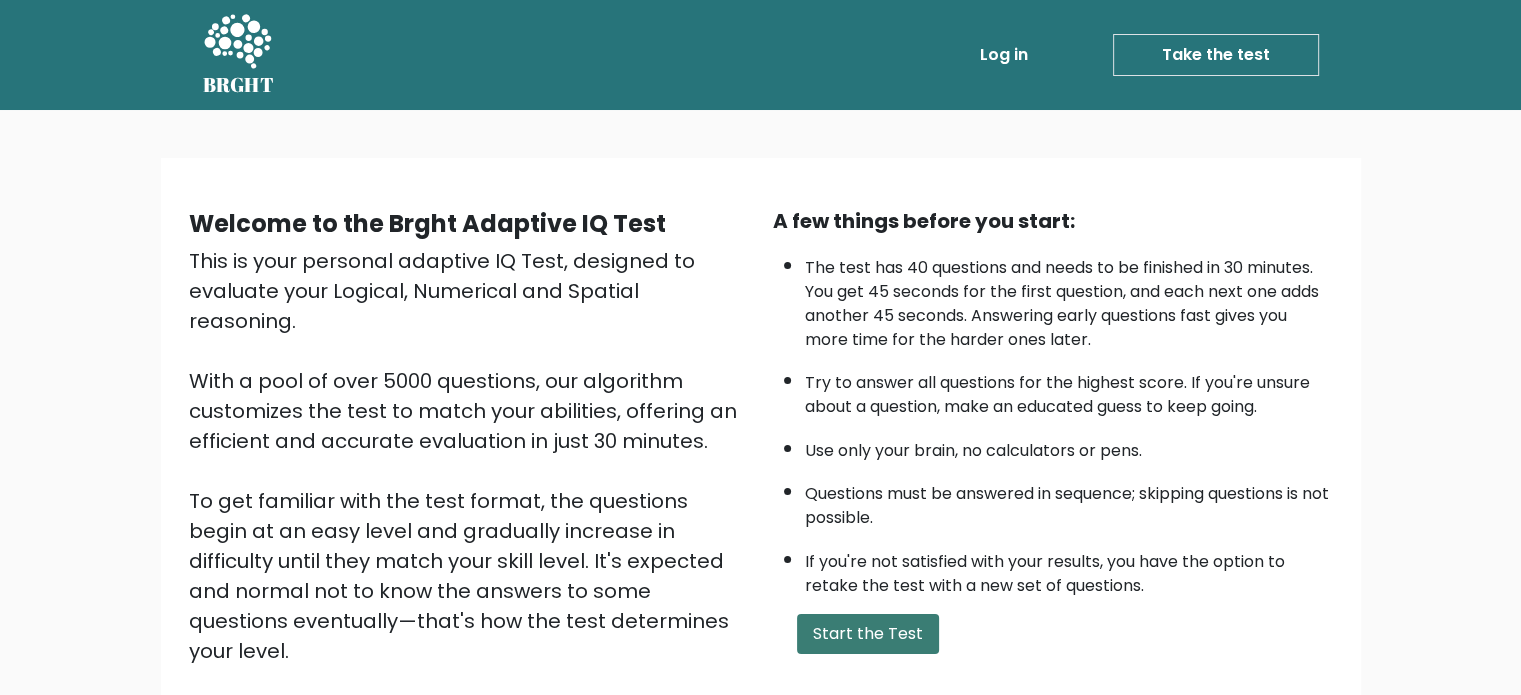 click on "Start the Test" at bounding box center [868, 634] 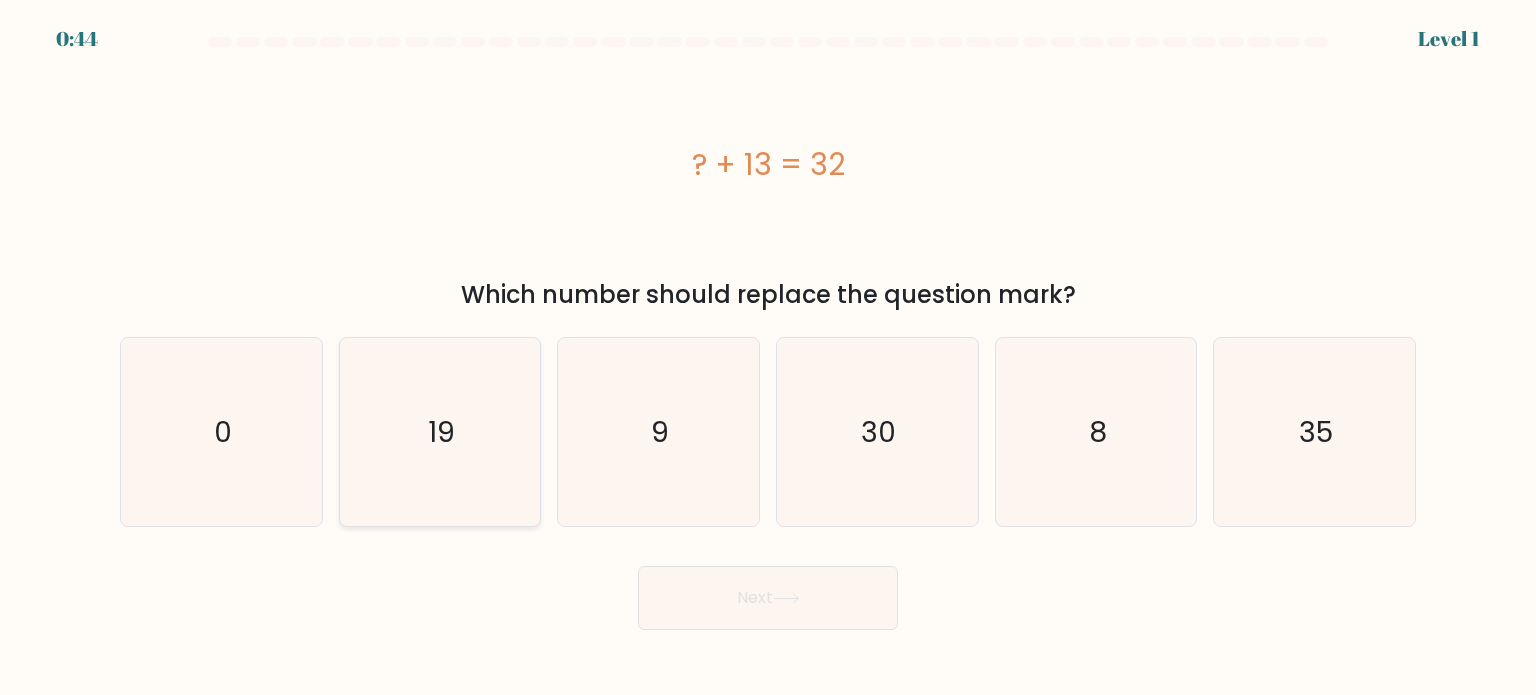 scroll, scrollTop: 0, scrollLeft: 0, axis: both 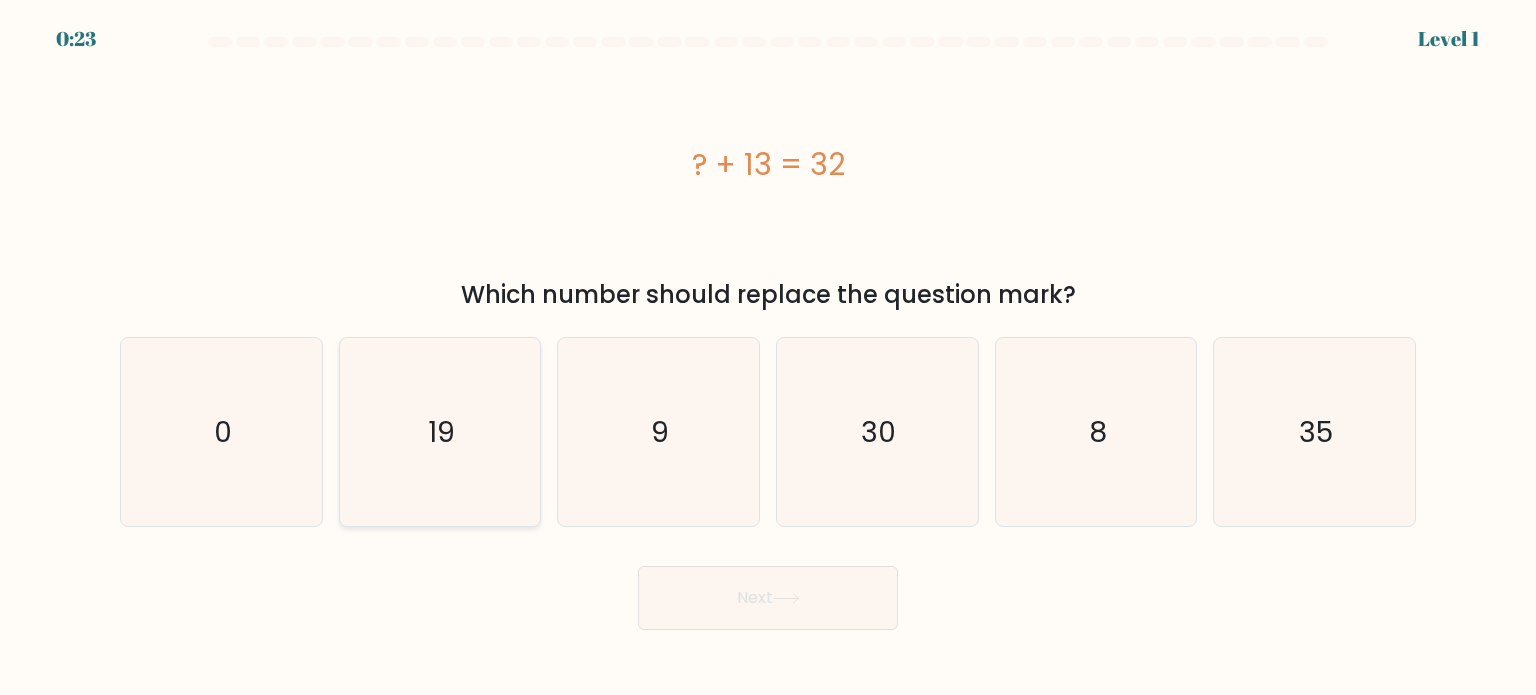 click on "19" 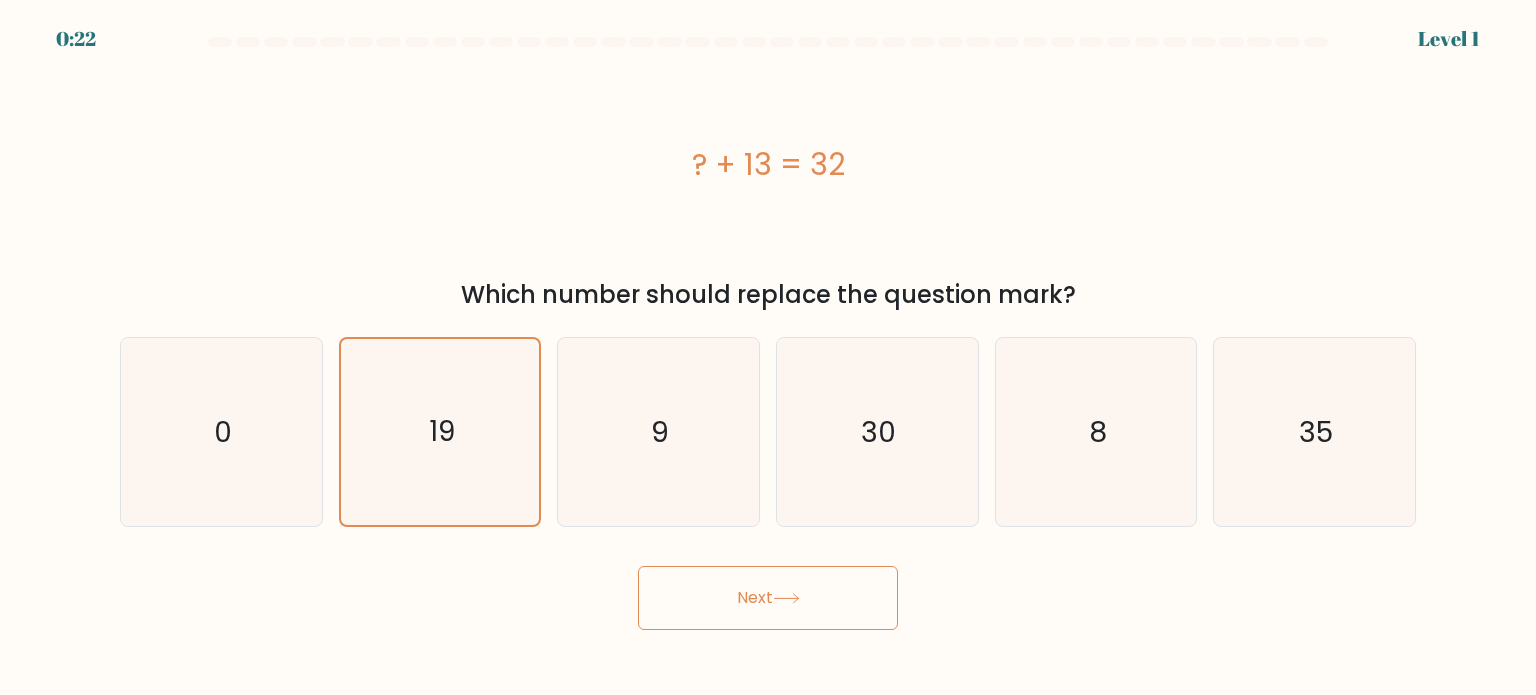 click on "Next" at bounding box center [768, 598] 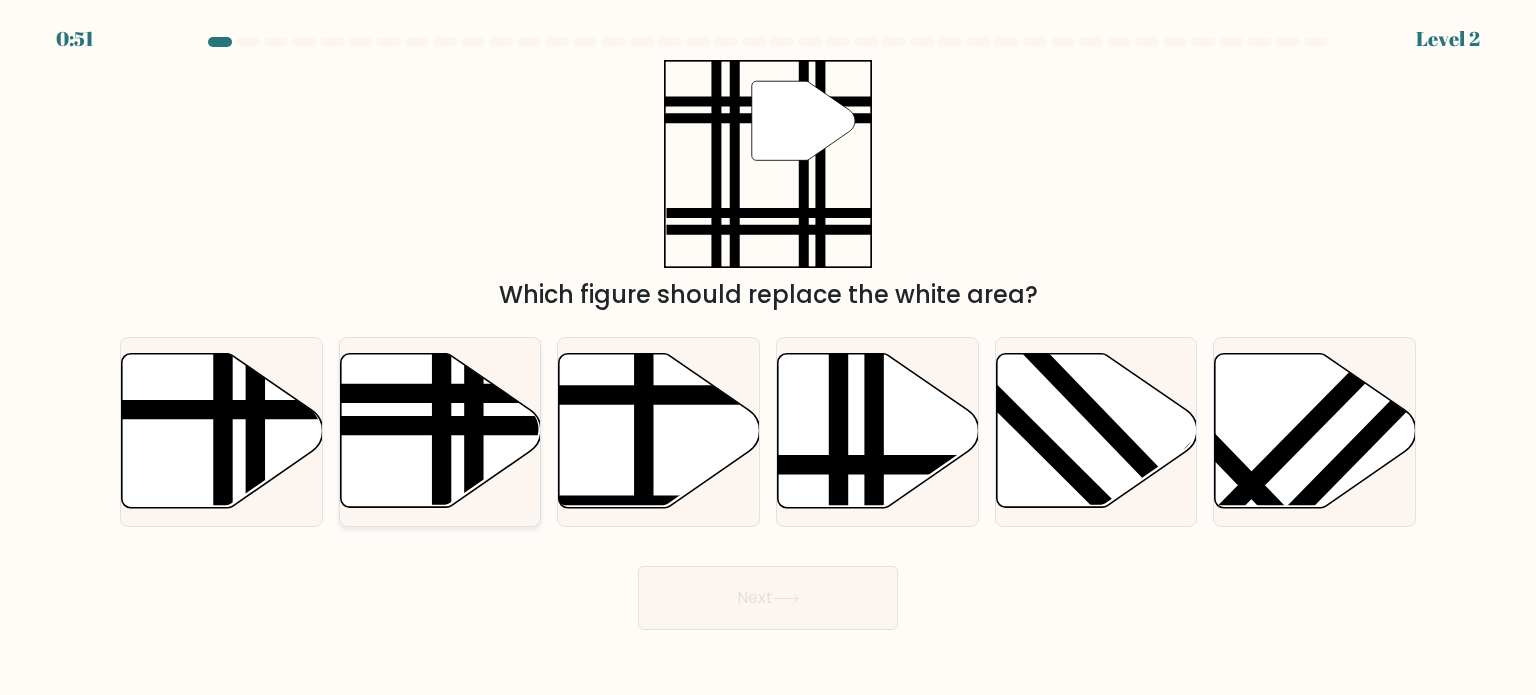 click 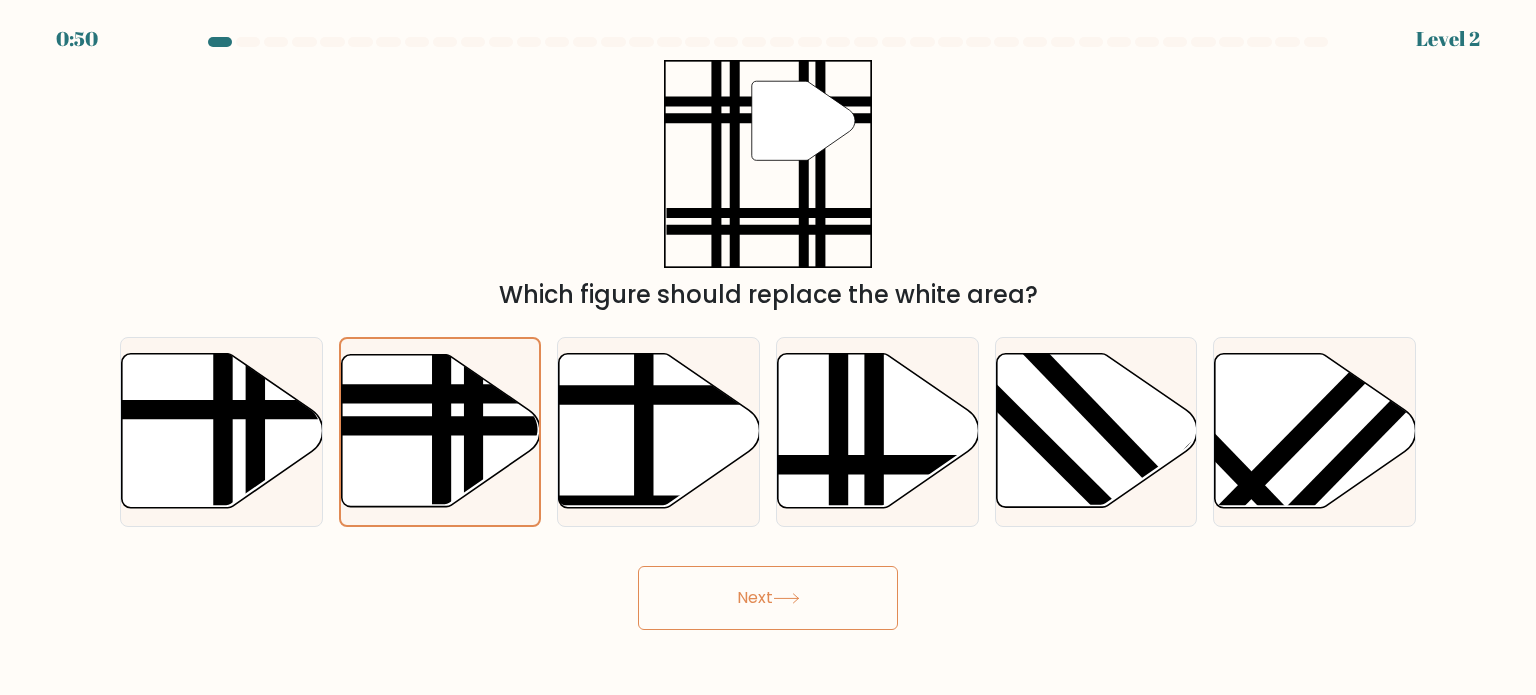click on "Next" at bounding box center (768, 598) 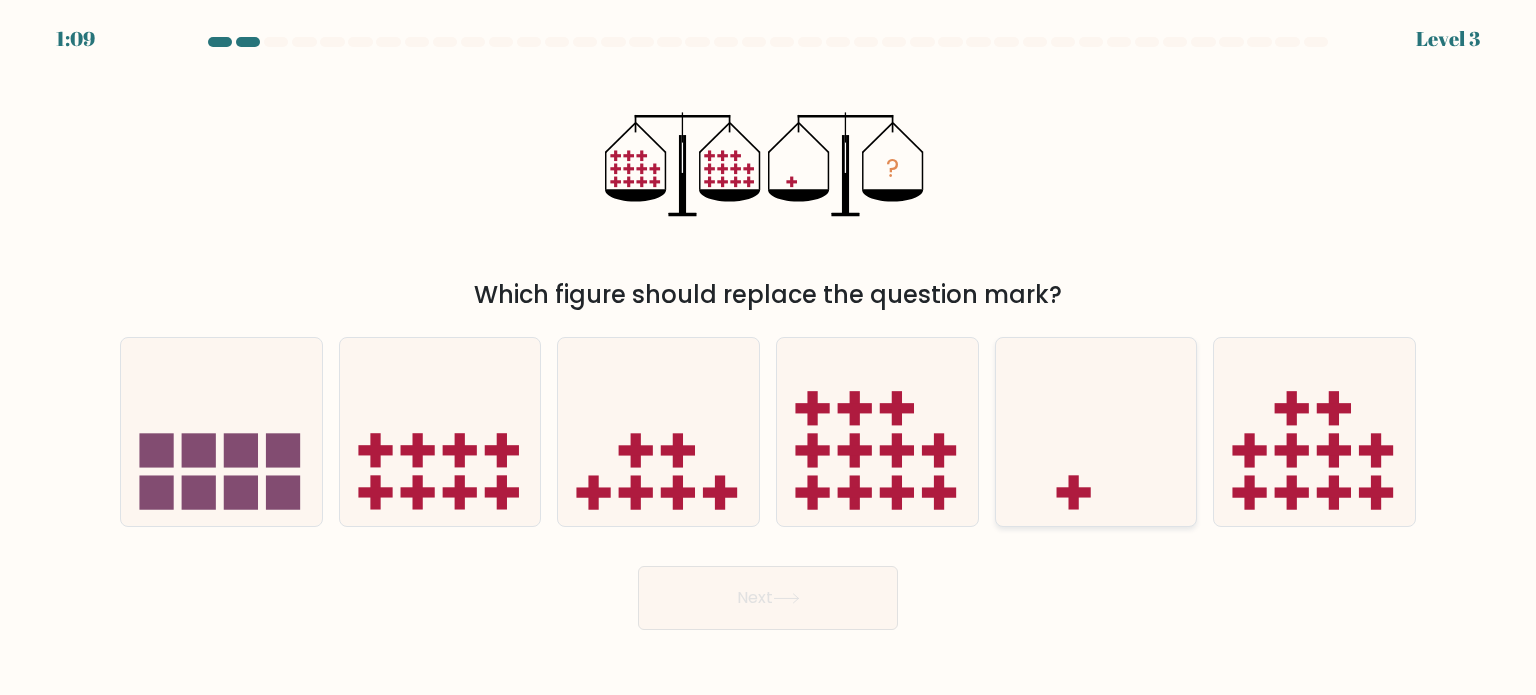 click 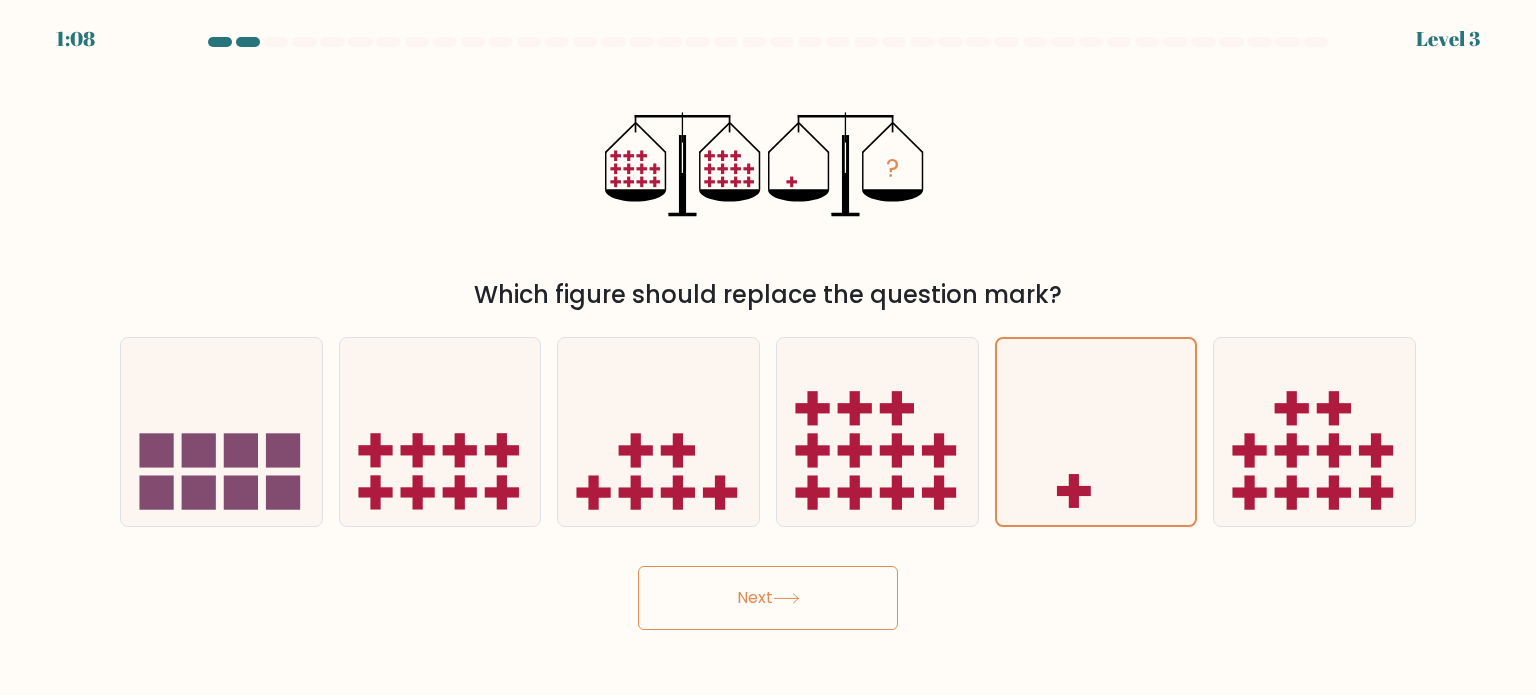 click on "Next" at bounding box center [768, 598] 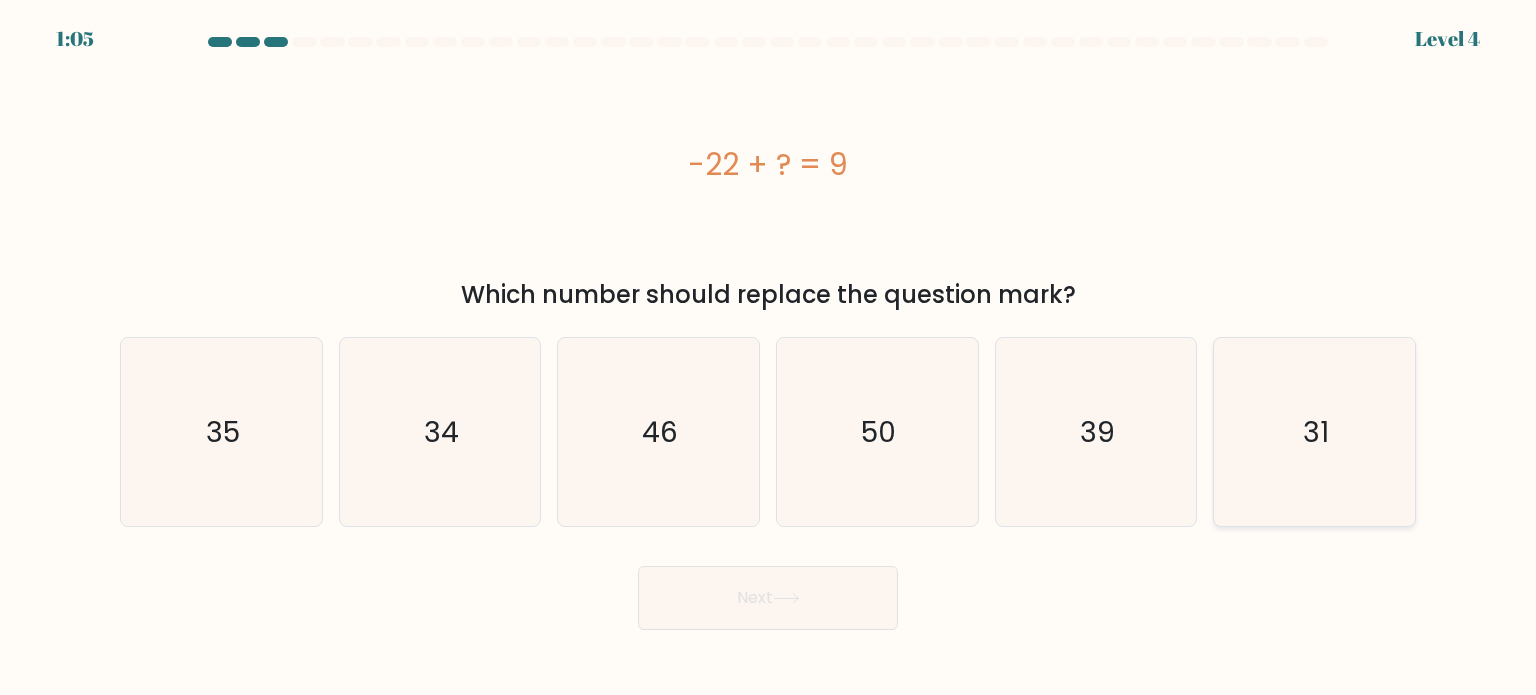 click on "31" 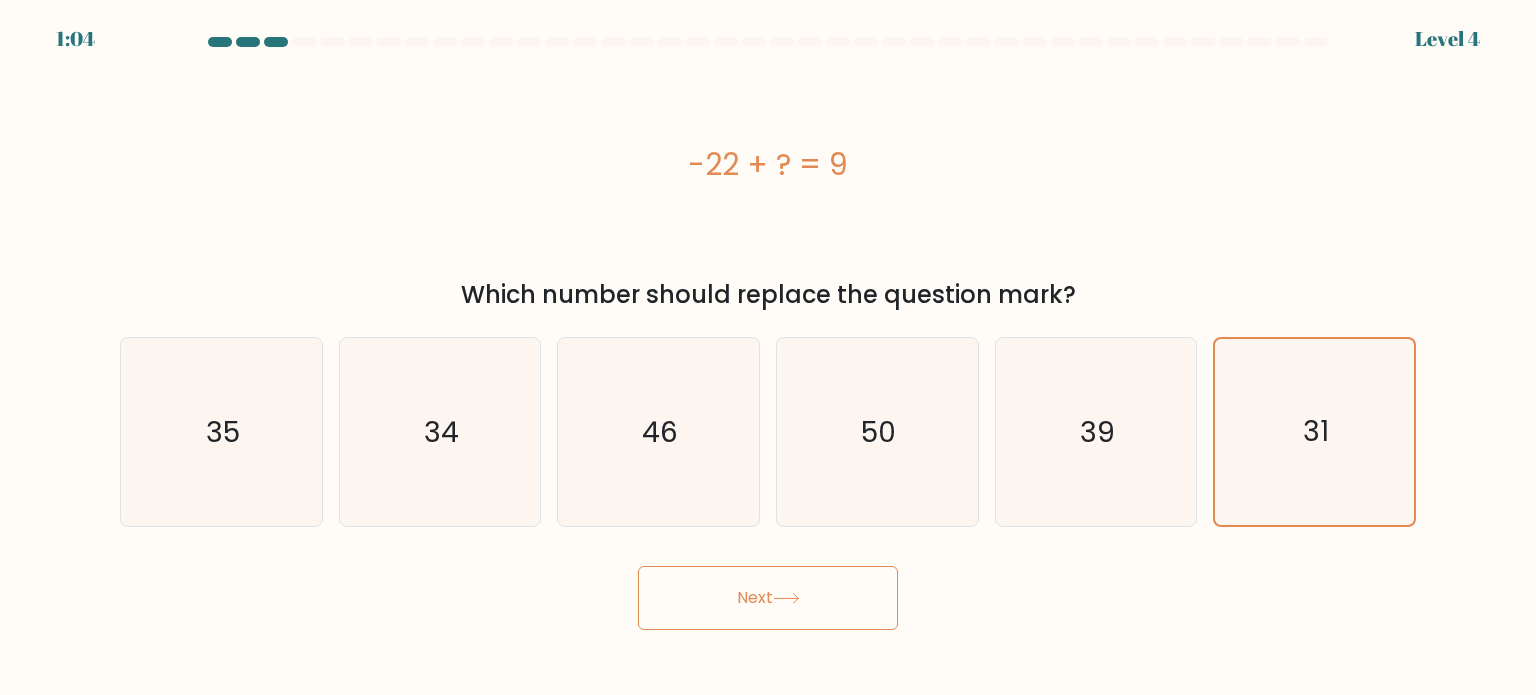 click on "1:04
Level 4
a." at bounding box center [768, 347] 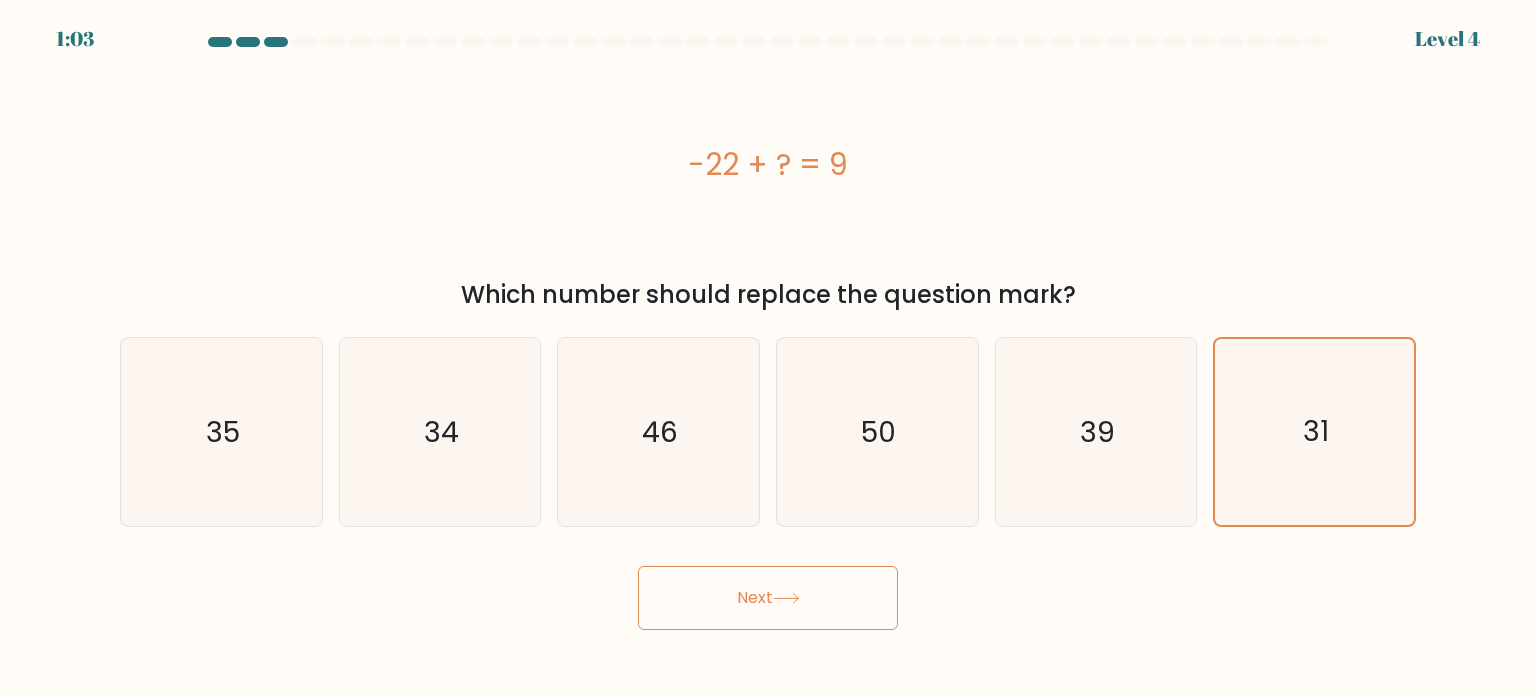 click on "Next" at bounding box center (768, 598) 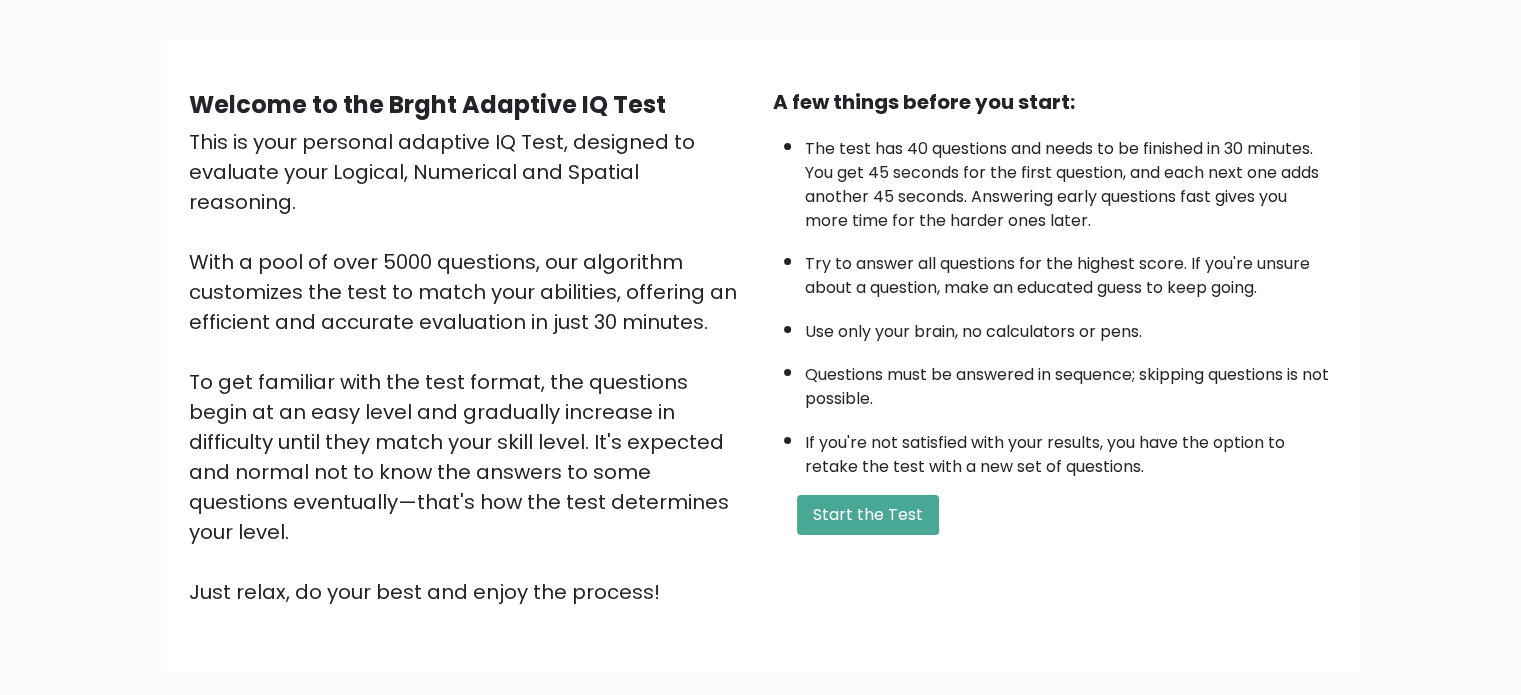 scroll, scrollTop: 200, scrollLeft: 0, axis: vertical 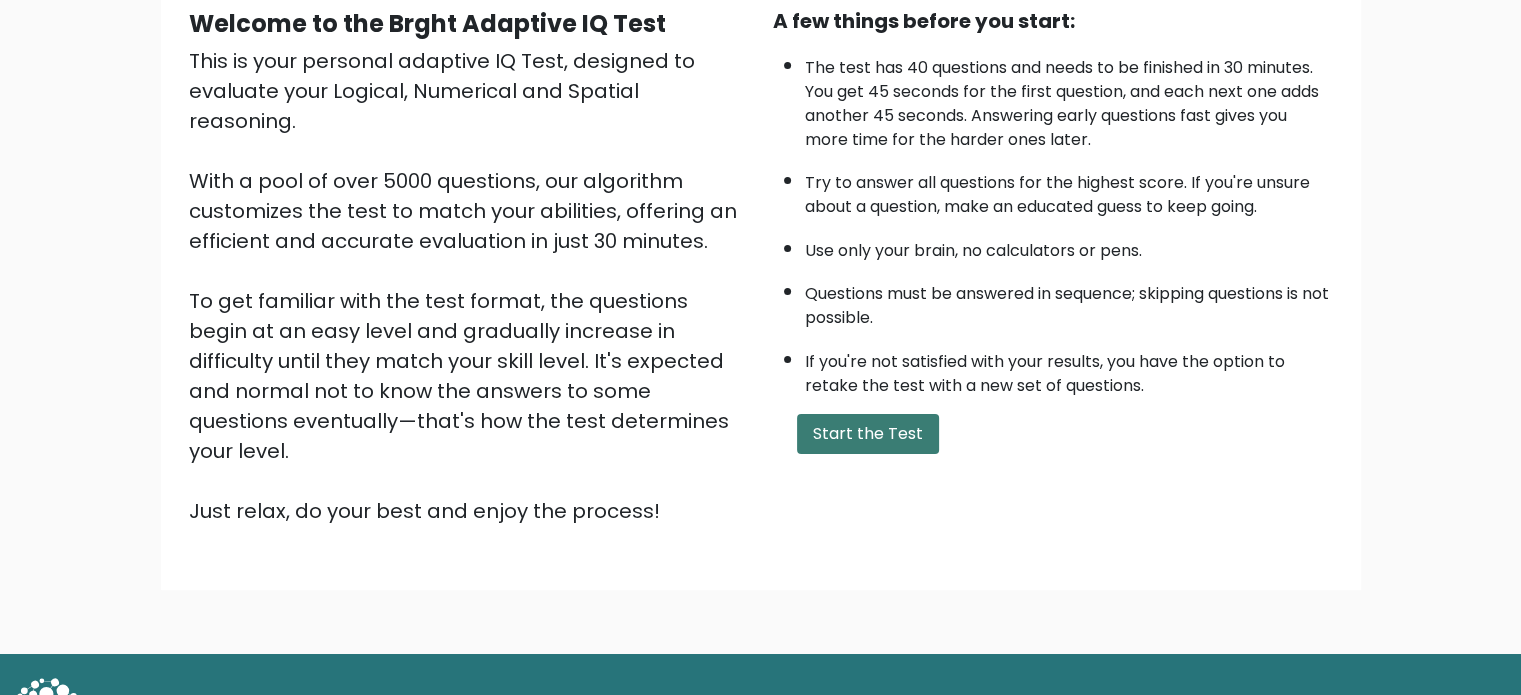 click on "Start the Test" at bounding box center [868, 434] 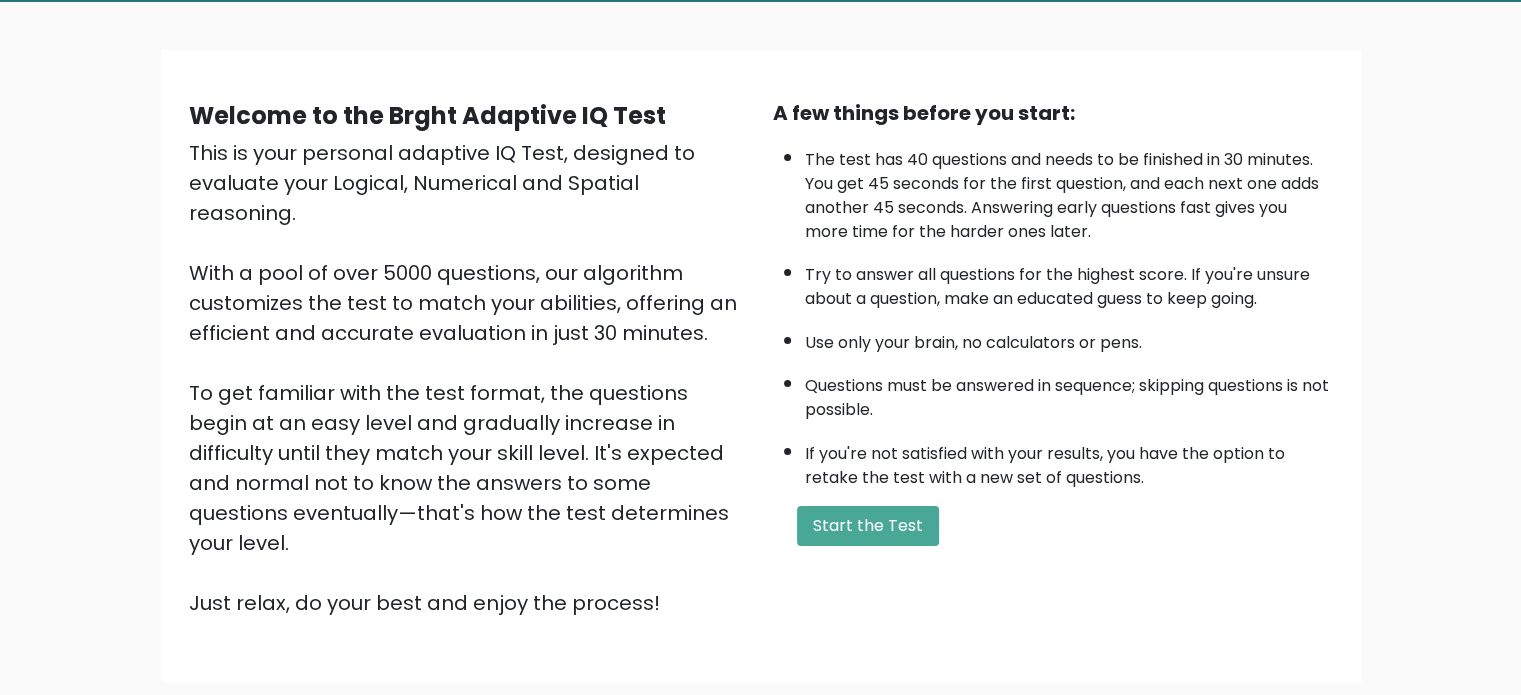 scroll, scrollTop: 0, scrollLeft: 0, axis: both 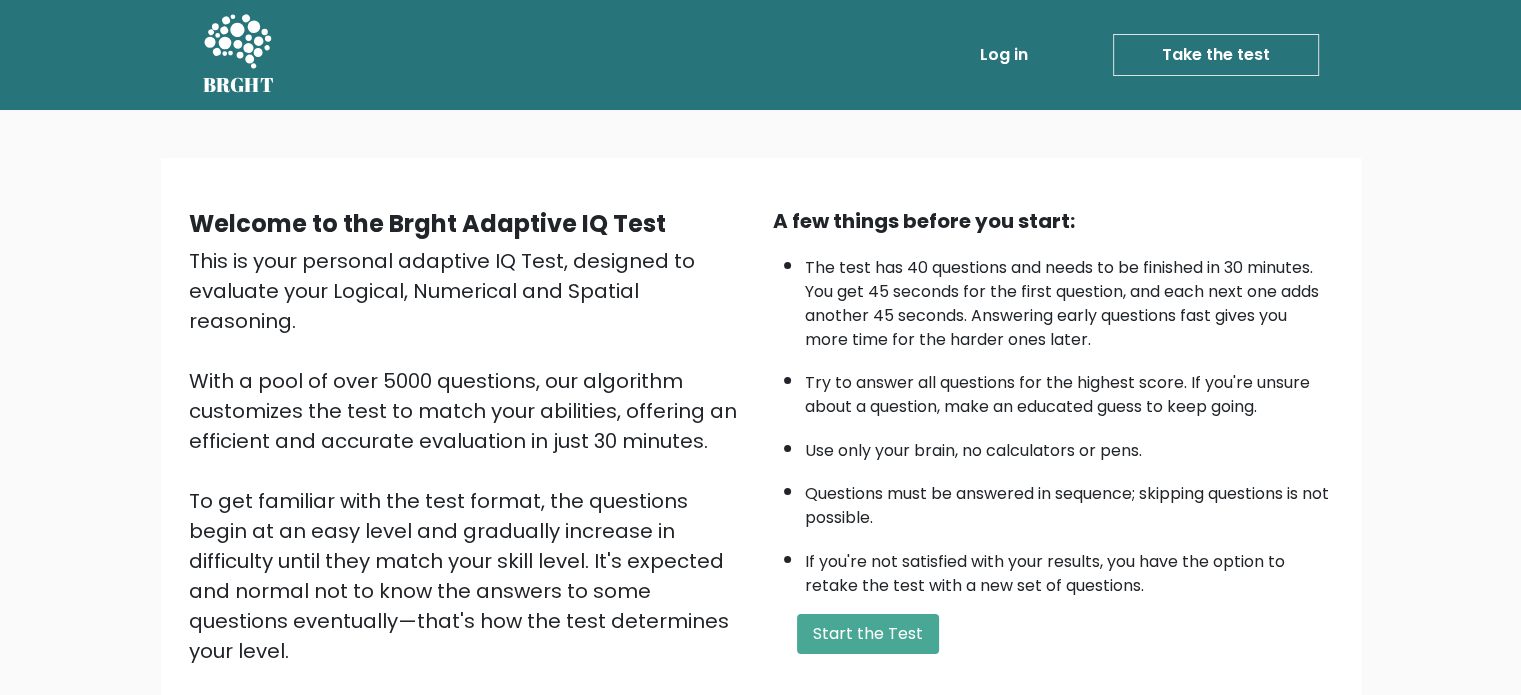 click on "Welcome to the Brght Adaptive IQ Test" at bounding box center (427, 223) 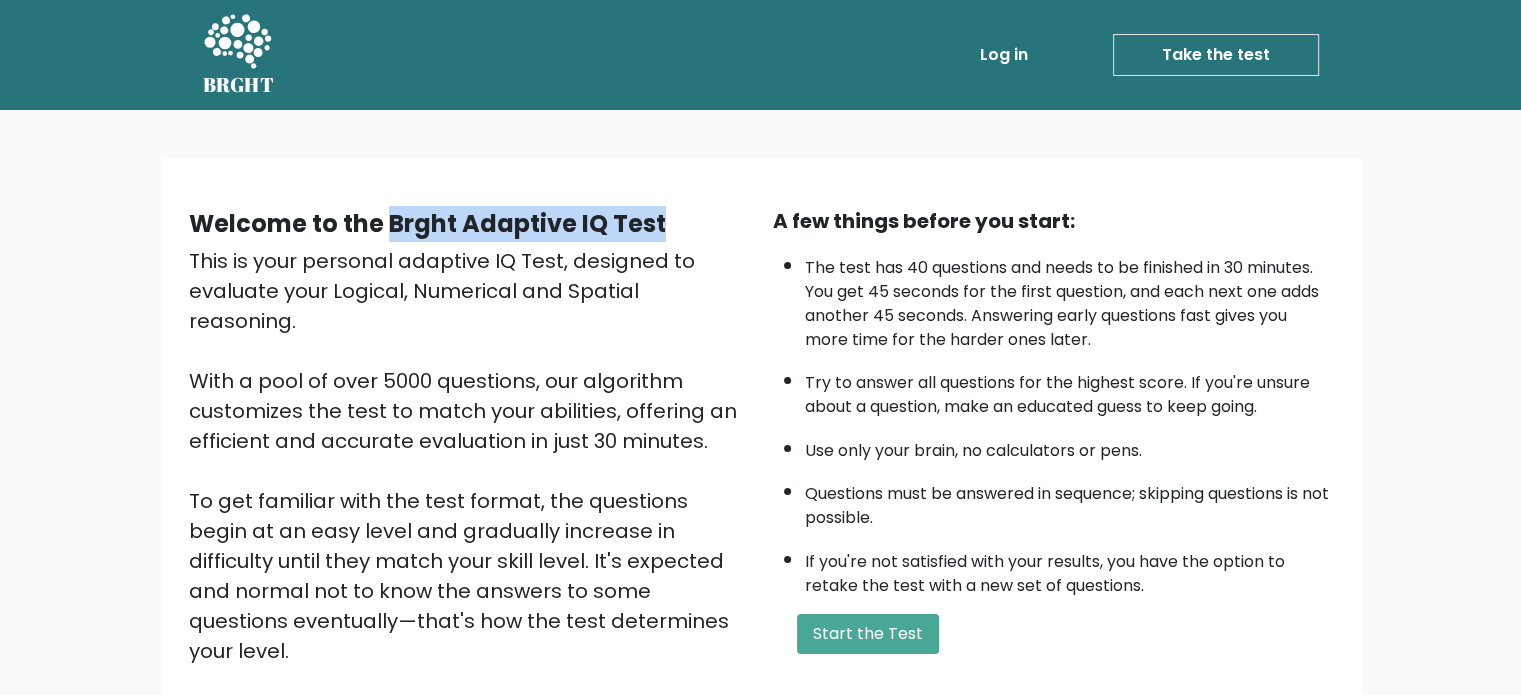 drag, startPoint x: 387, startPoint y: 227, endPoint x: 668, endPoint y: 231, distance: 281.02847 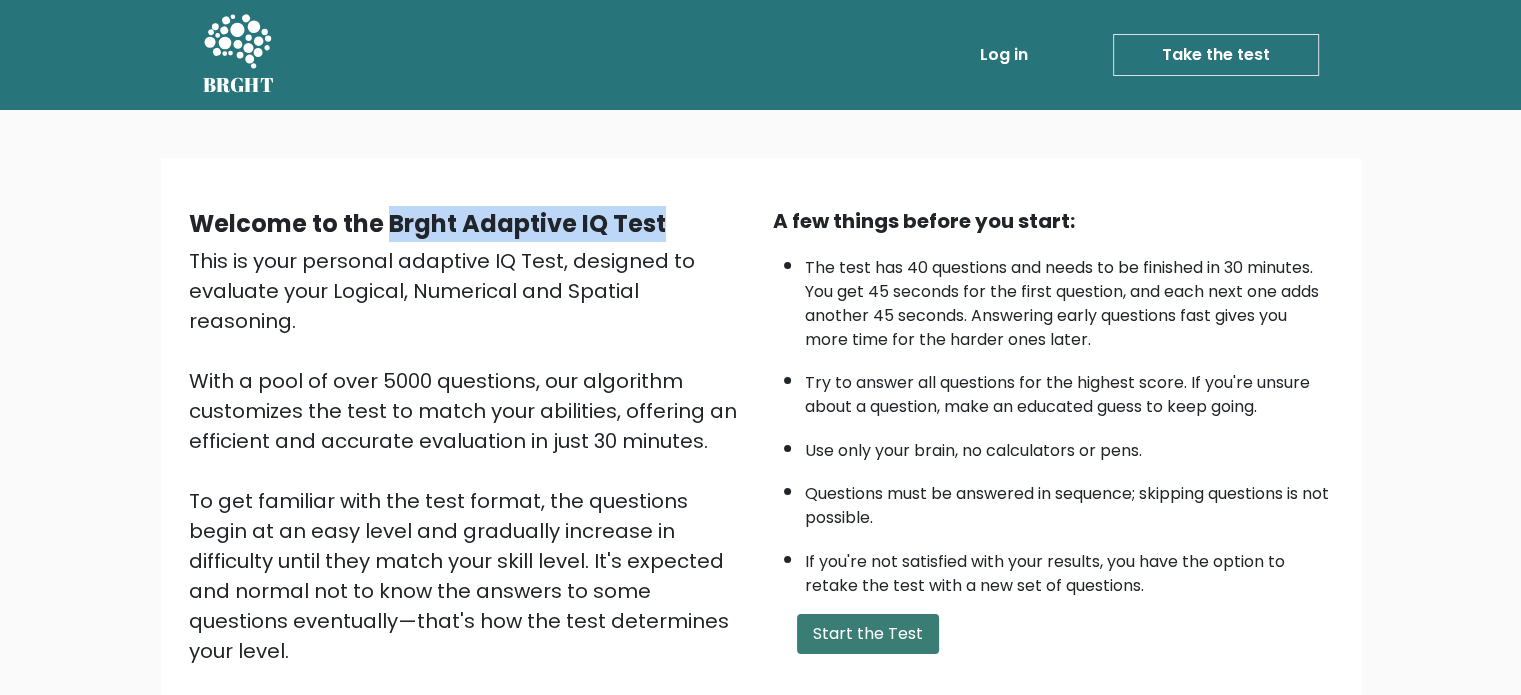 click on "Start the Test" at bounding box center (868, 634) 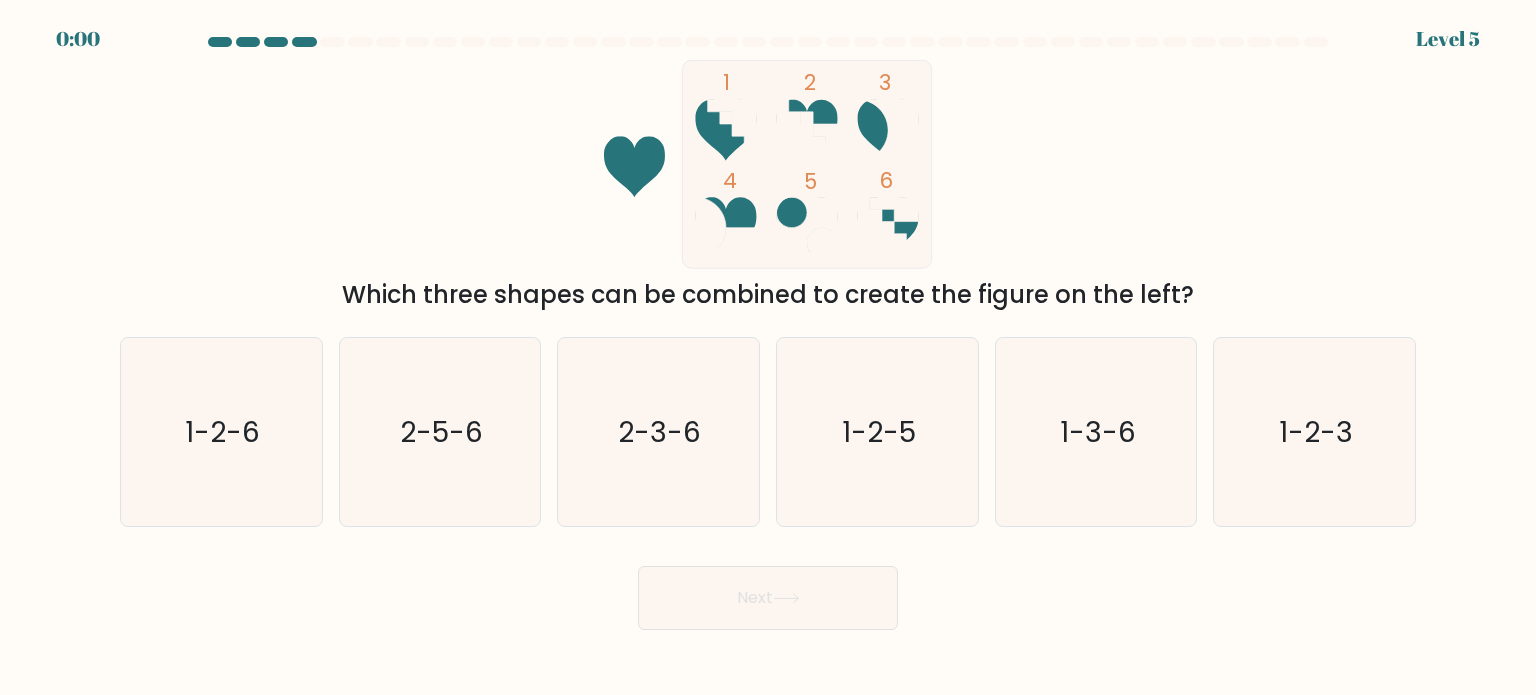 scroll, scrollTop: 0, scrollLeft: 0, axis: both 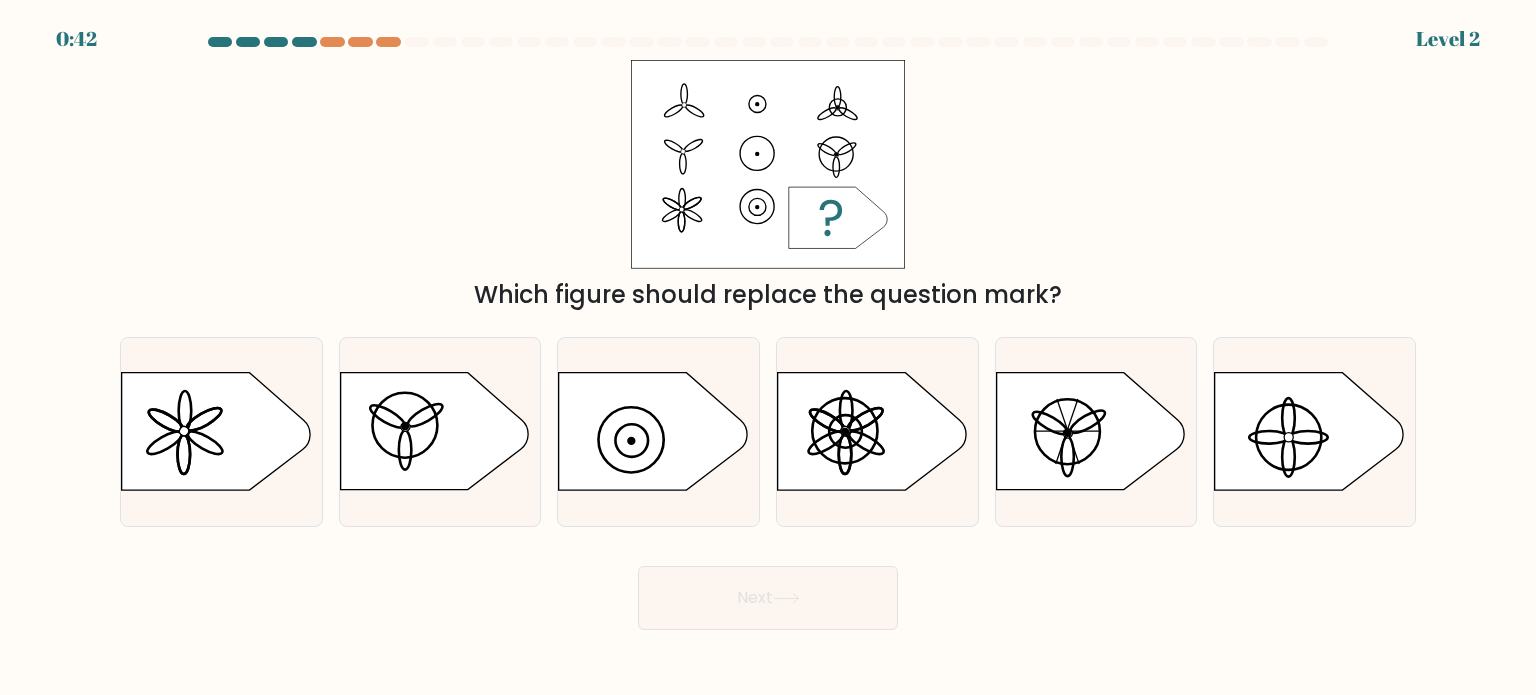click at bounding box center (768, 46) 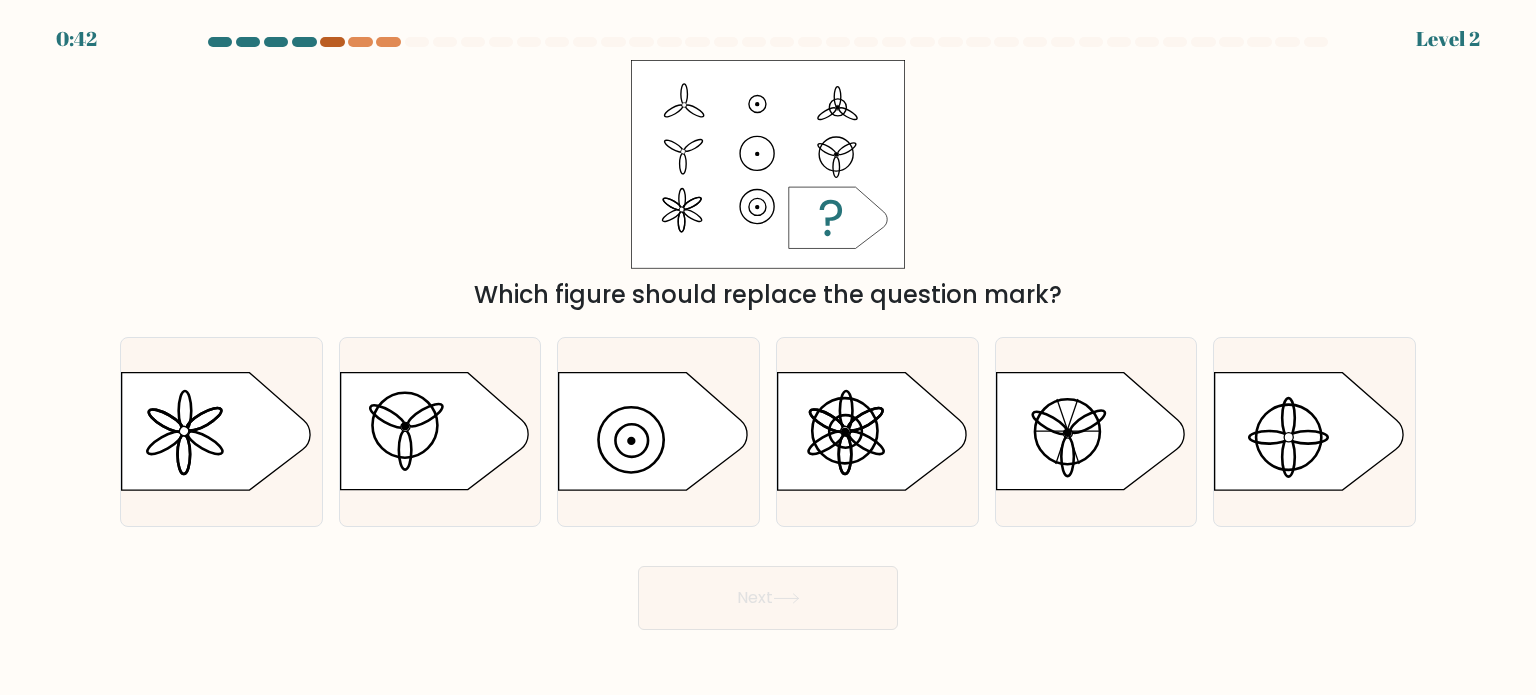 click at bounding box center (332, 42) 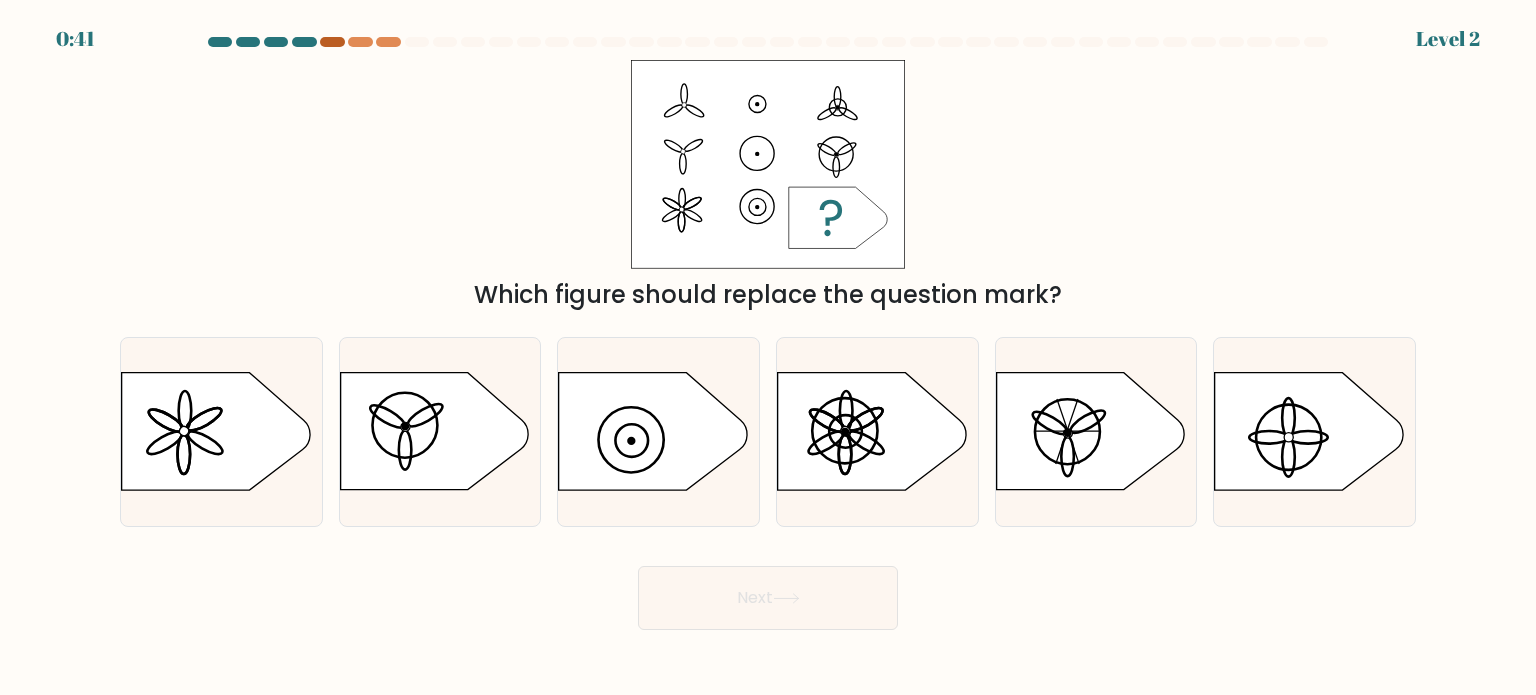click at bounding box center [332, 42] 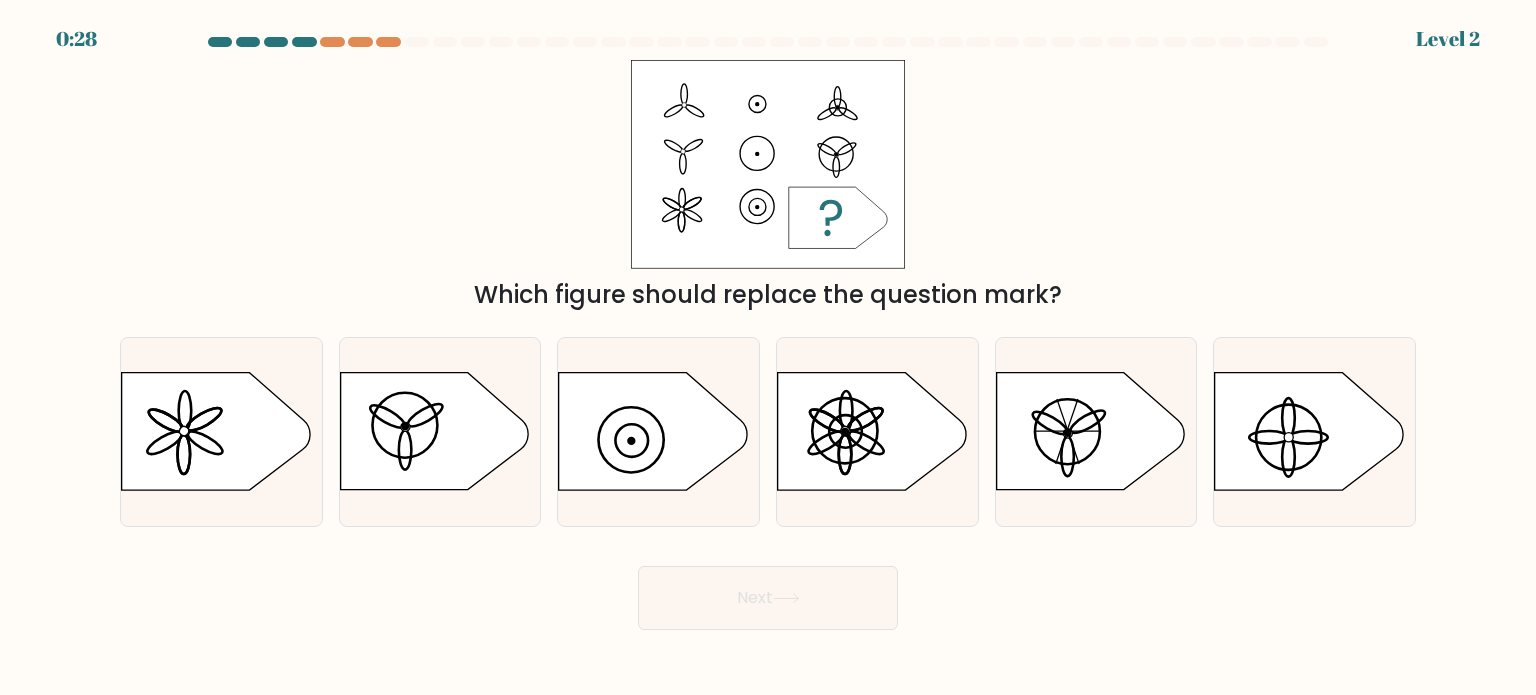 click 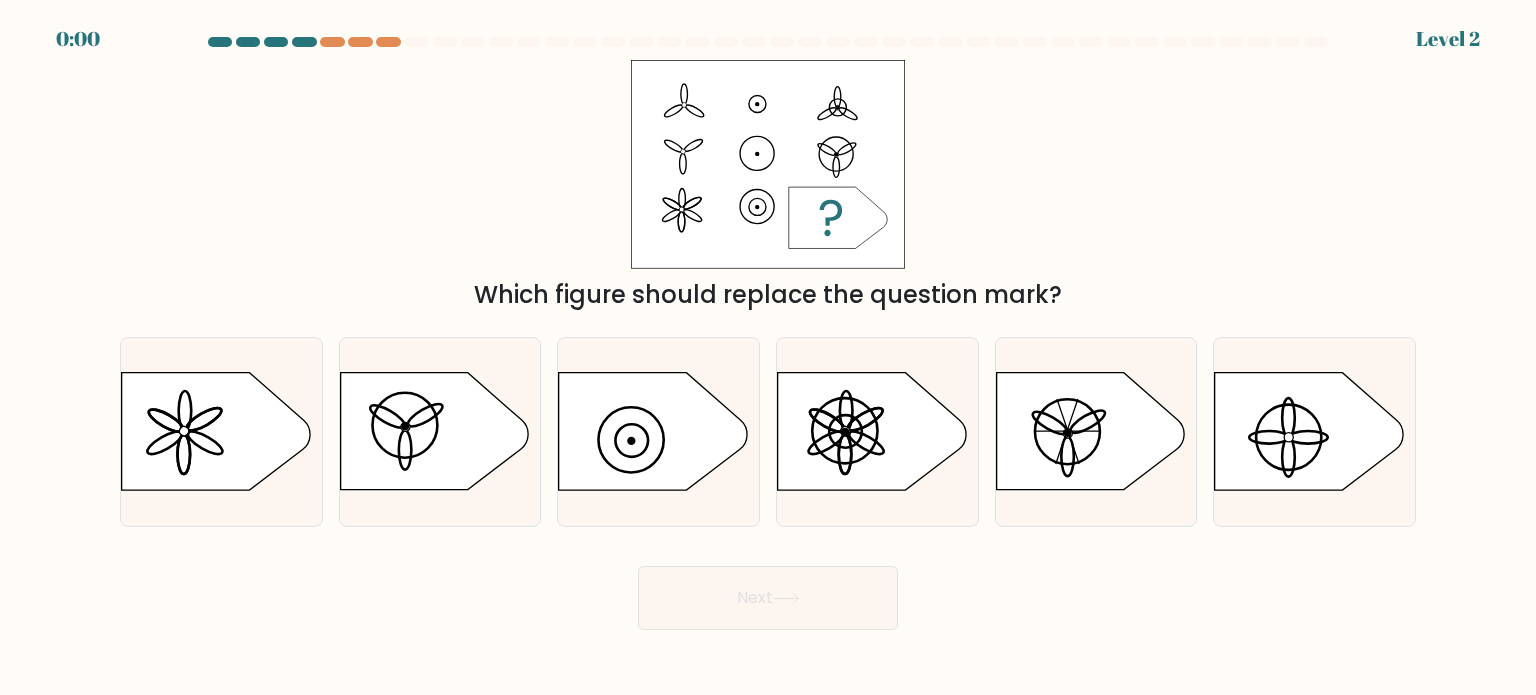 scroll, scrollTop: 0, scrollLeft: 0, axis: both 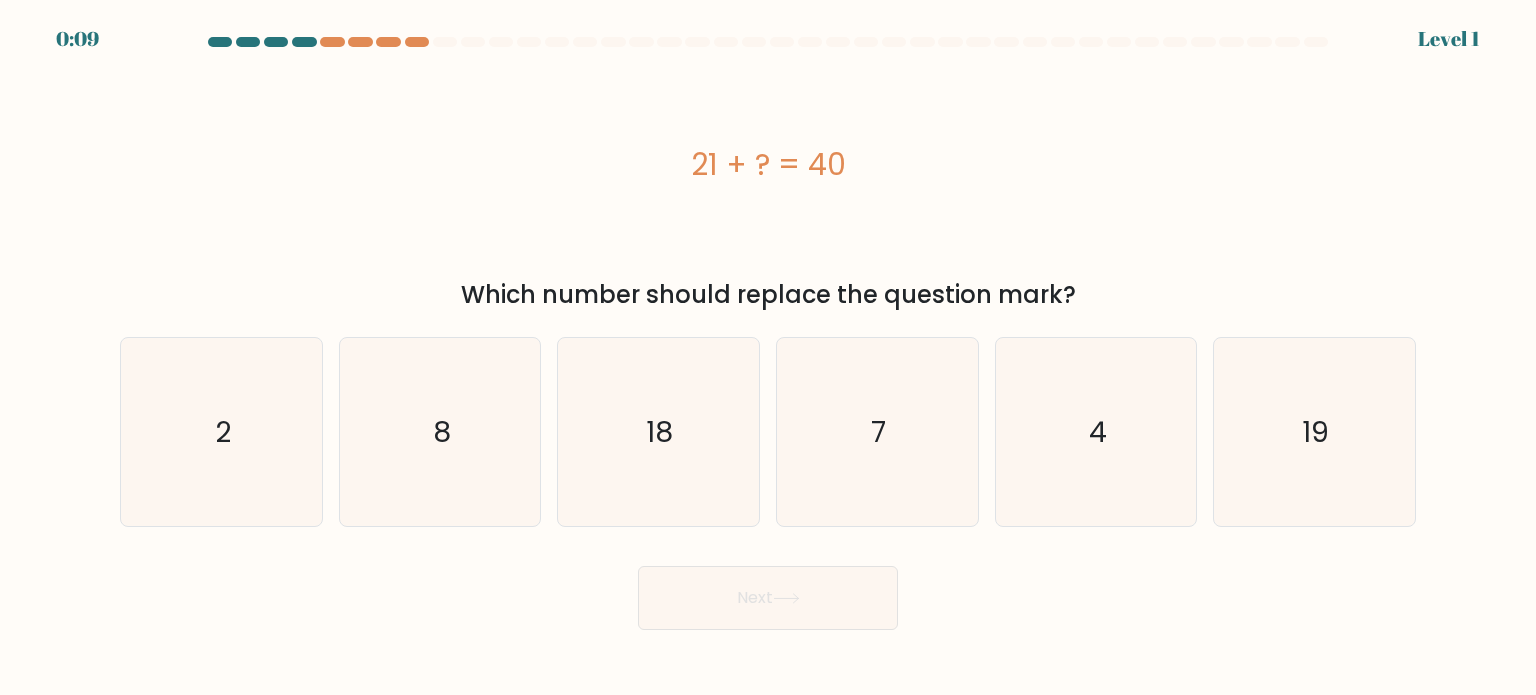 click at bounding box center [768, 46] 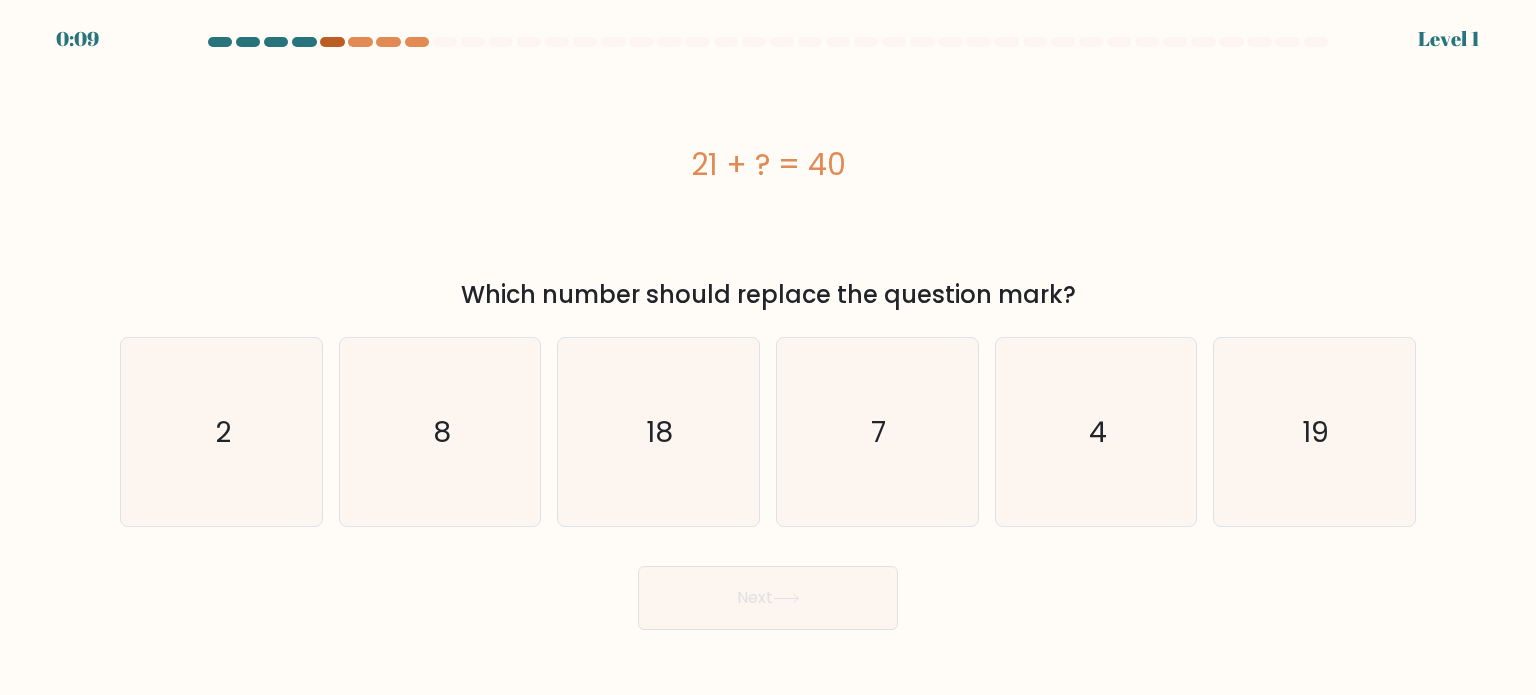 click at bounding box center (332, 42) 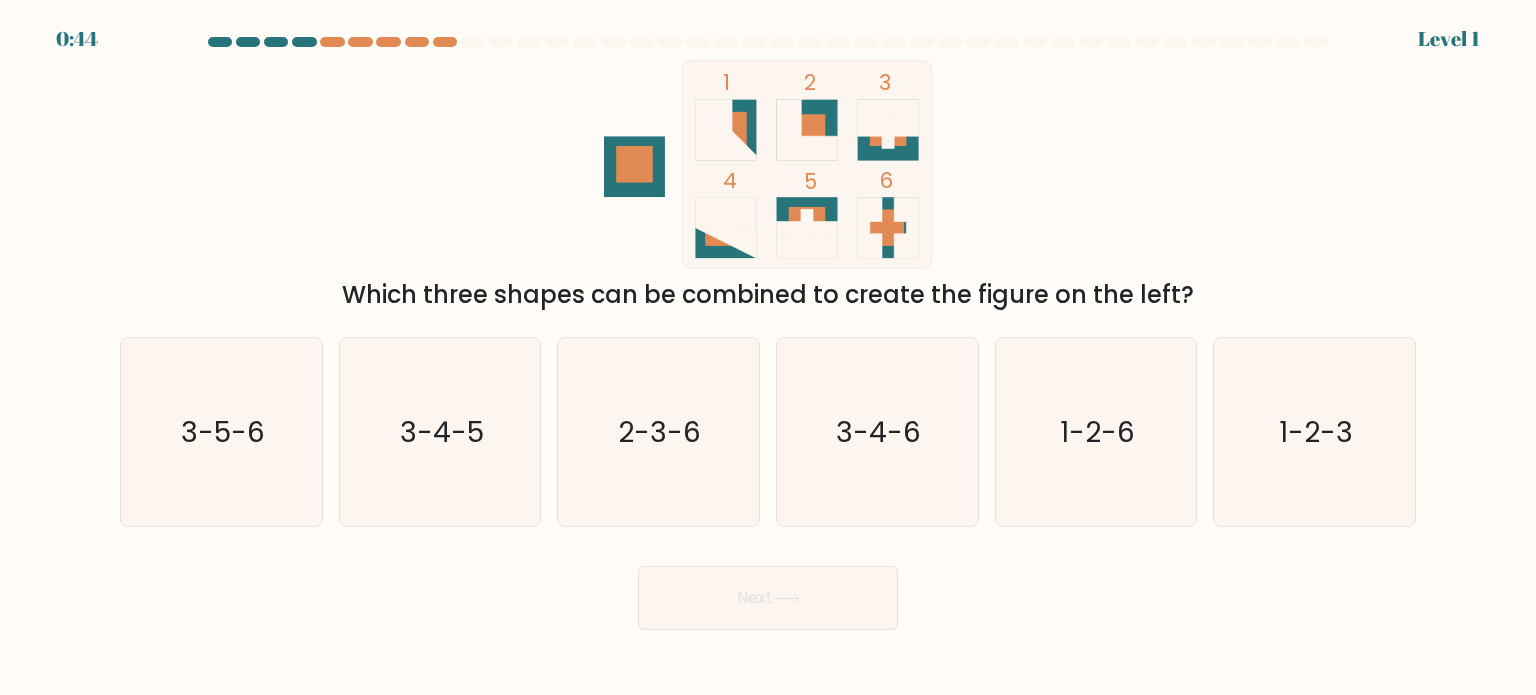 scroll, scrollTop: 0, scrollLeft: 0, axis: both 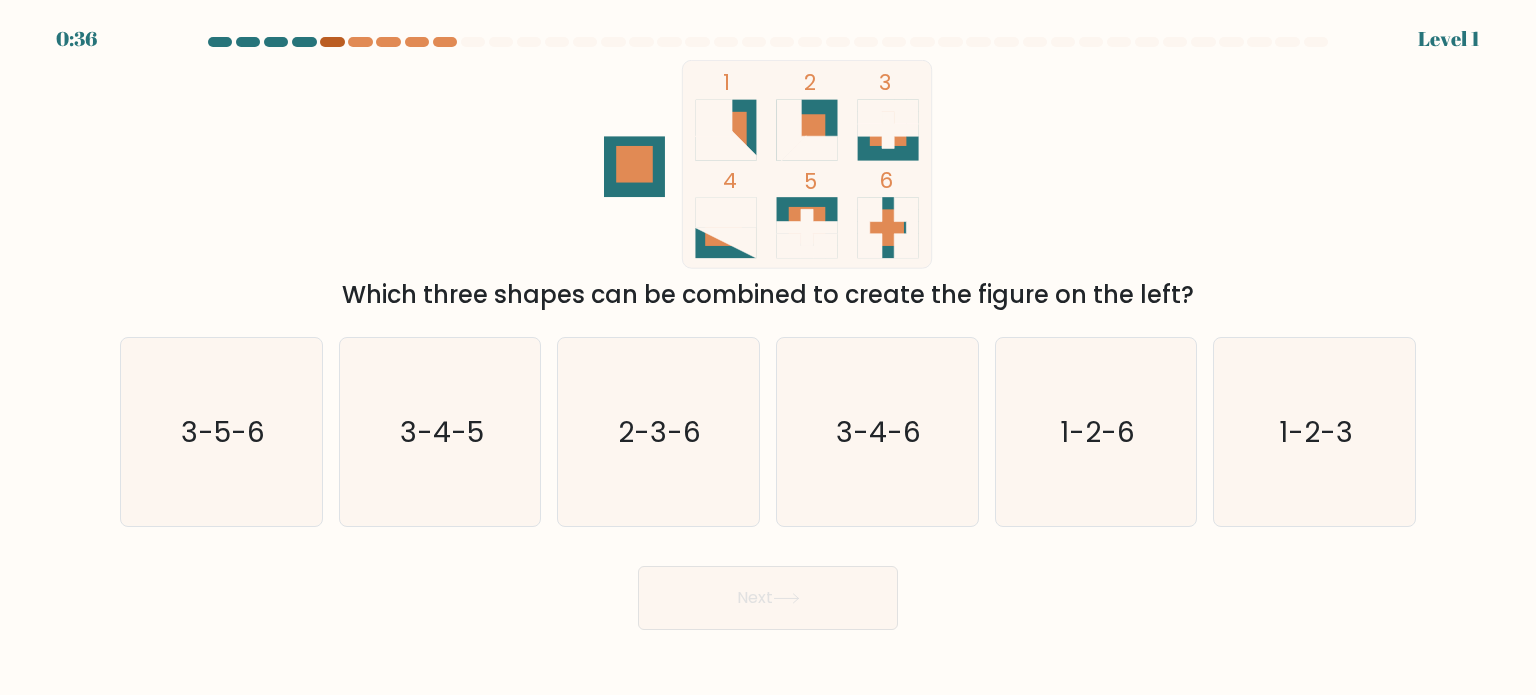 click at bounding box center [332, 42] 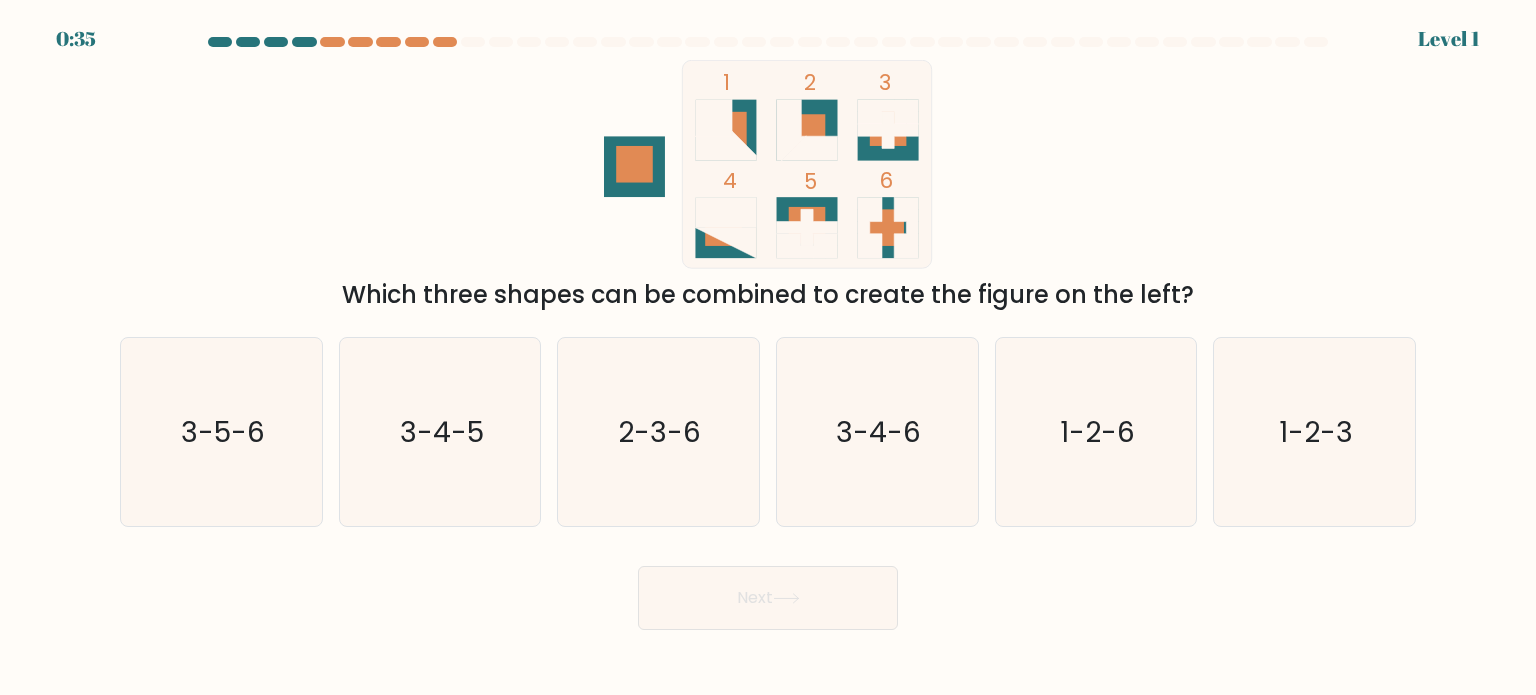 click on "0:35
Level 1" at bounding box center [768, 27] 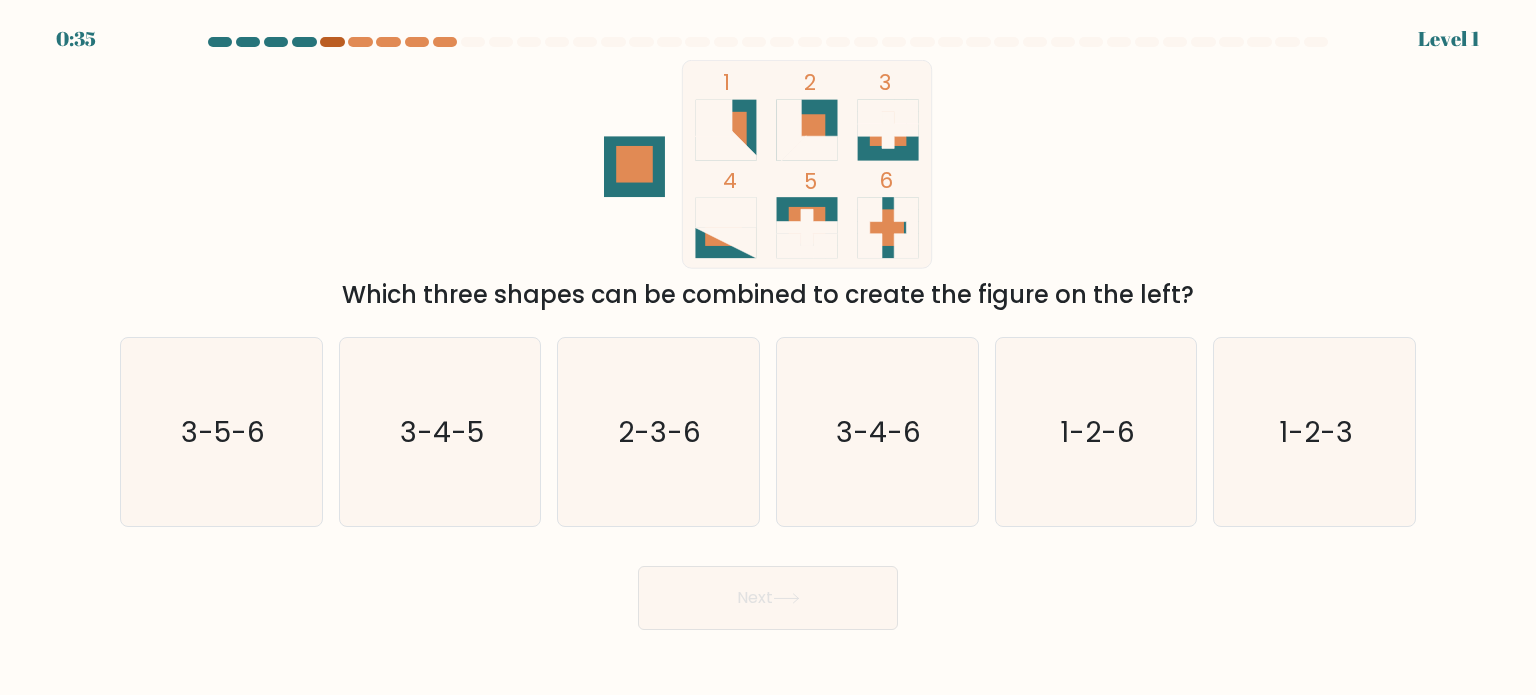 click at bounding box center [332, 42] 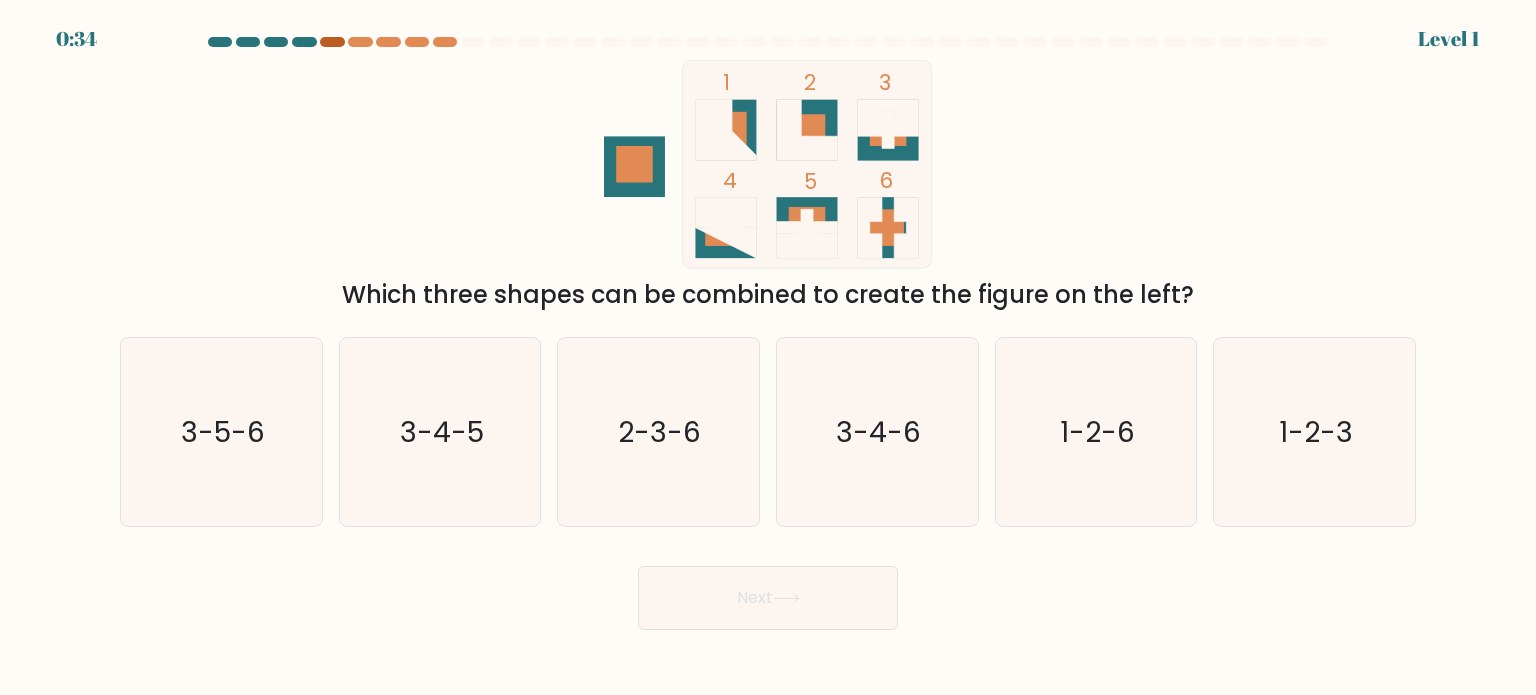 click at bounding box center (332, 42) 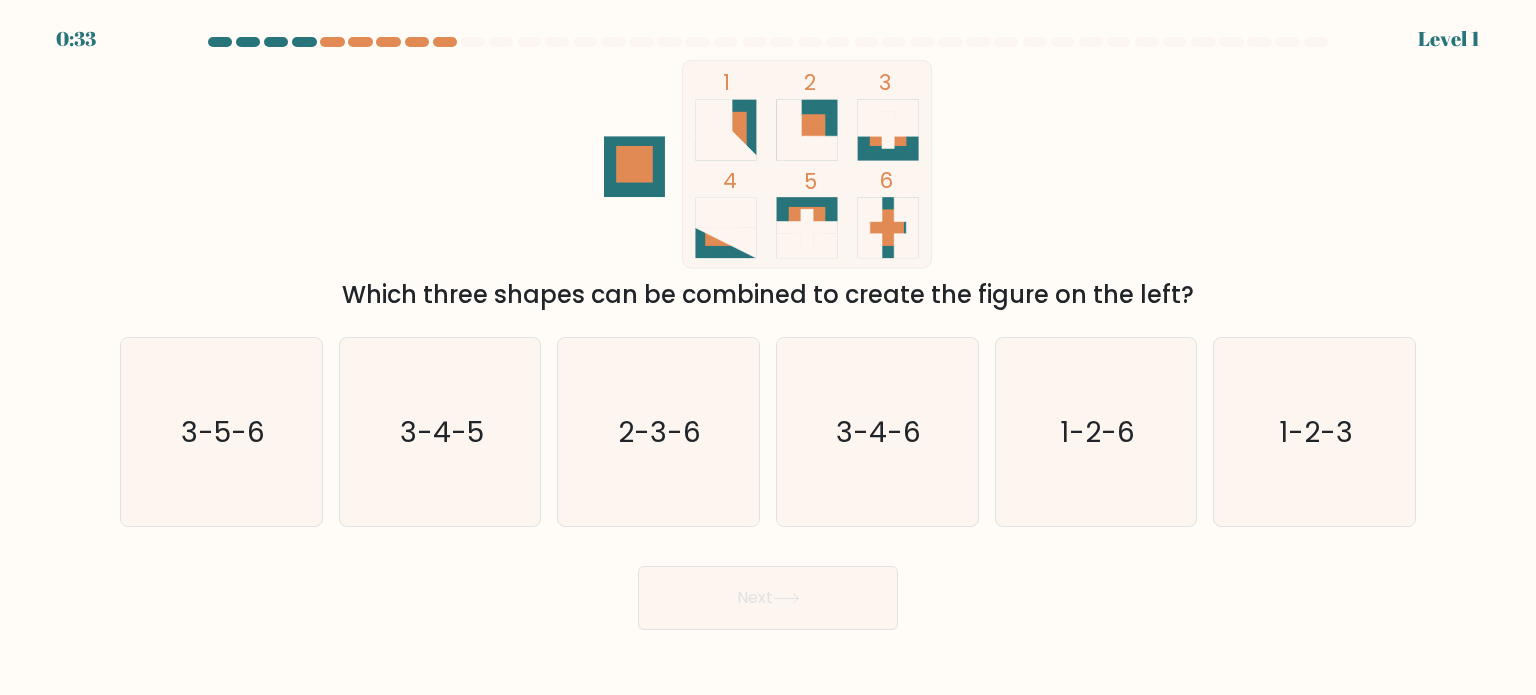 click on "1
2
3
4
5
6
Which three shapes can be combined to create the figure on the left?" at bounding box center [768, 186] 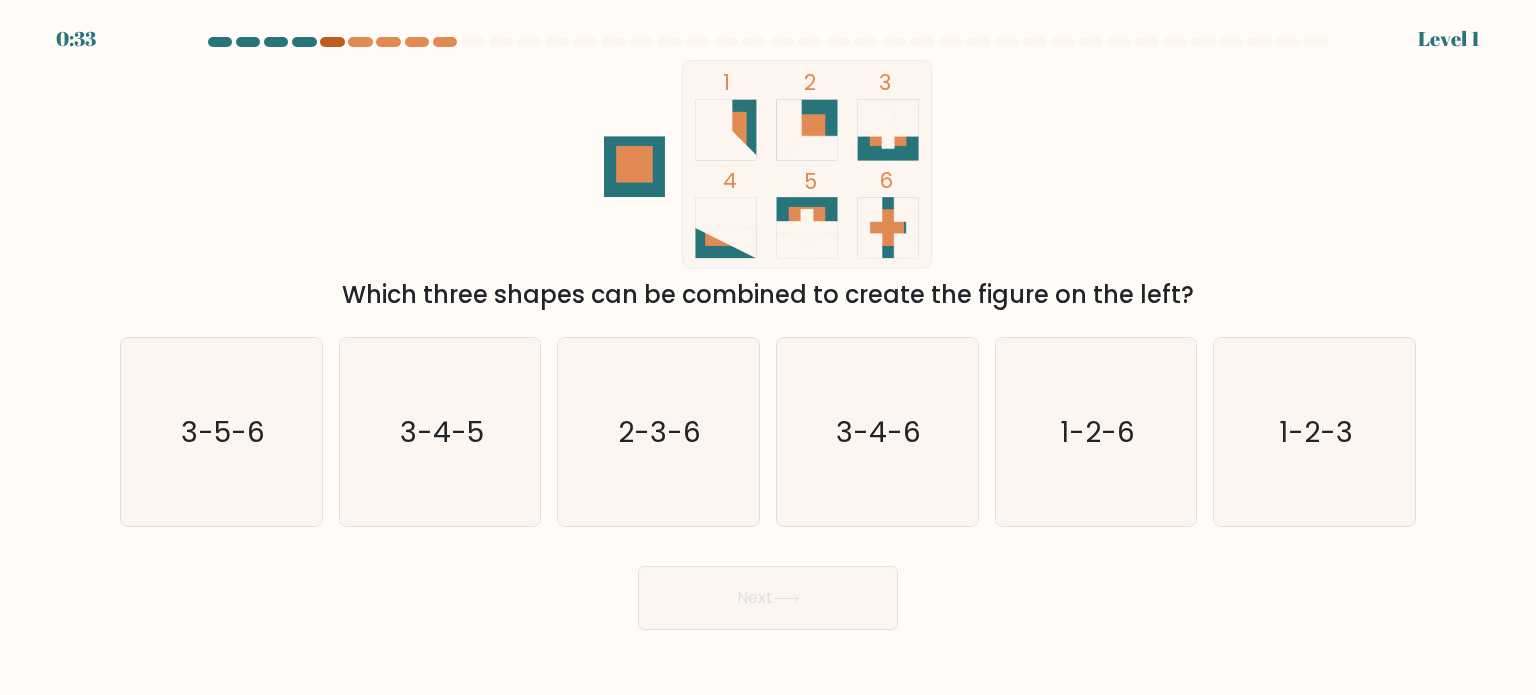 click at bounding box center [332, 42] 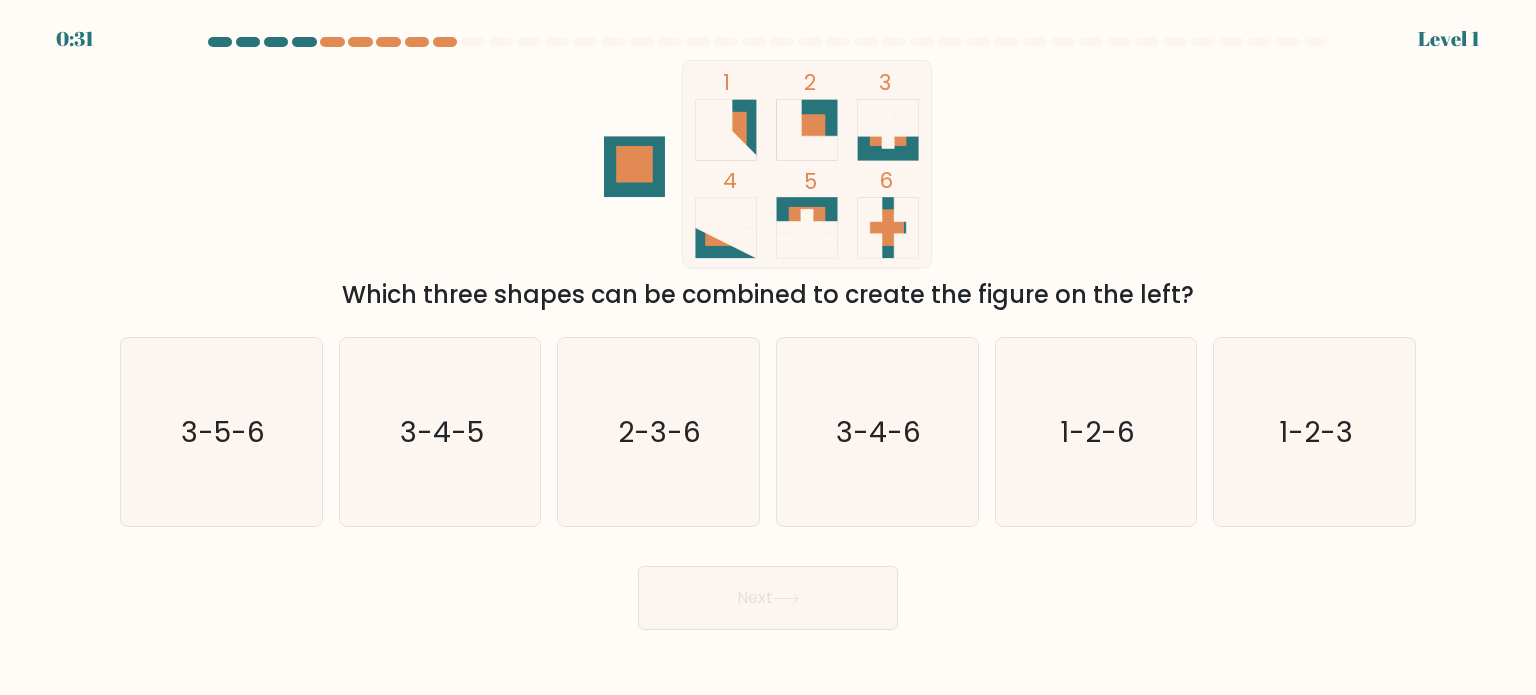 click at bounding box center (768, 46) 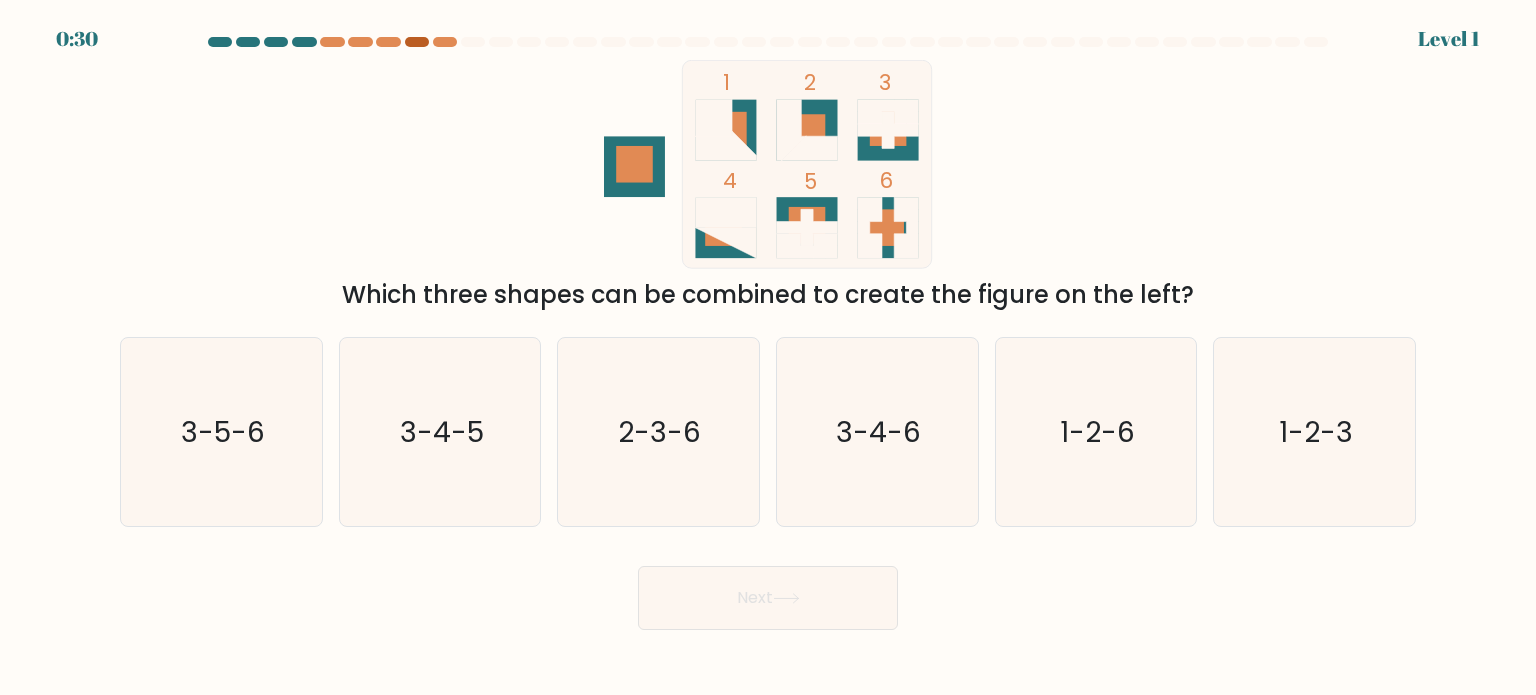 click at bounding box center (417, 42) 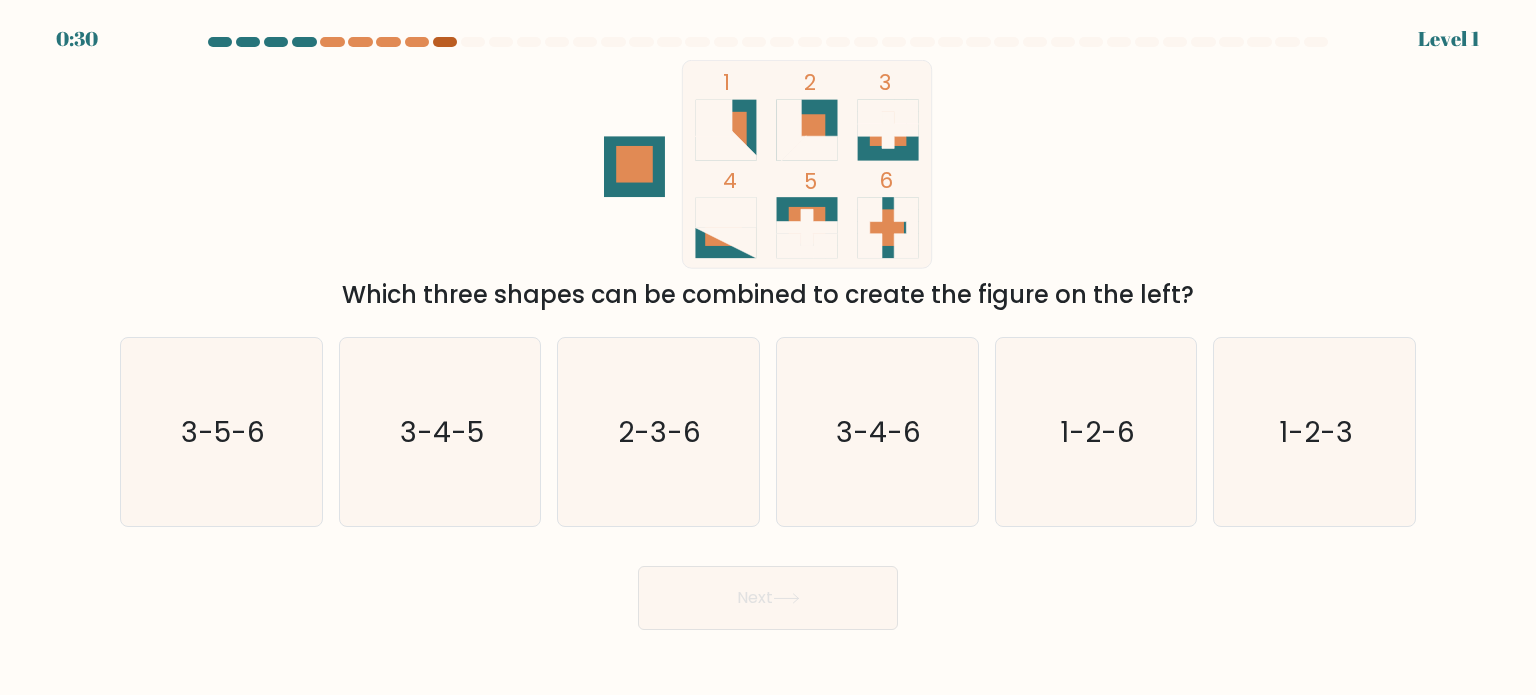 click at bounding box center [445, 42] 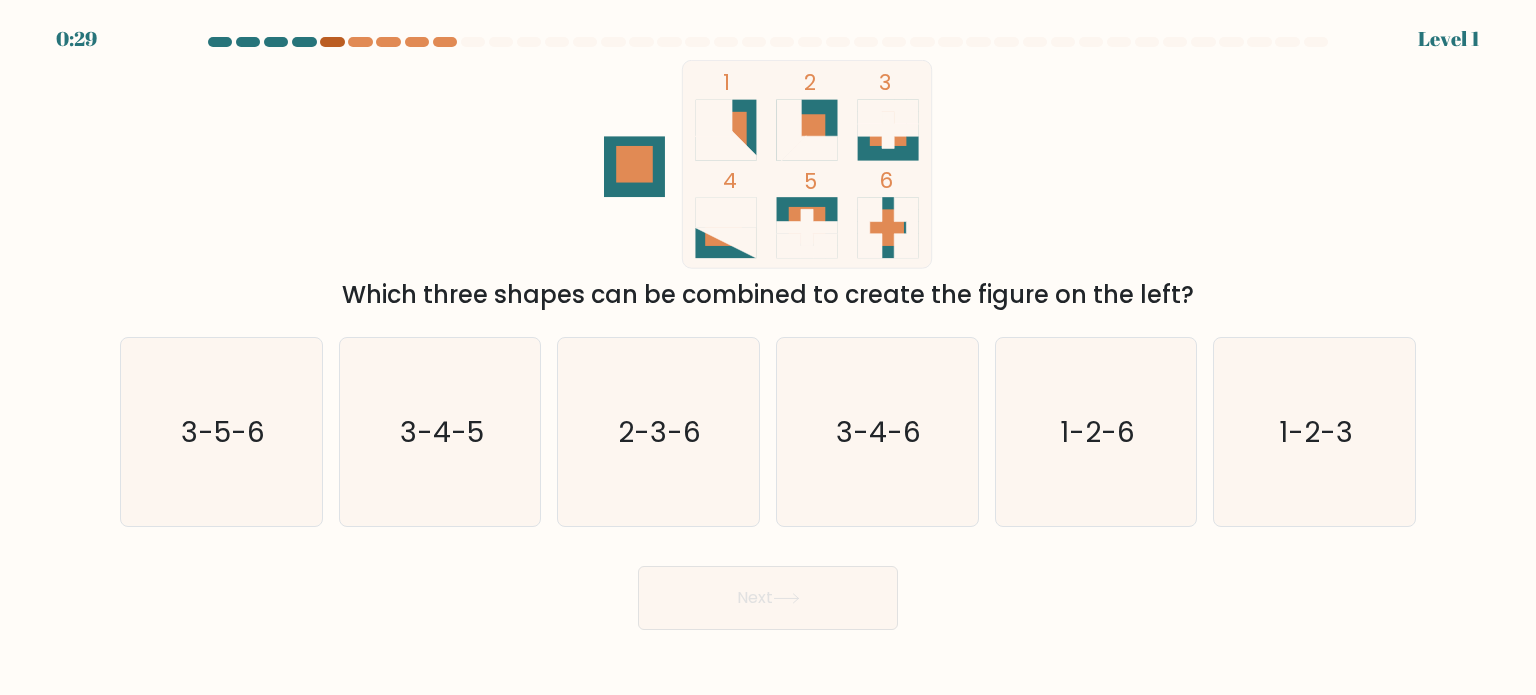 click at bounding box center (332, 42) 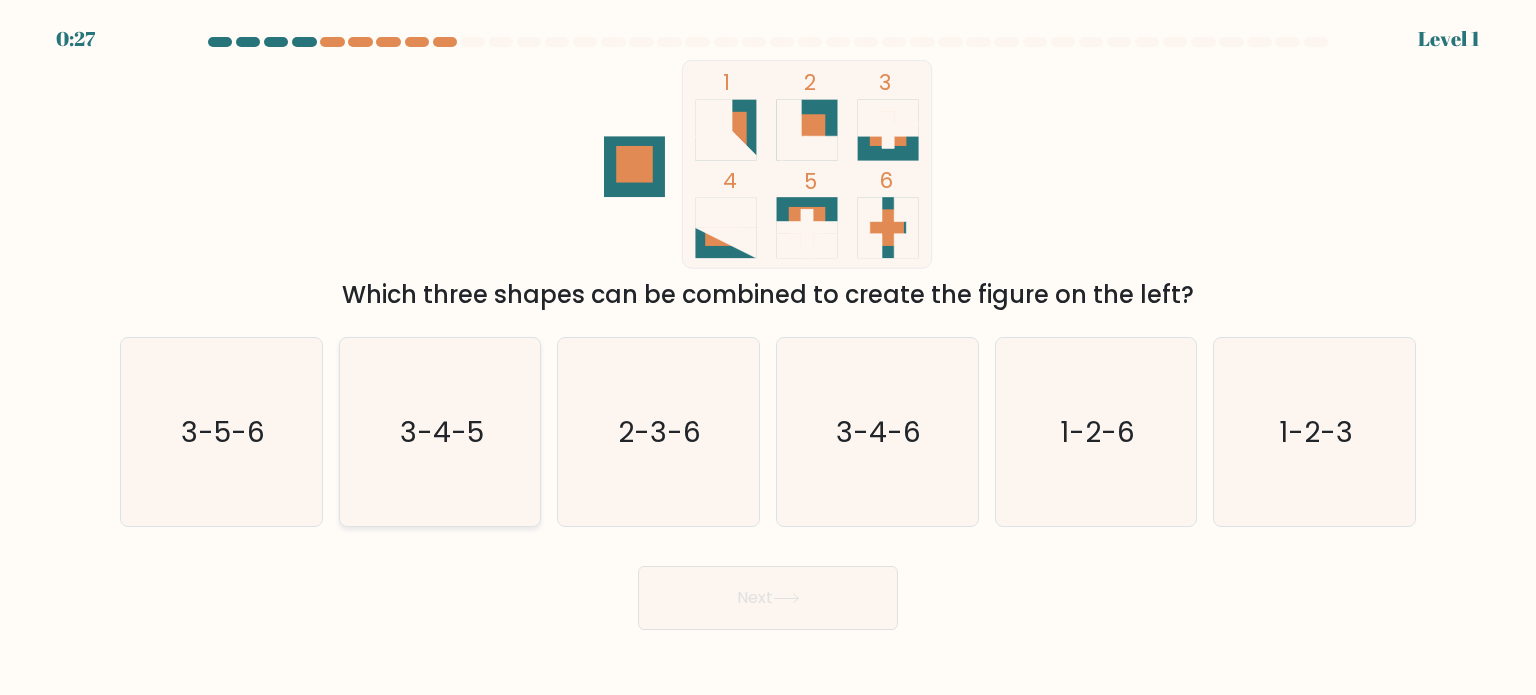 click on "3-4-5" 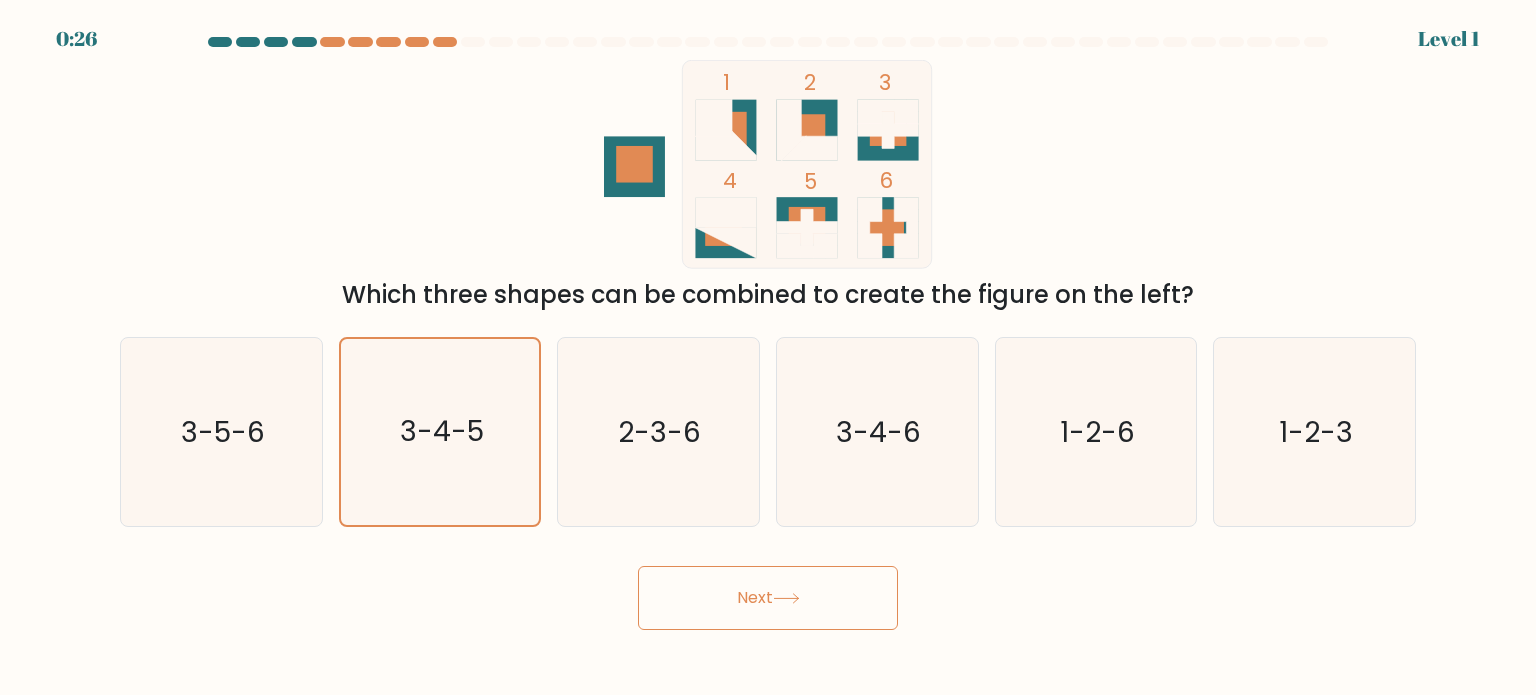 click on "Next" at bounding box center (768, 598) 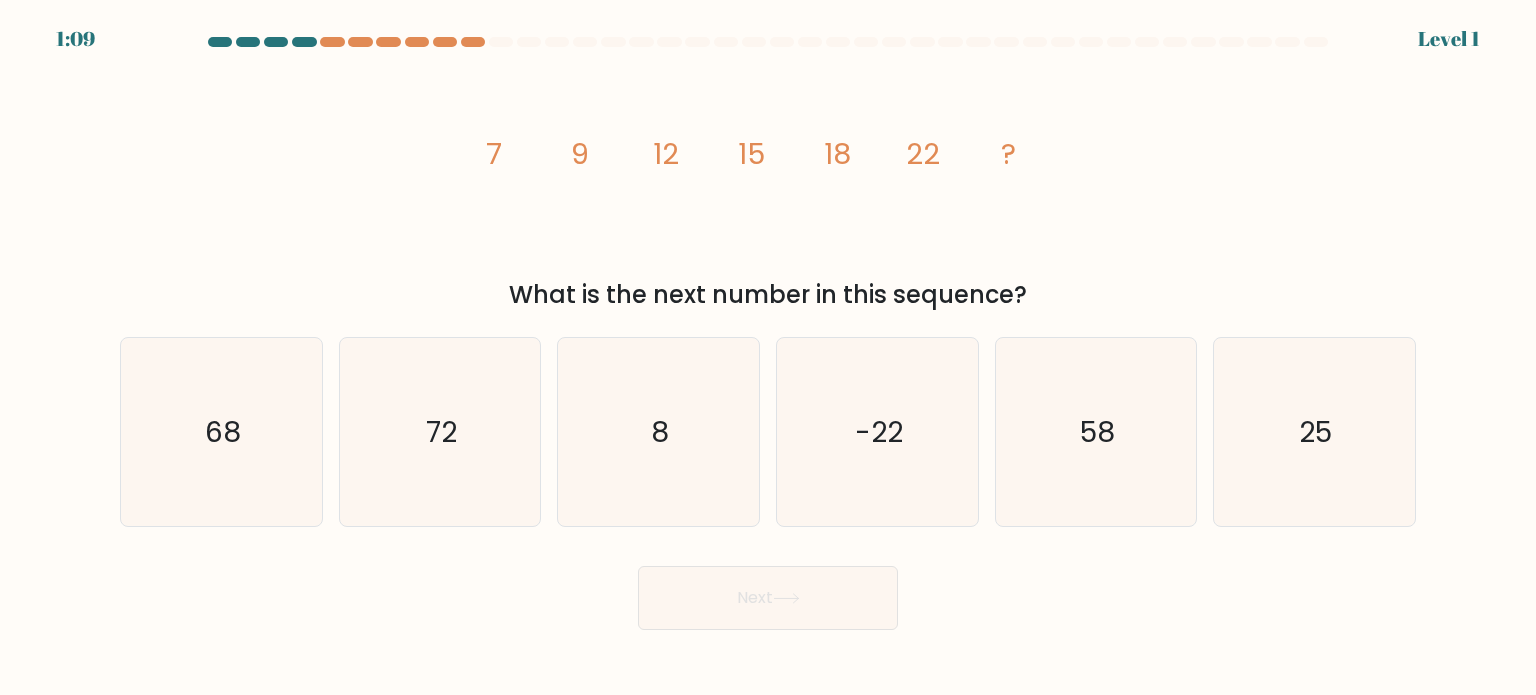 click on "1:09
Level 1" at bounding box center (768, 12) 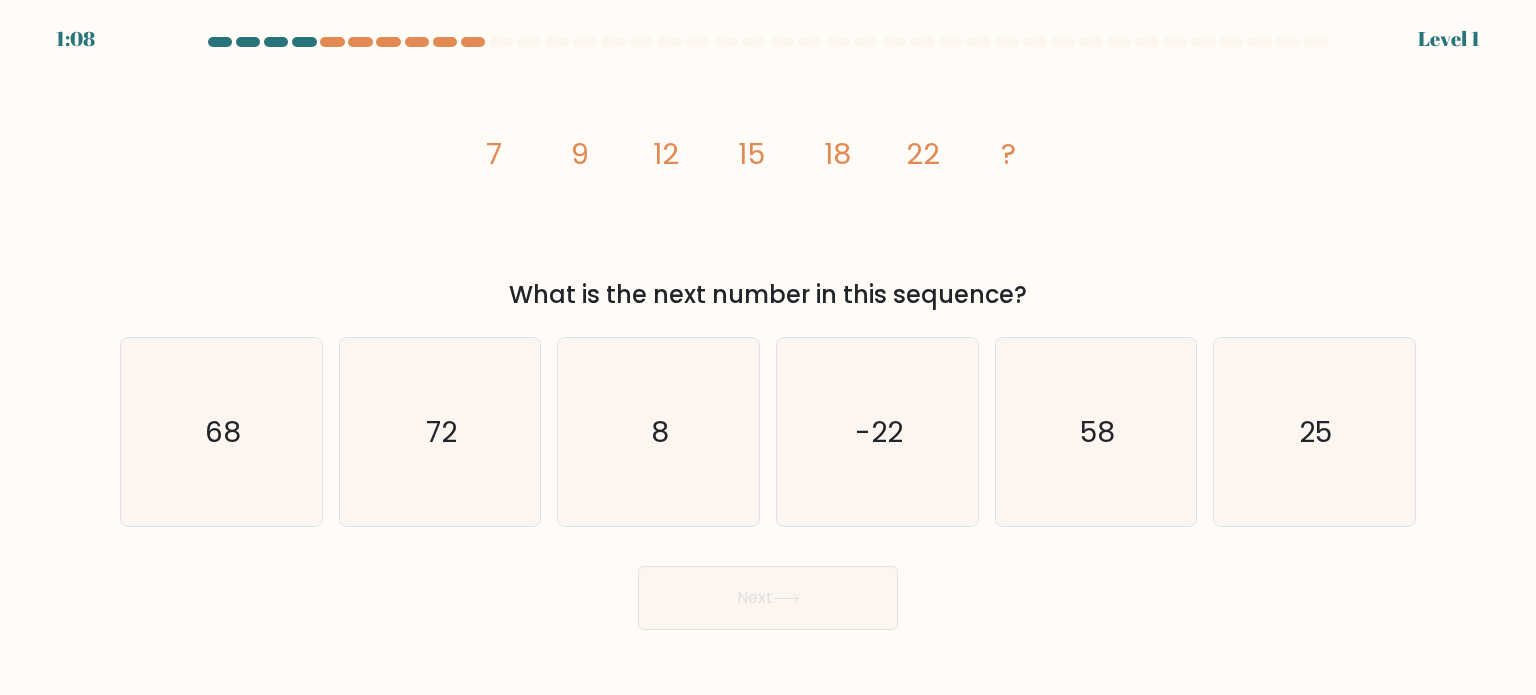 click at bounding box center (276, 42) 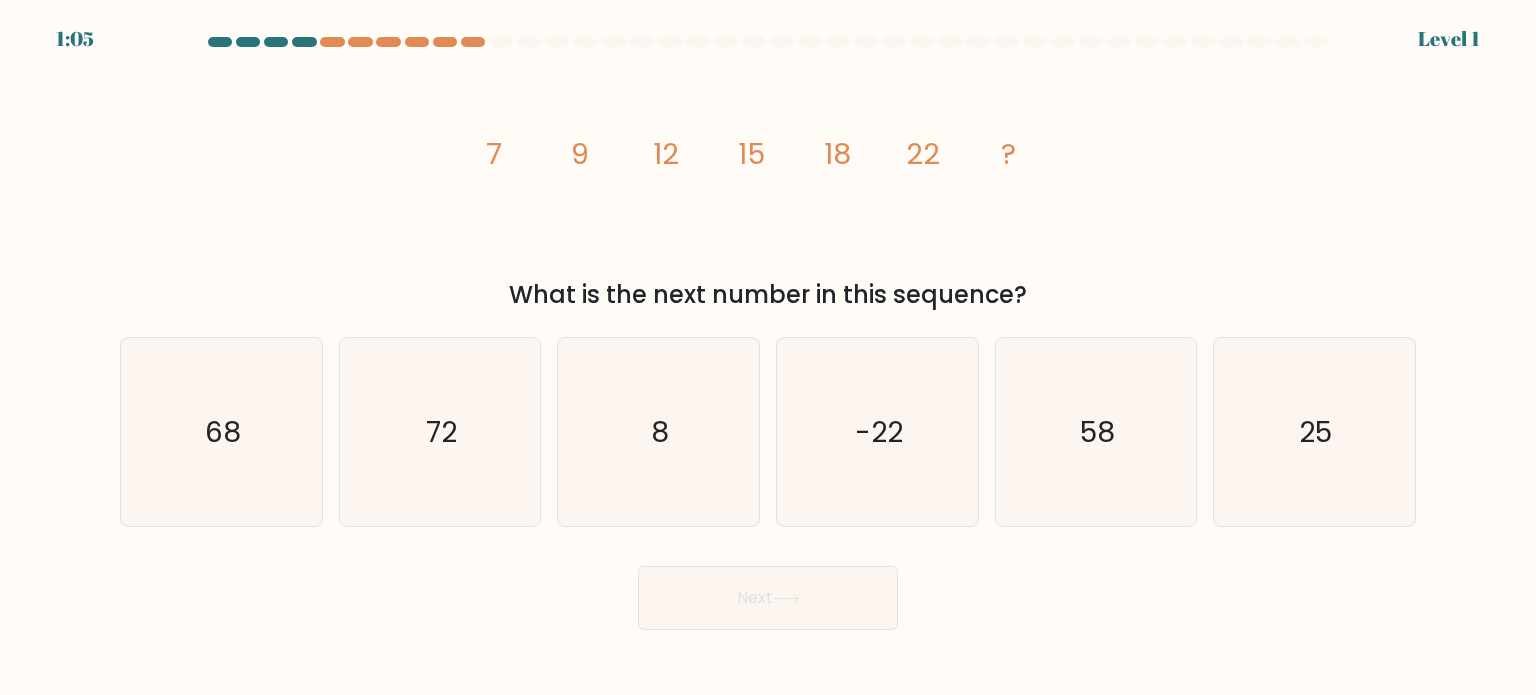 scroll, scrollTop: 0, scrollLeft: 0, axis: both 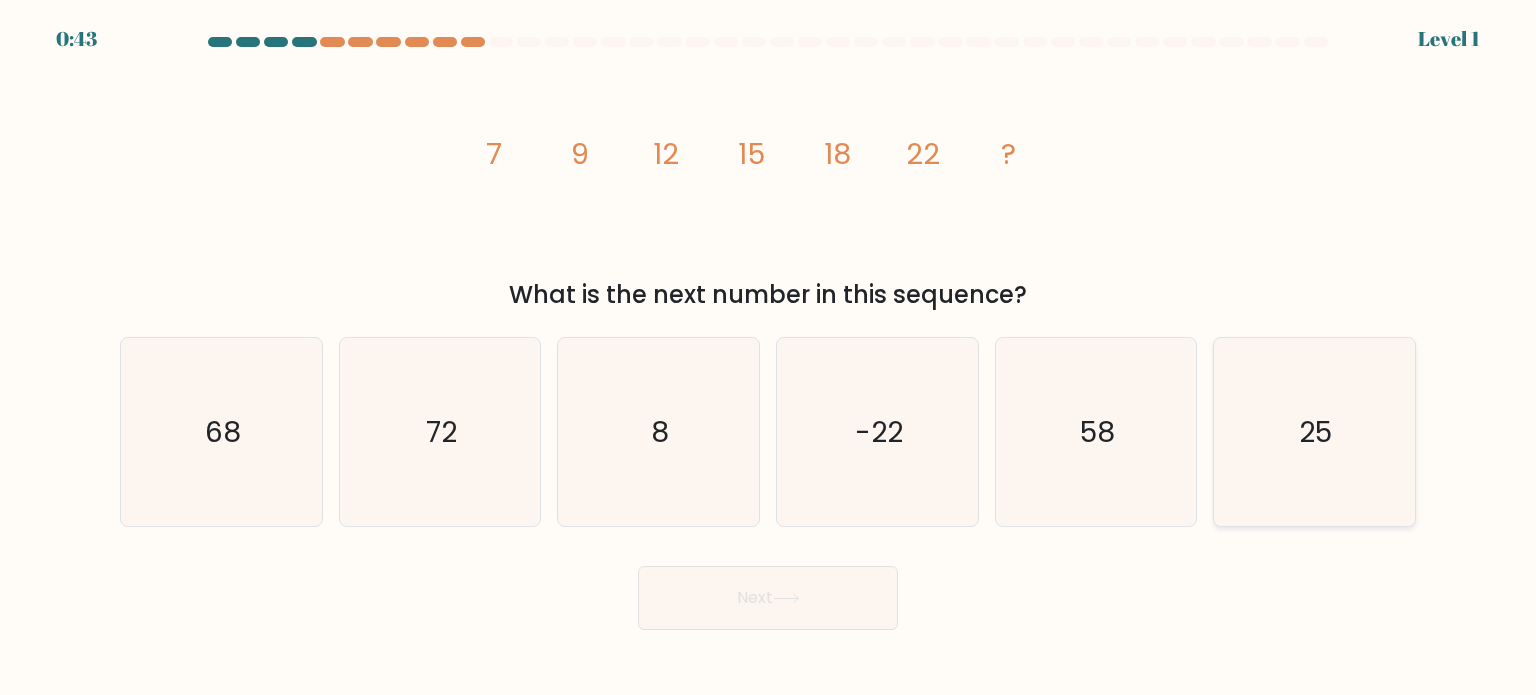 click on "25" 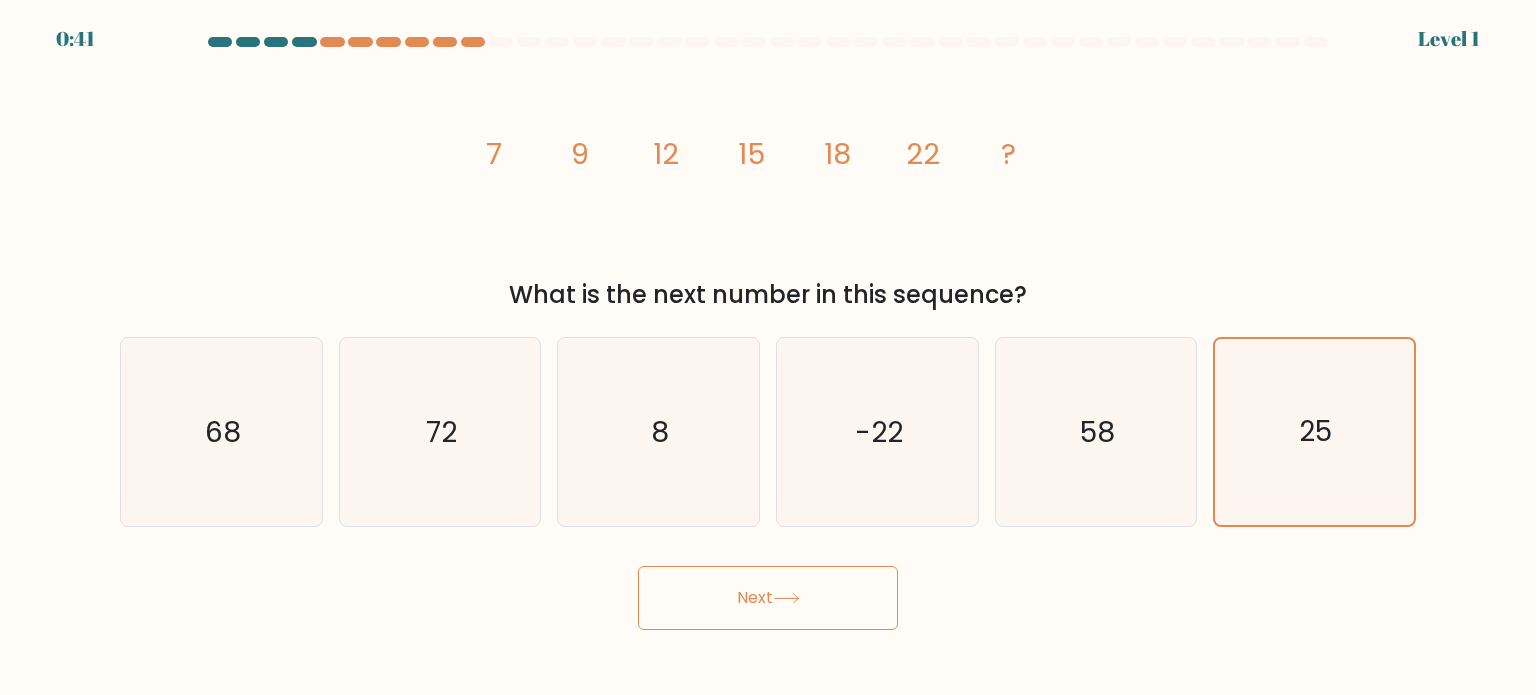 click 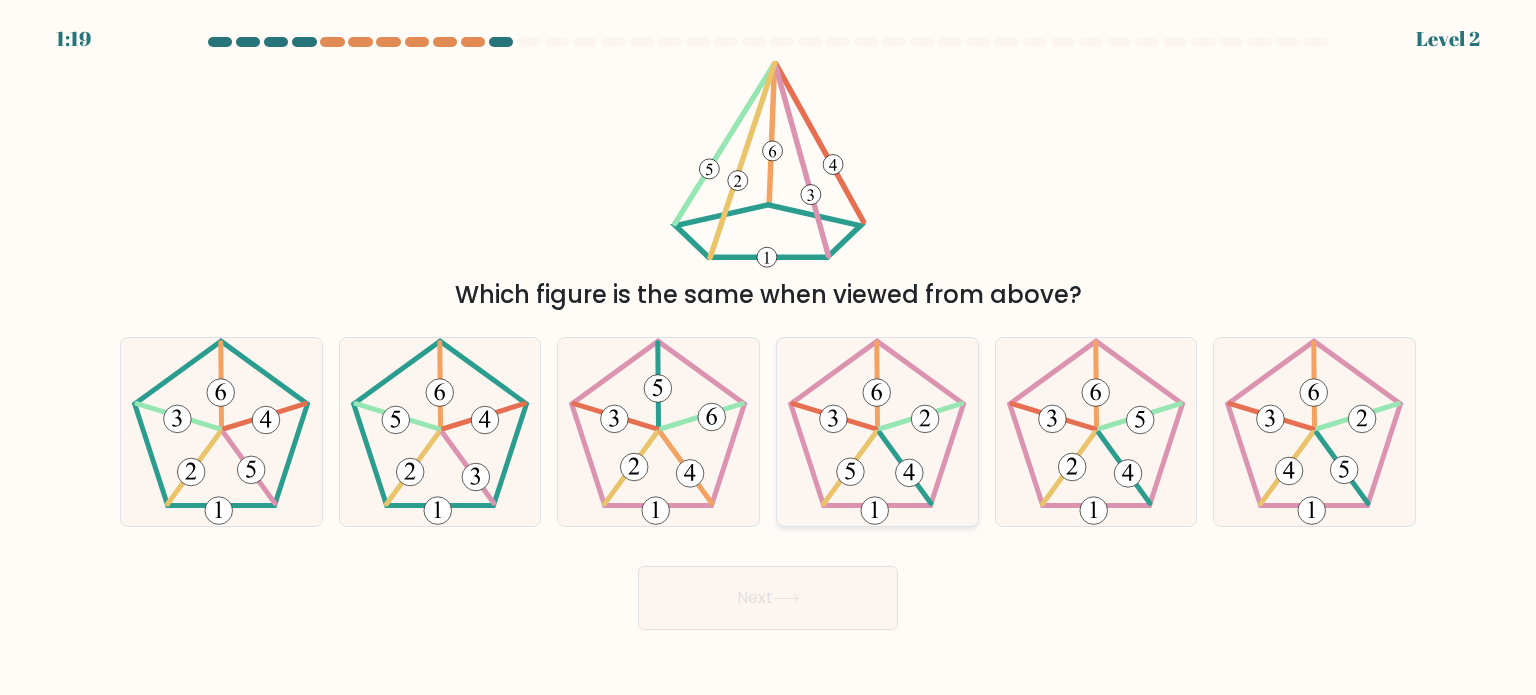 click 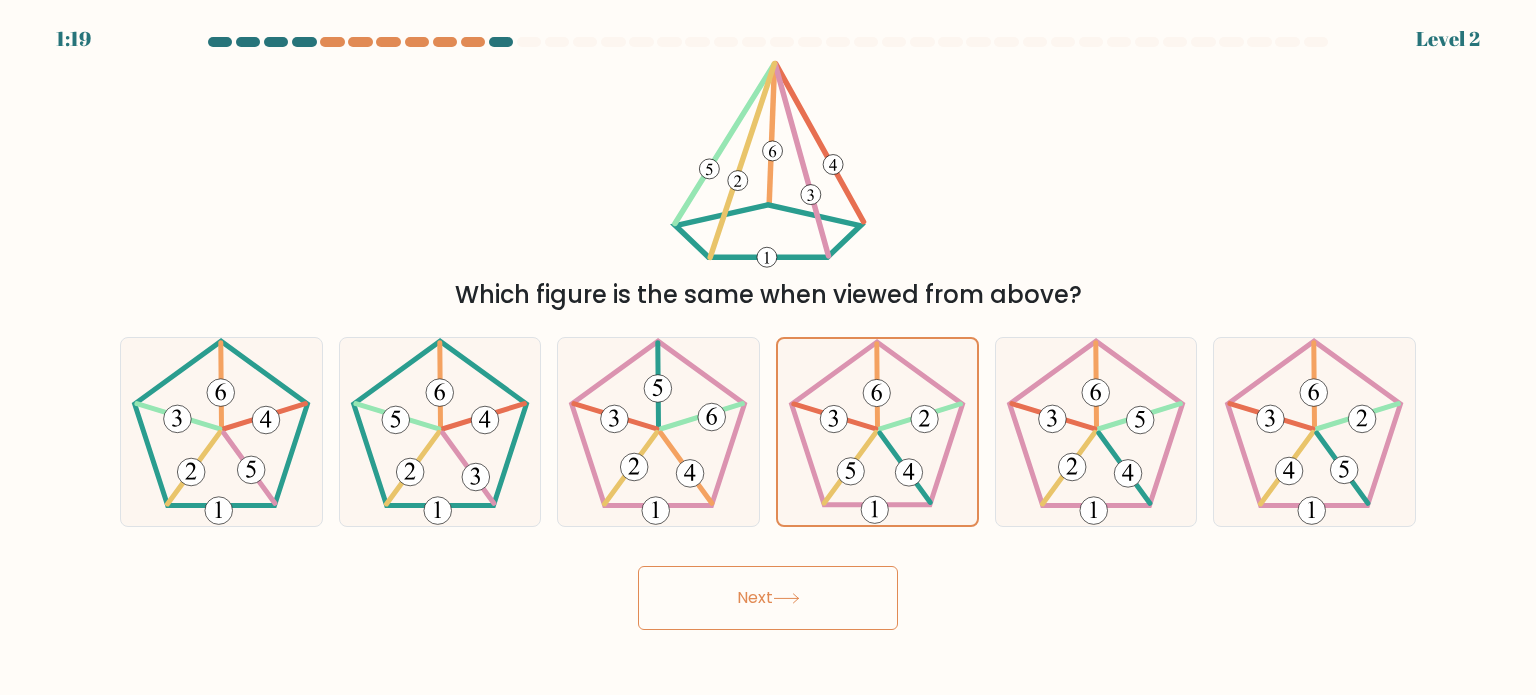 click on "Next" at bounding box center (768, 598) 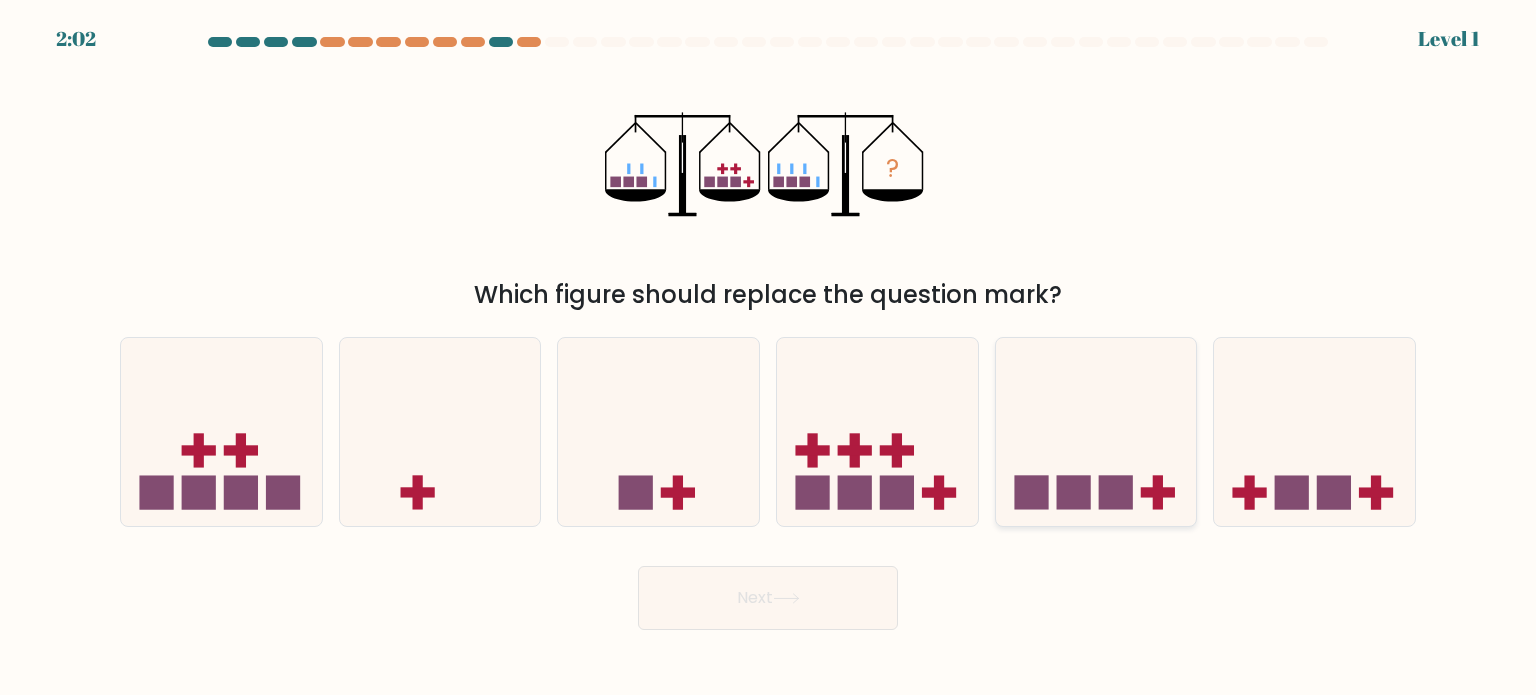 click 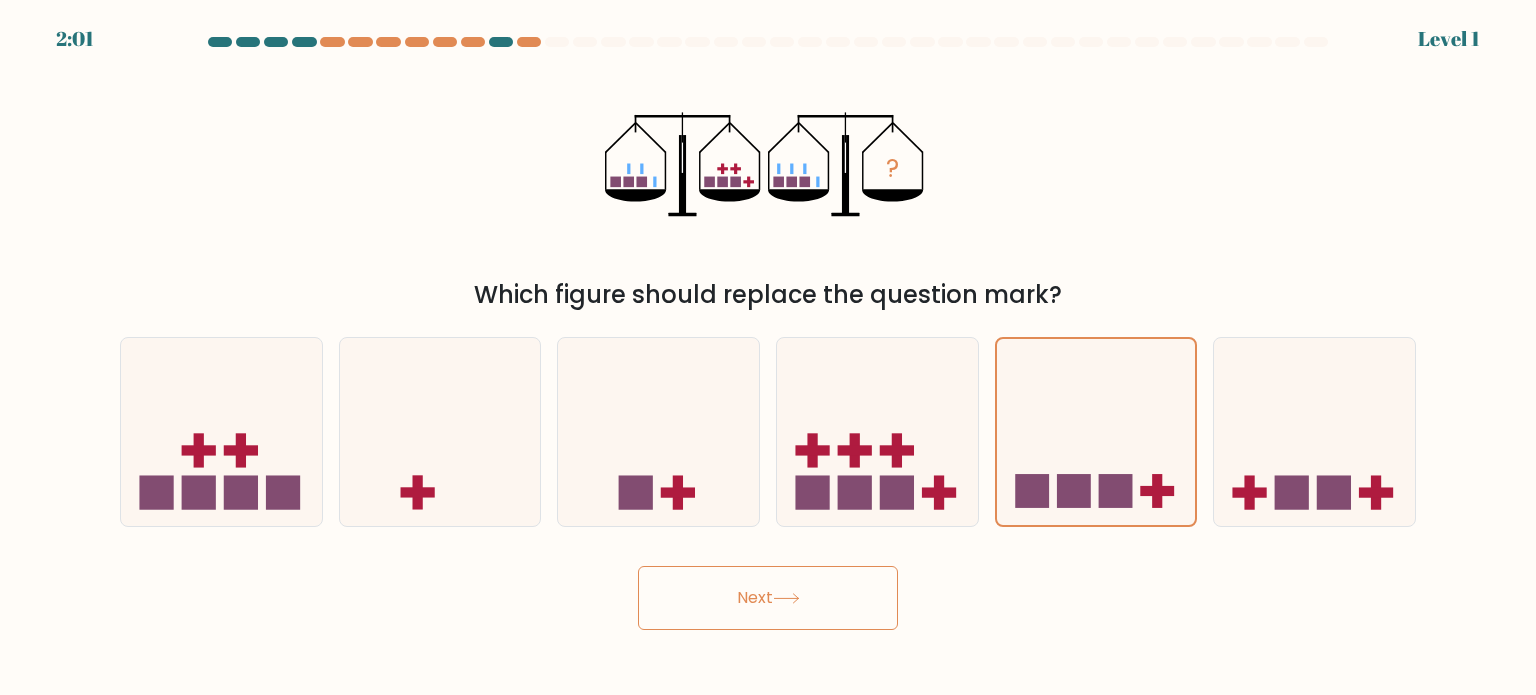 click on "Next" at bounding box center (768, 598) 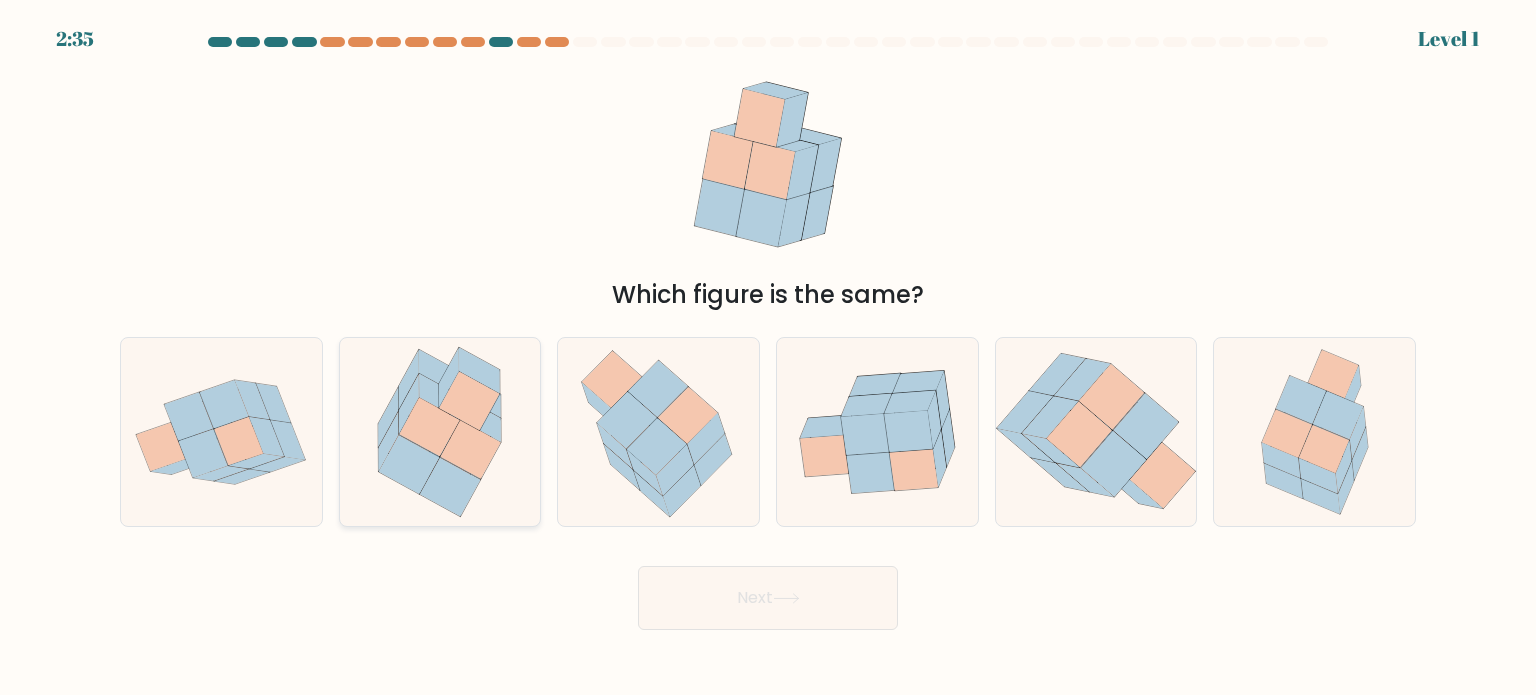 click 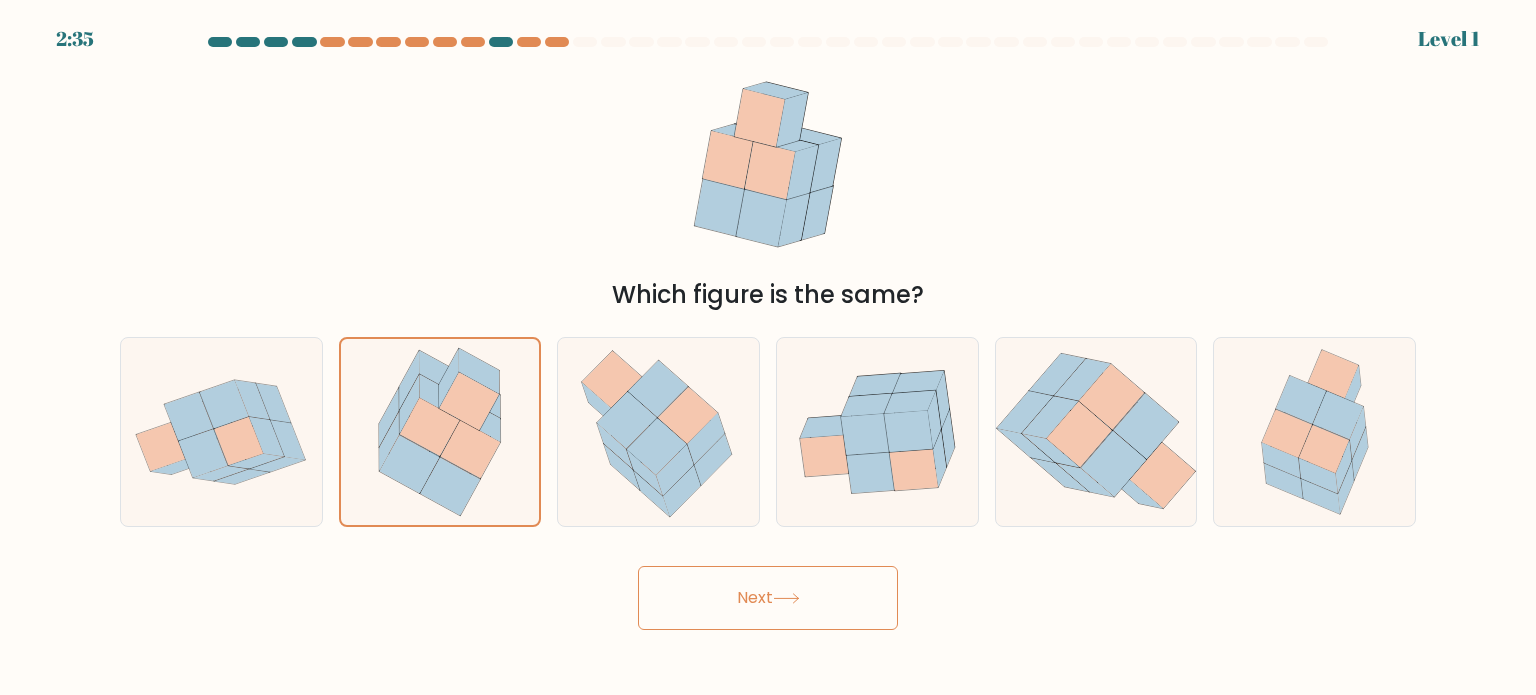 click on "Next" at bounding box center (768, 598) 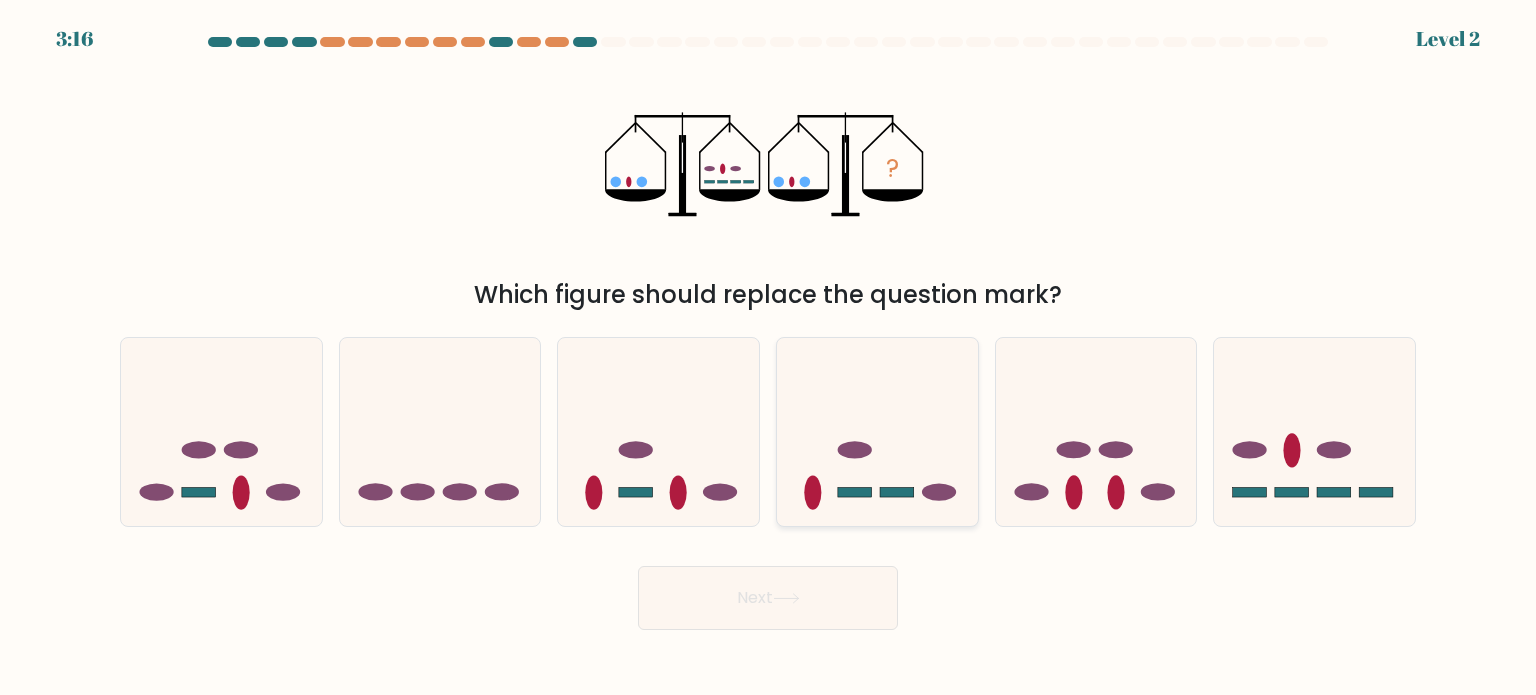 click 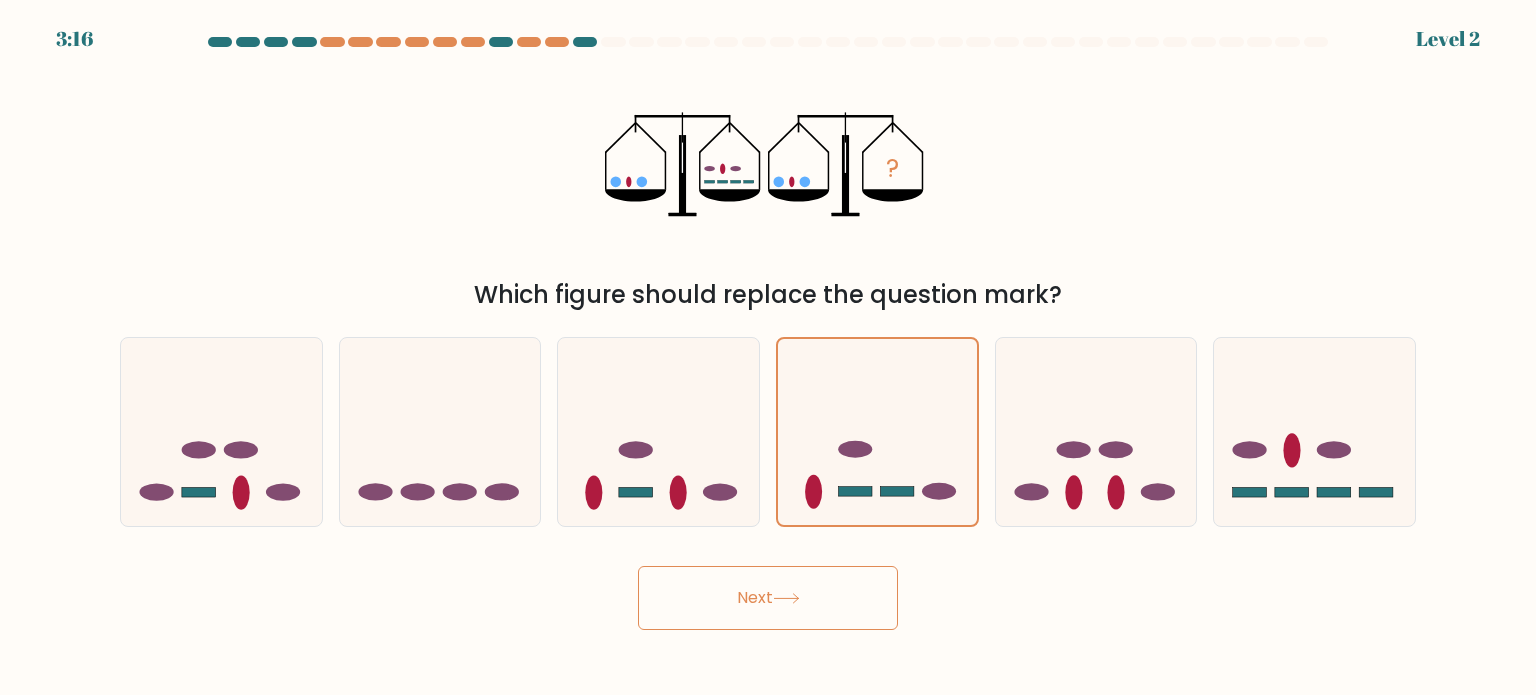 click on "Next" at bounding box center [768, 598] 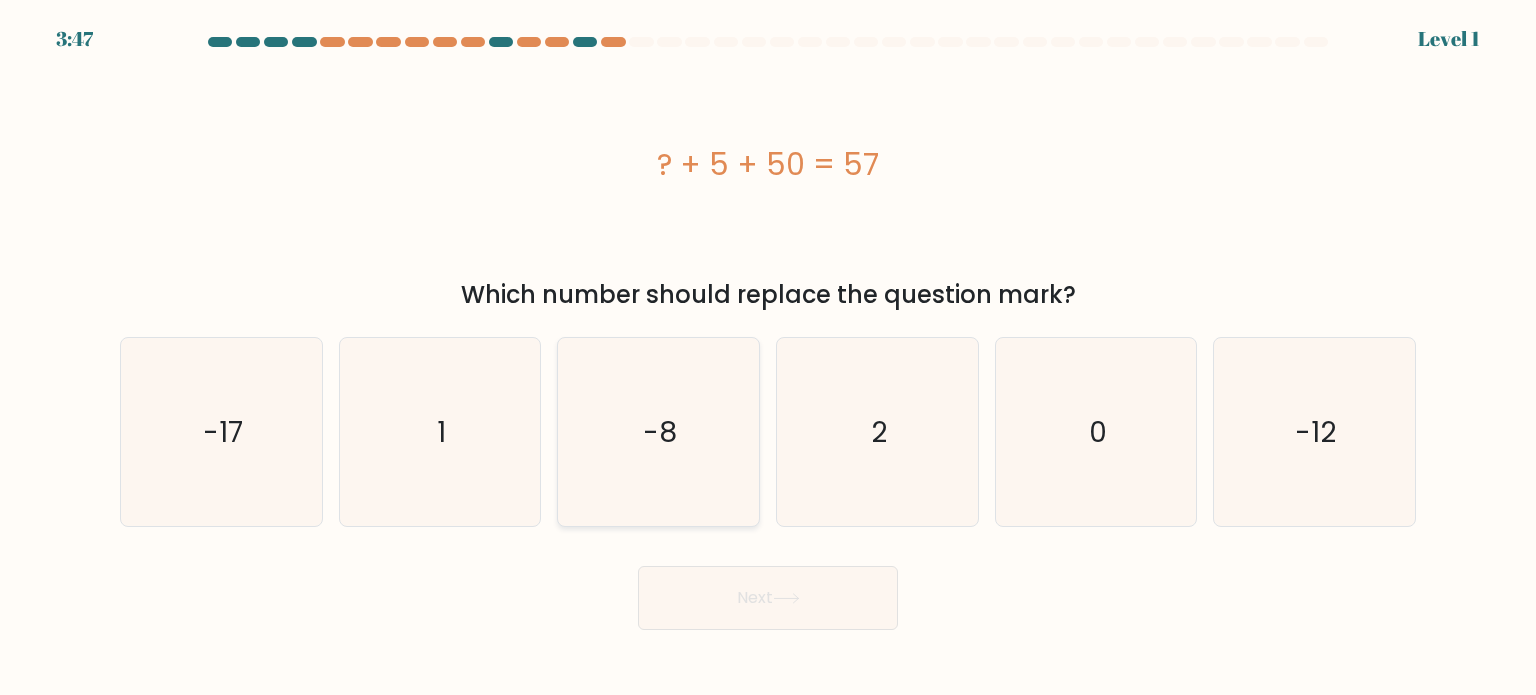click on "-8" 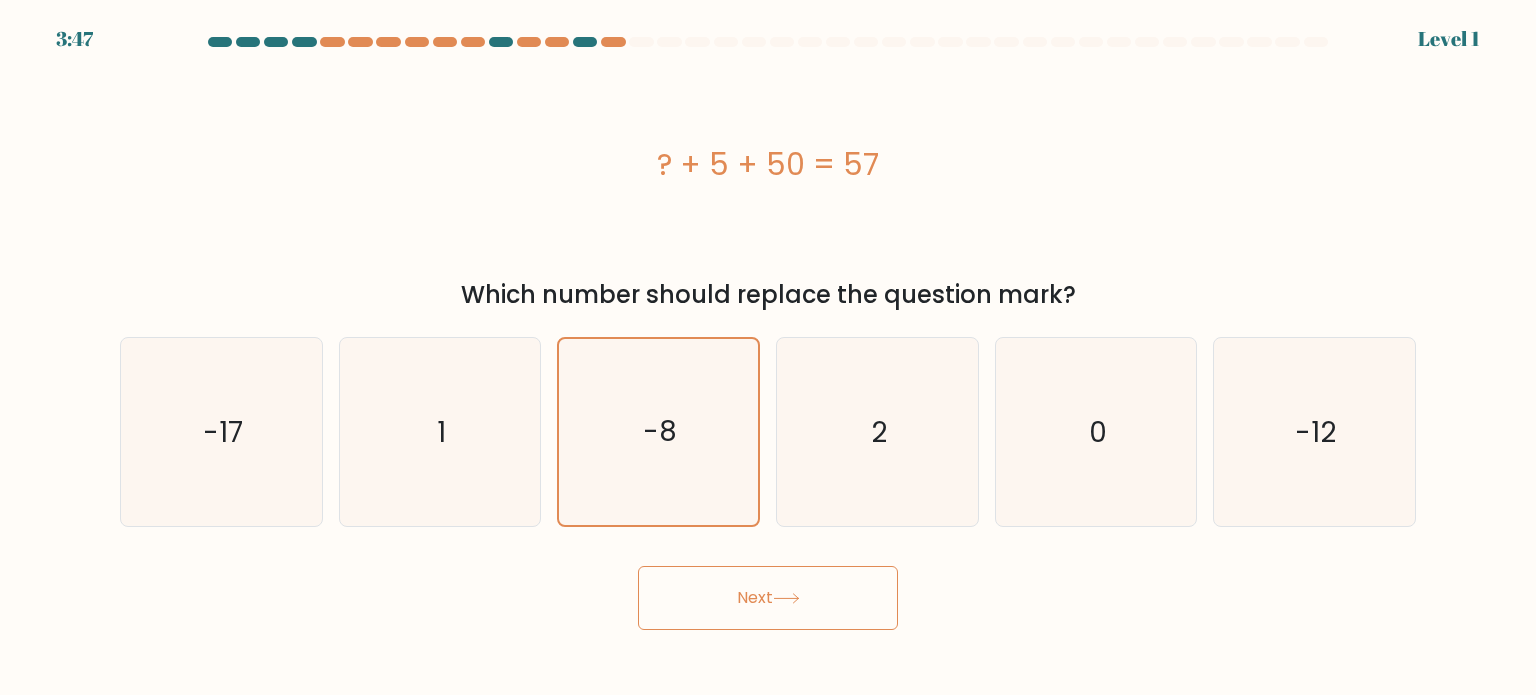 click on "Next" at bounding box center (768, 598) 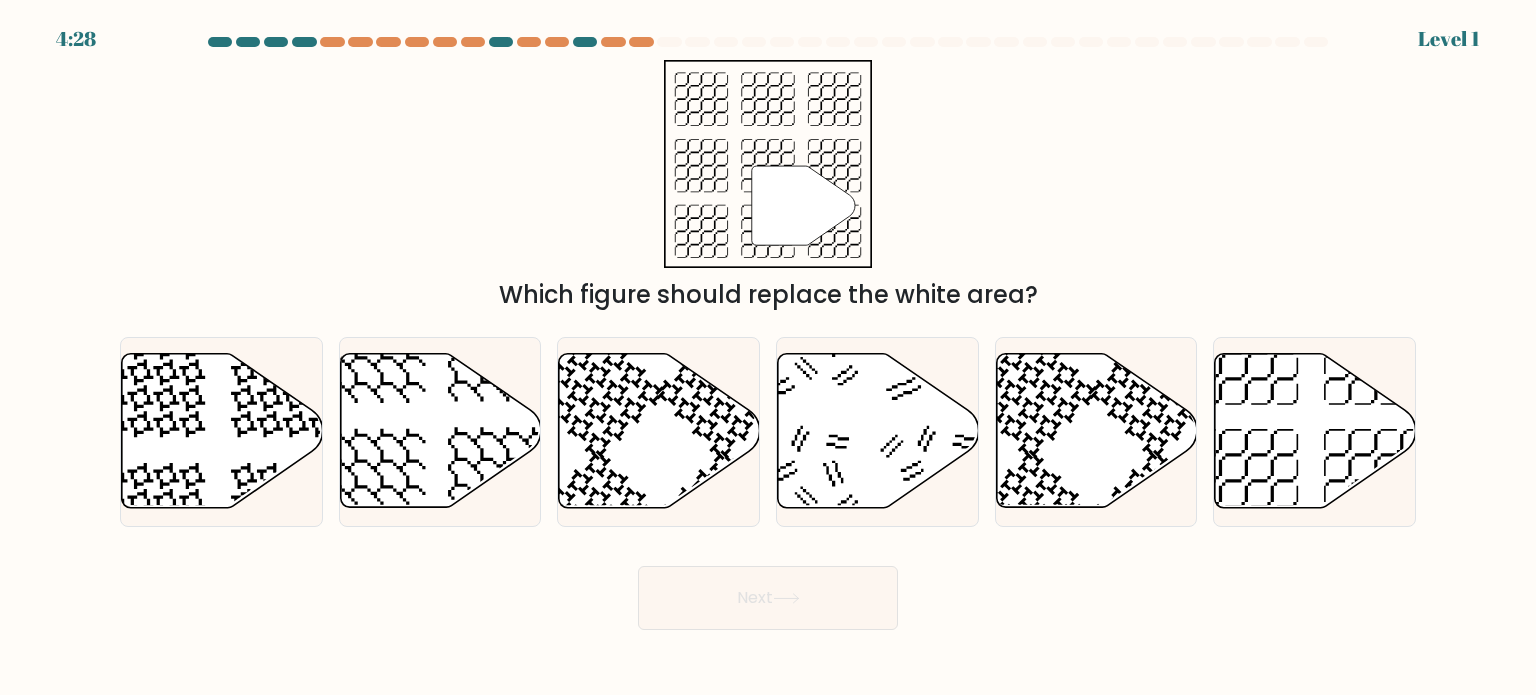 click at bounding box center [1175, 42] 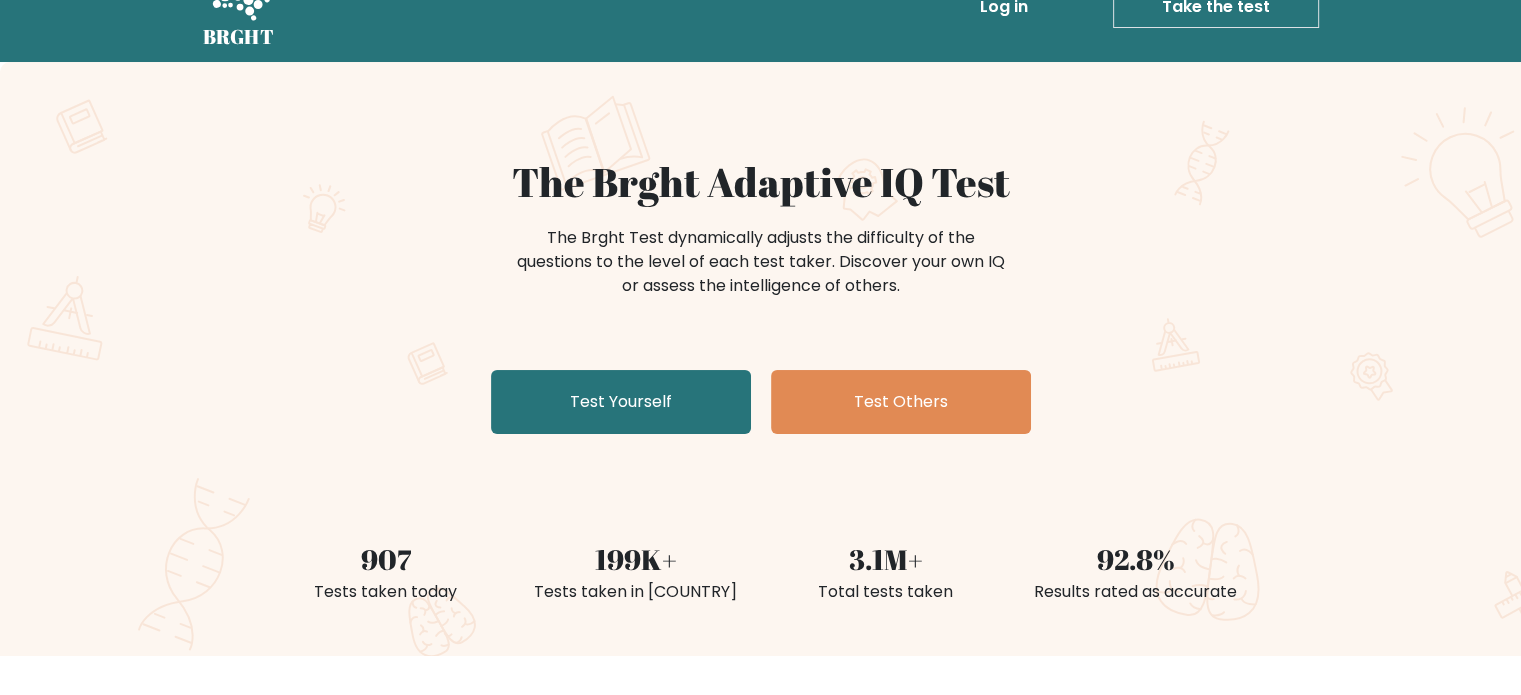scroll, scrollTop: 0, scrollLeft: 0, axis: both 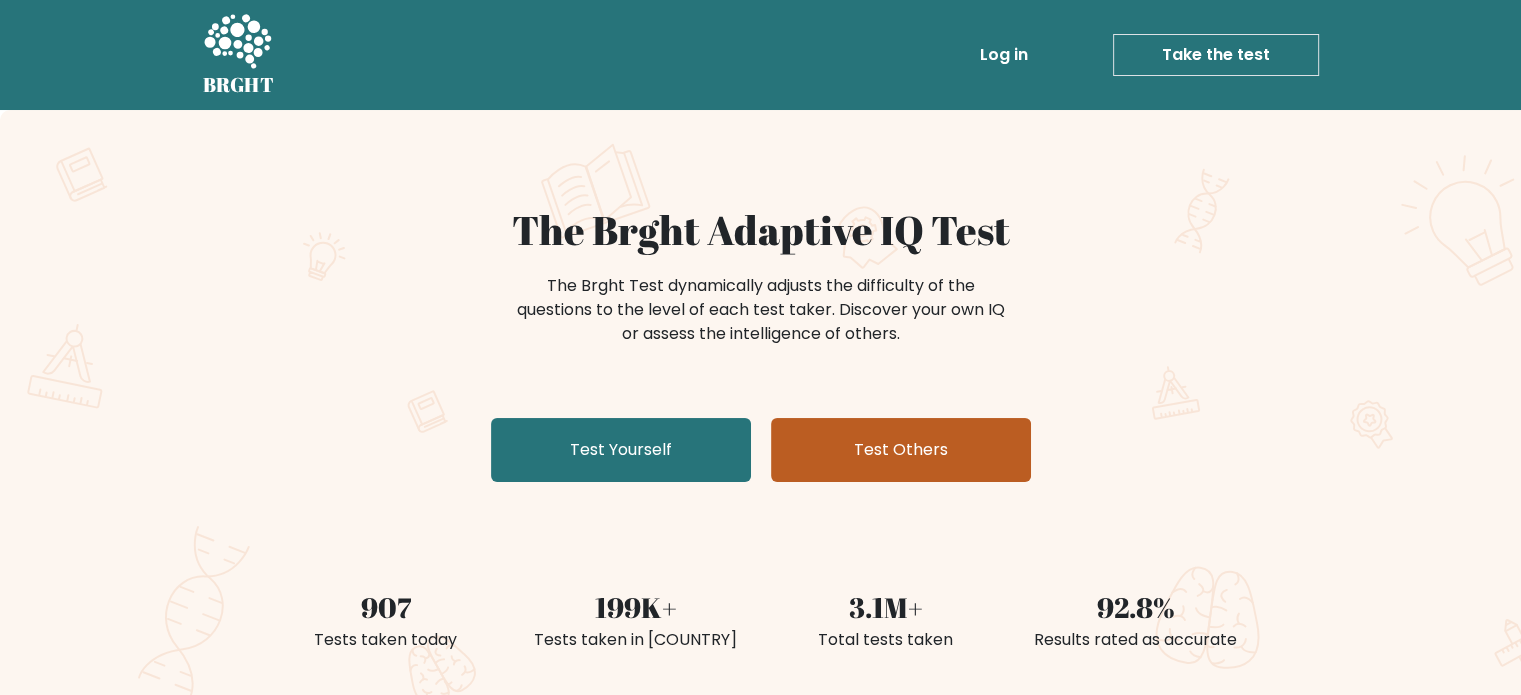 click on "Test Others" at bounding box center [901, 450] 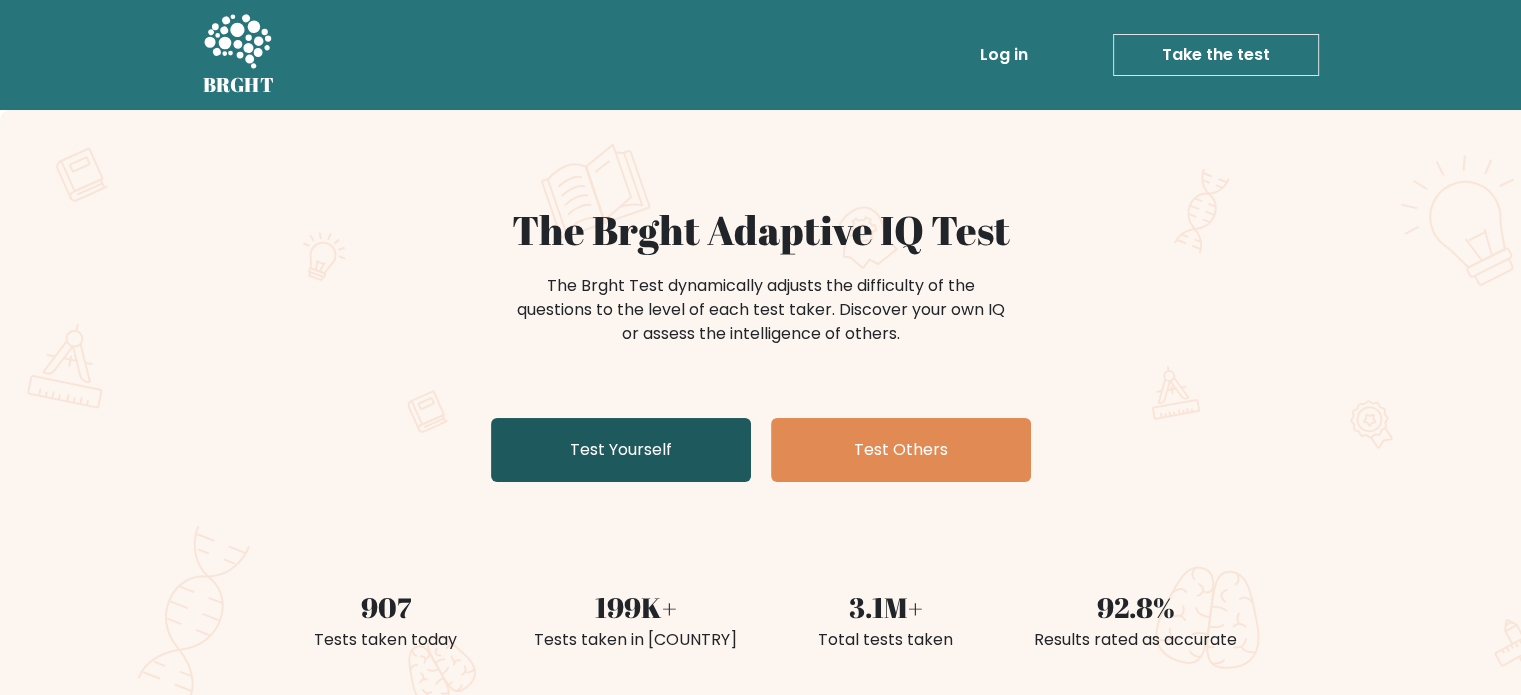 click on "Test Yourself" at bounding box center [621, 450] 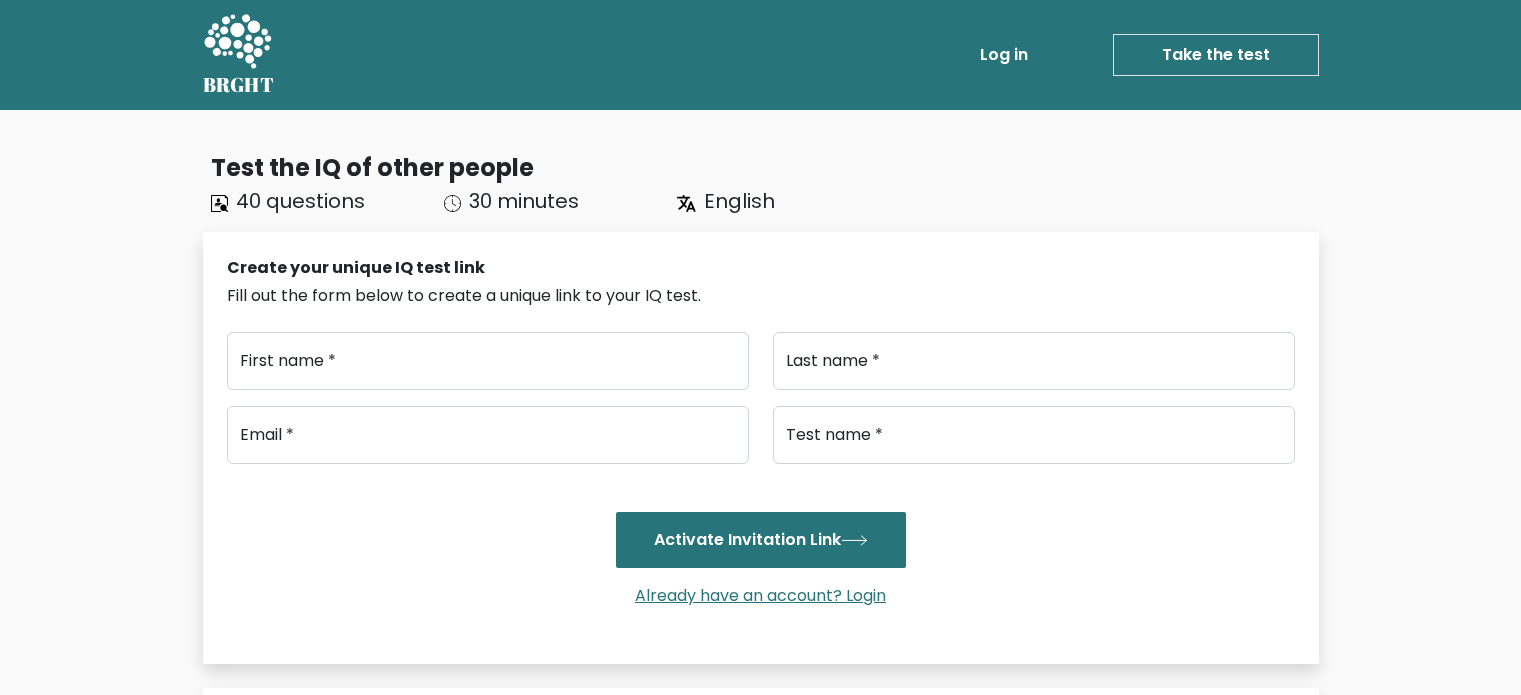 scroll, scrollTop: 0, scrollLeft: 0, axis: both 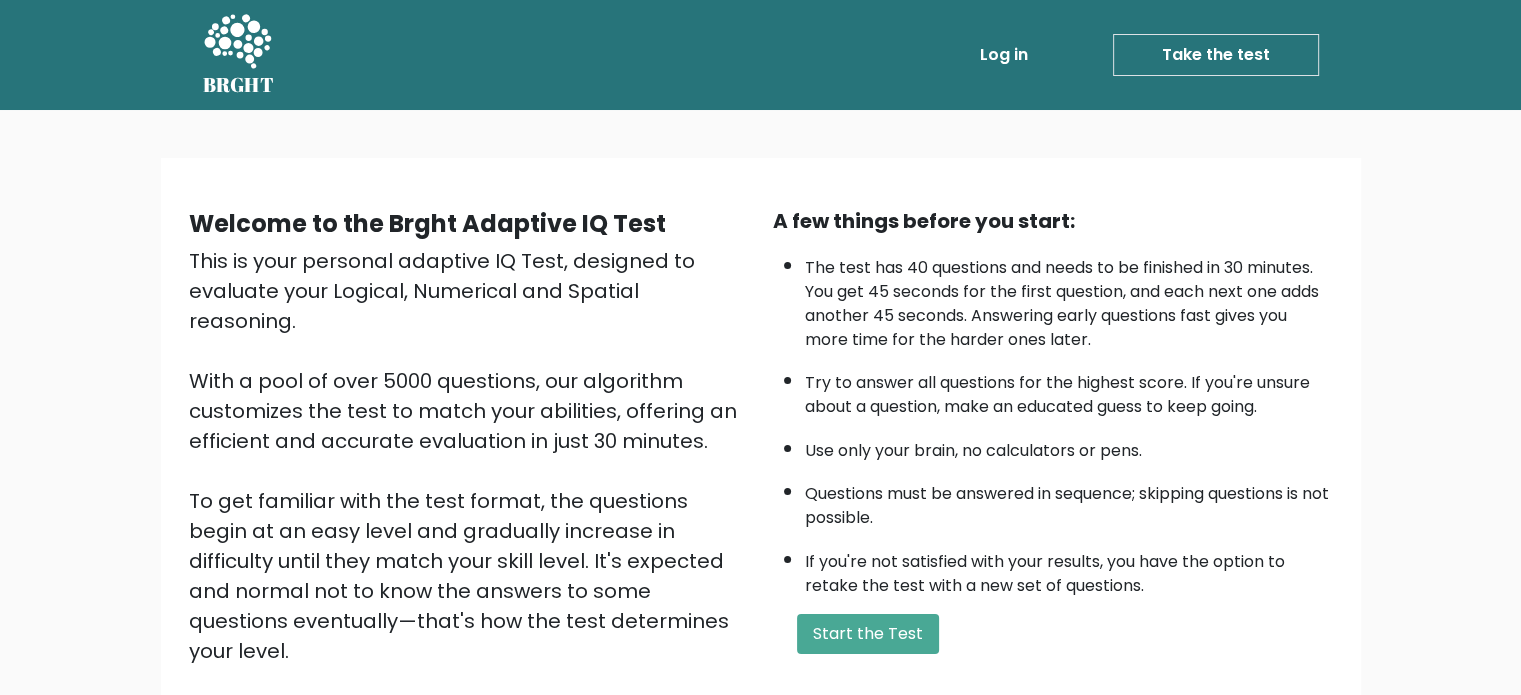 click on "Take the test" at bounding box center (1216, 55) 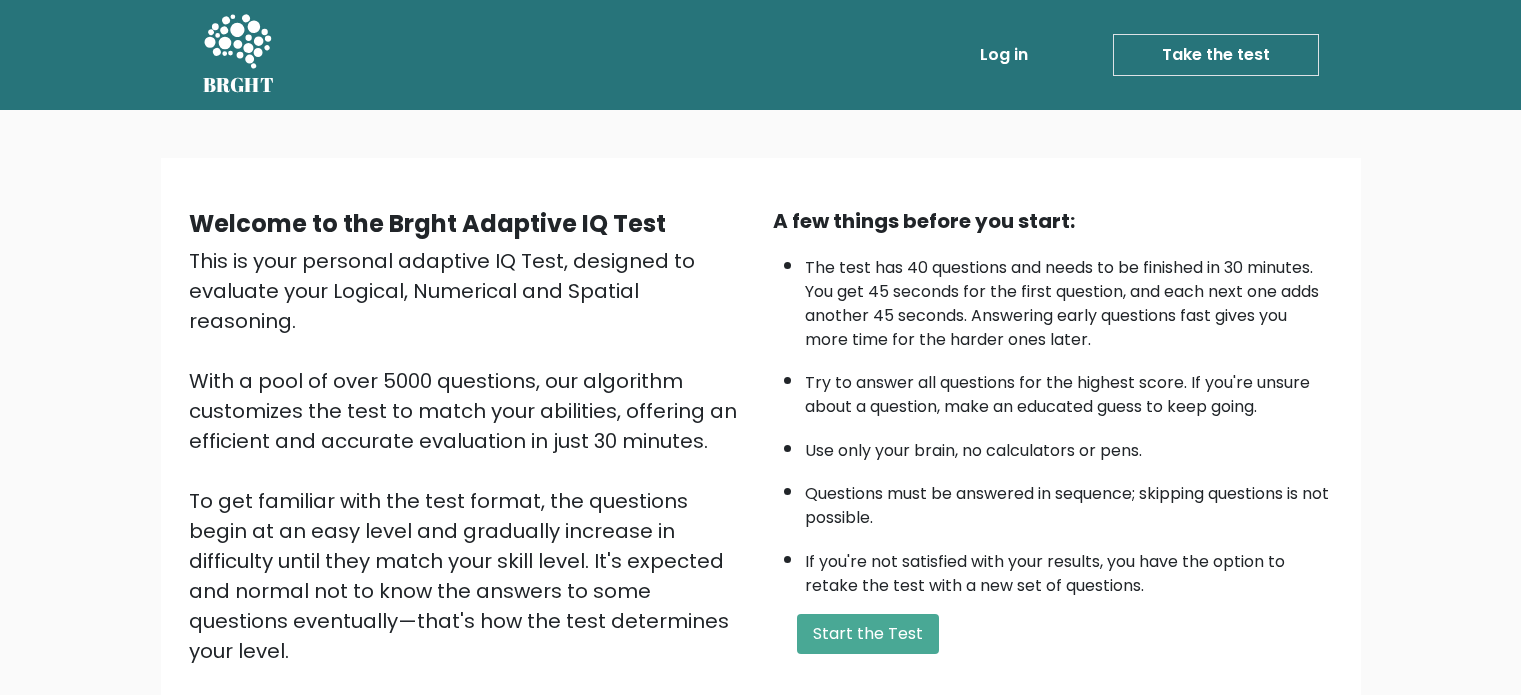 scroll, scrollTop: 0, scrollLeft: 0, axis: both 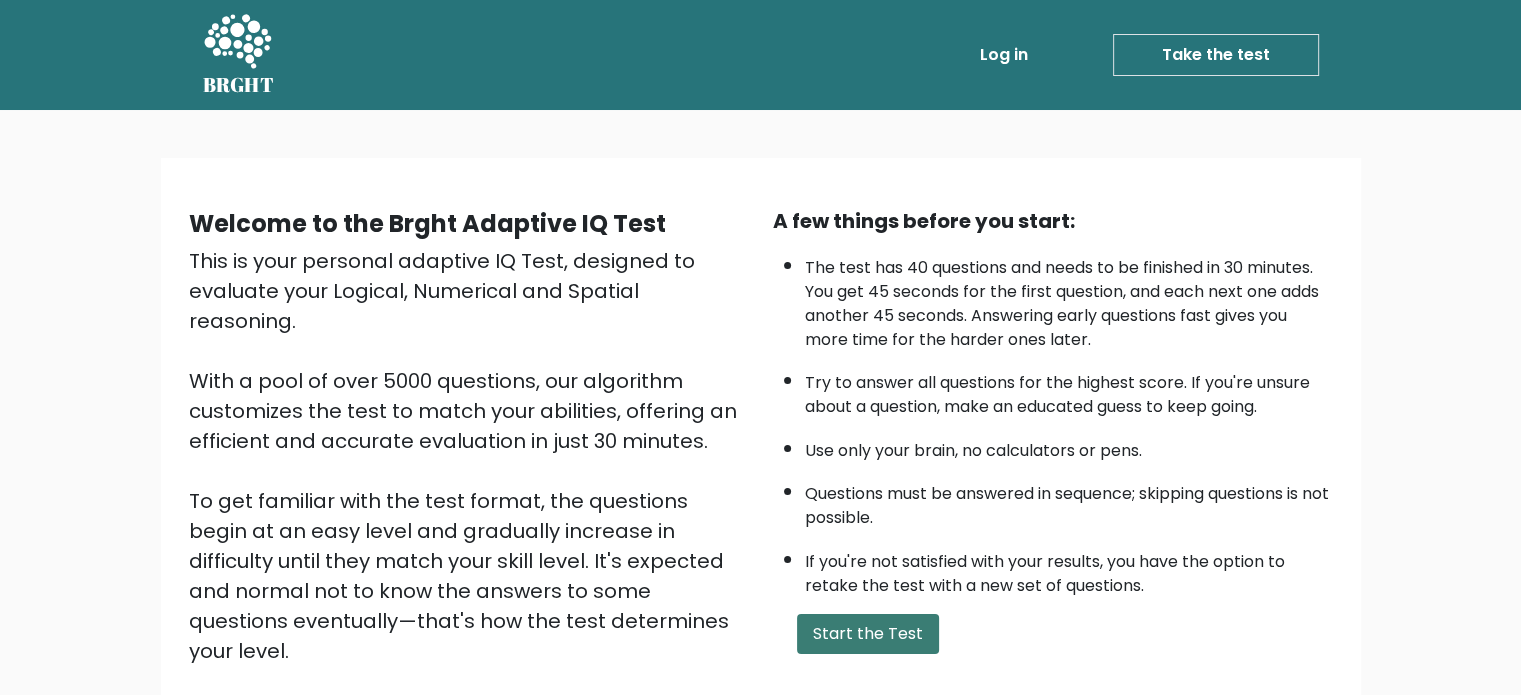 click on "Start the Test" at bounding box center (868, 634) 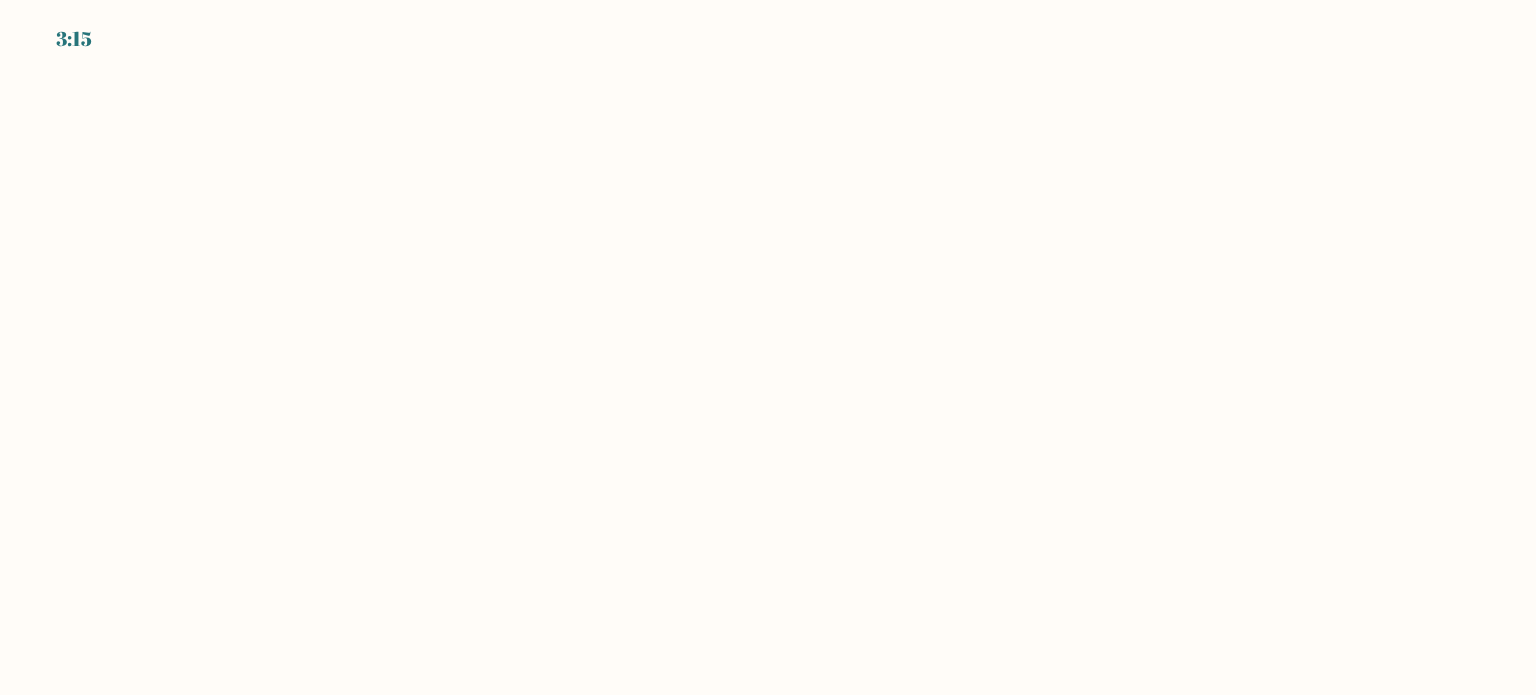 scroll, scrollTop: 0, scrollLeft: 0, axis: both 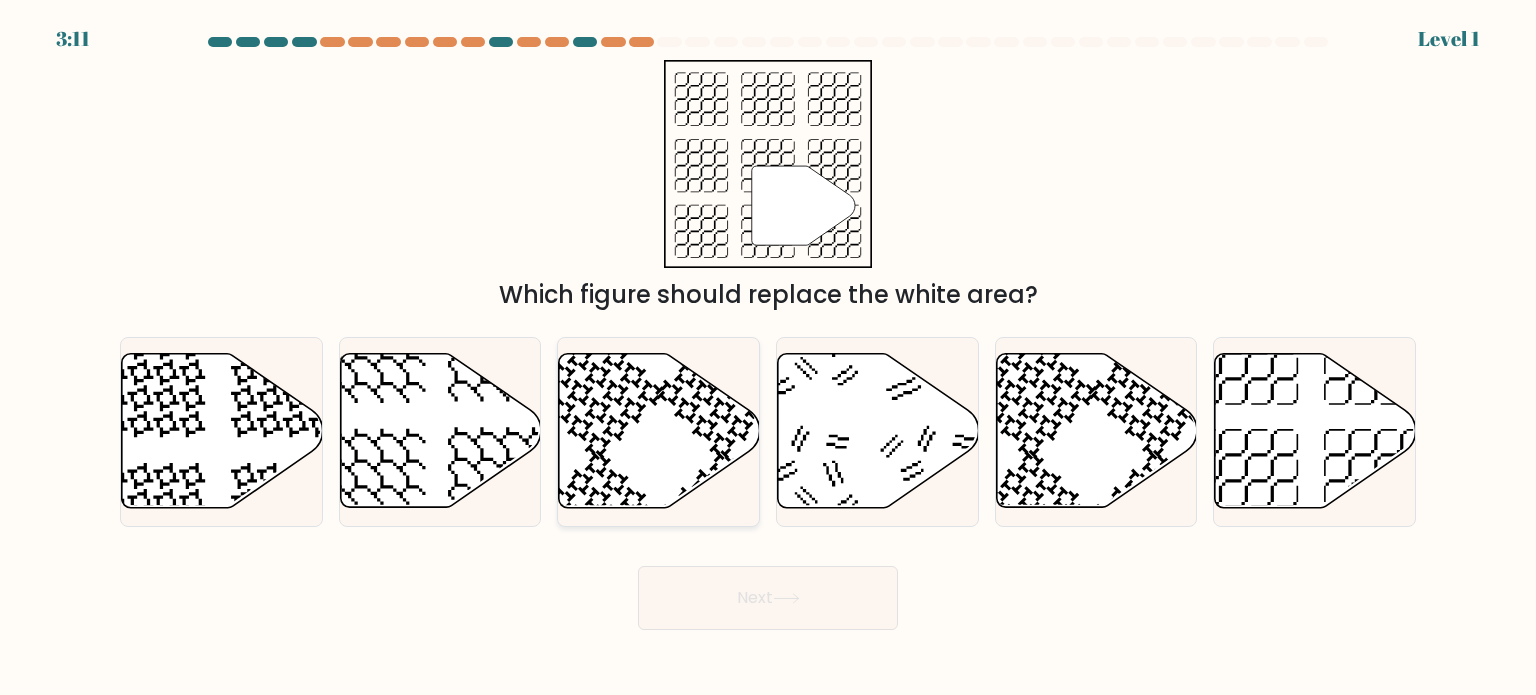 click 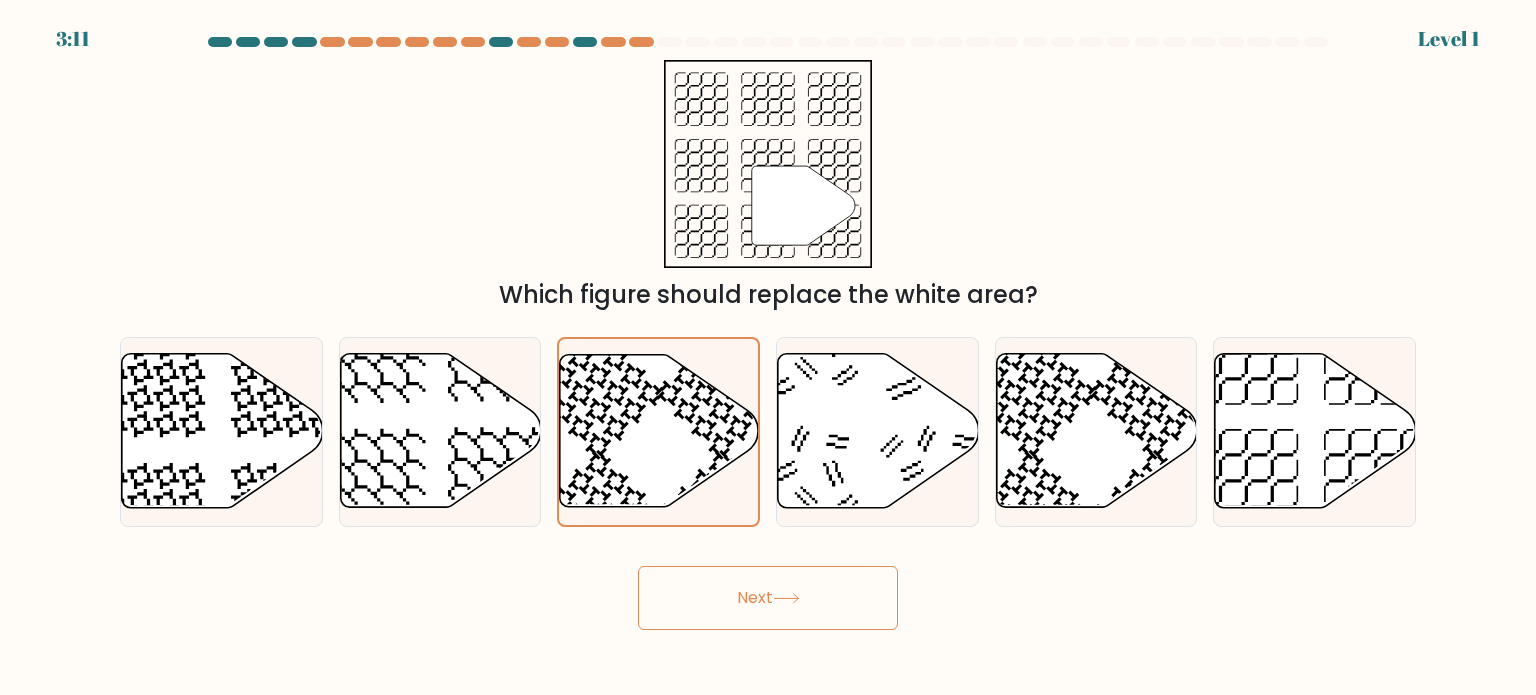click on "Next" at bounding box center (768, 598) 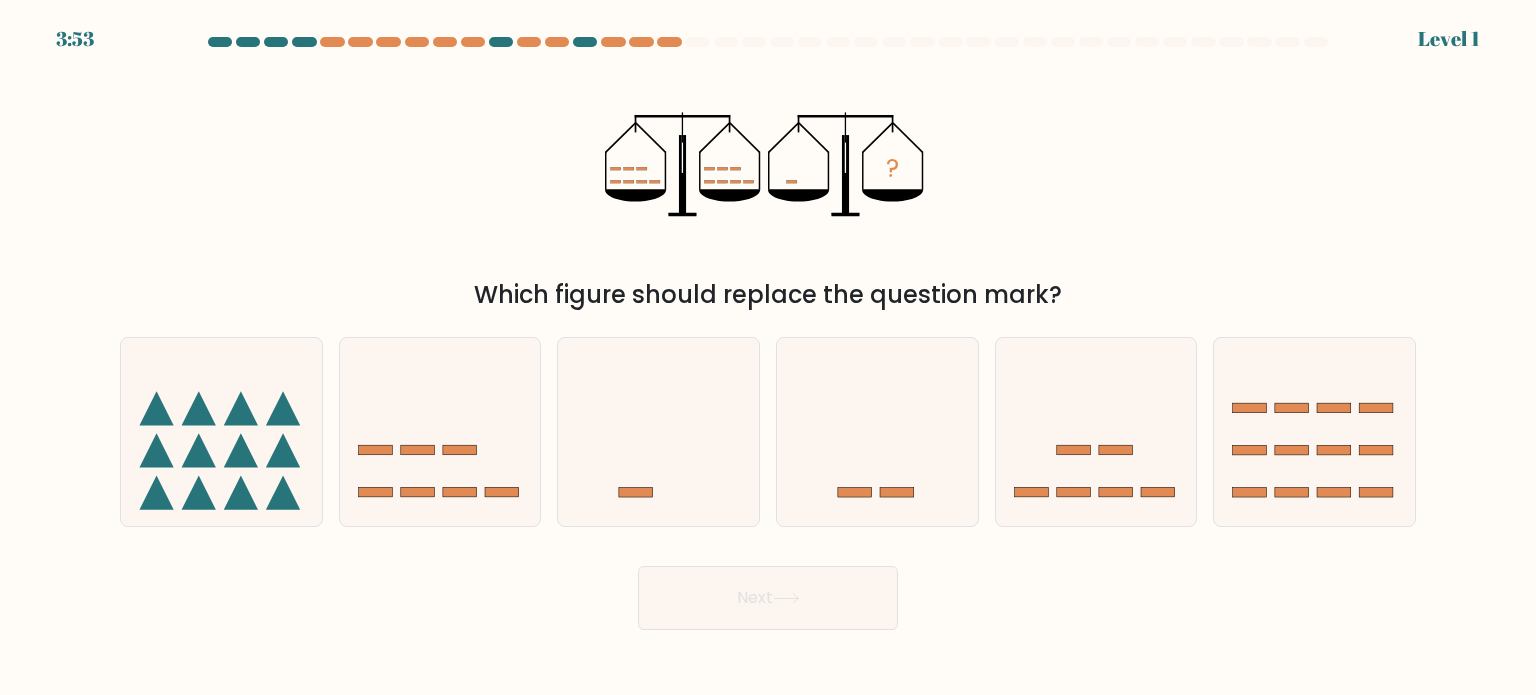 drag, startPoint x: 1075, startPoint y: 427, endPoint x: 863, endPoint y: 543, distance: 241.66092 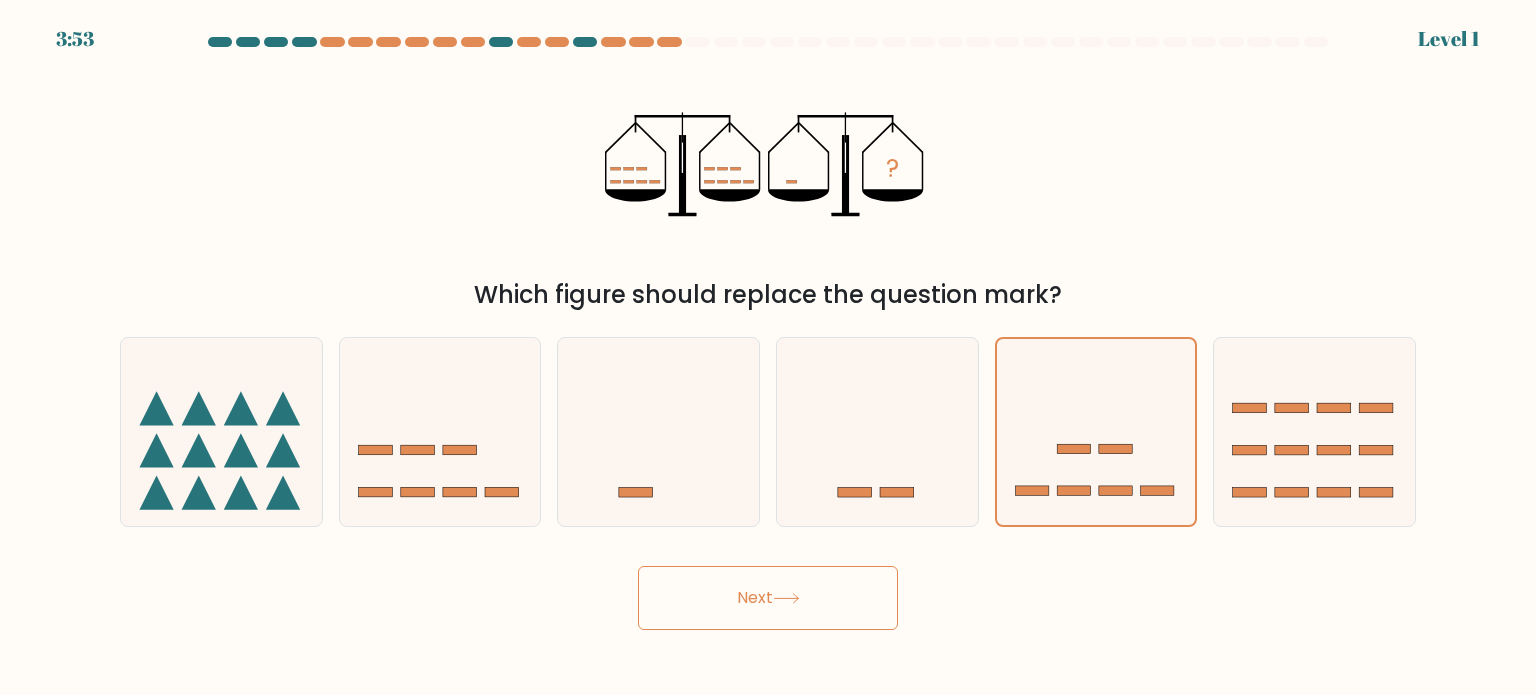 click on "Next" at bounding box center [768, 598] 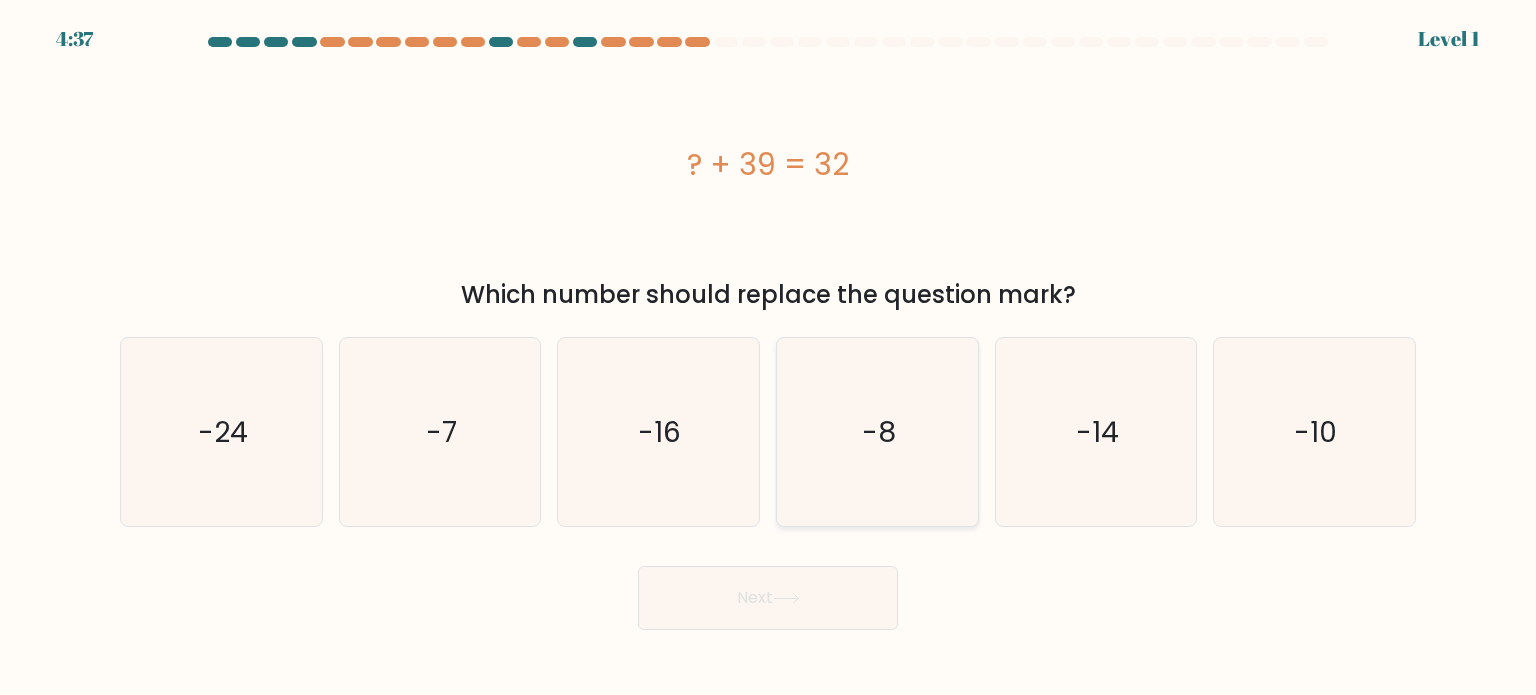 click on "-8" 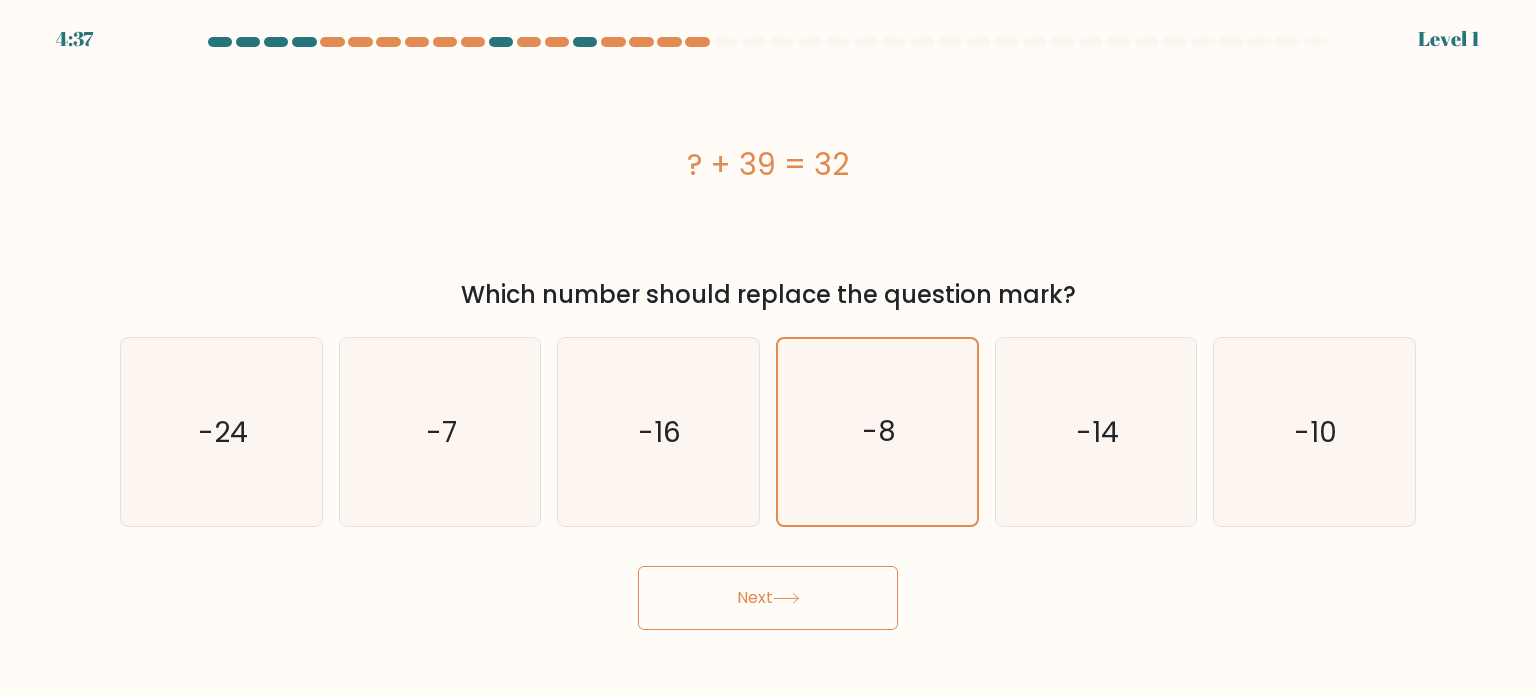 click on "Next" at bounding box center [768, 598] 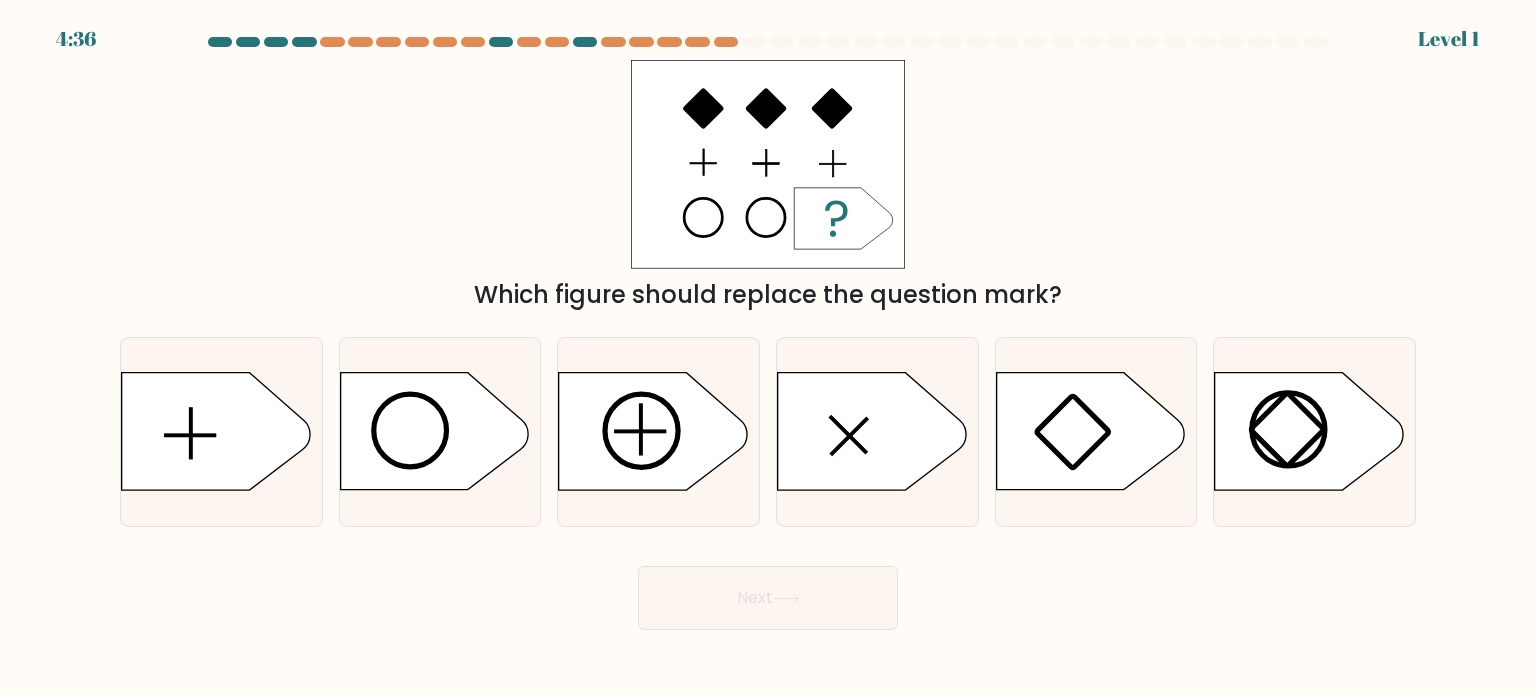 click on "Next" at bounding box center [768, 598] 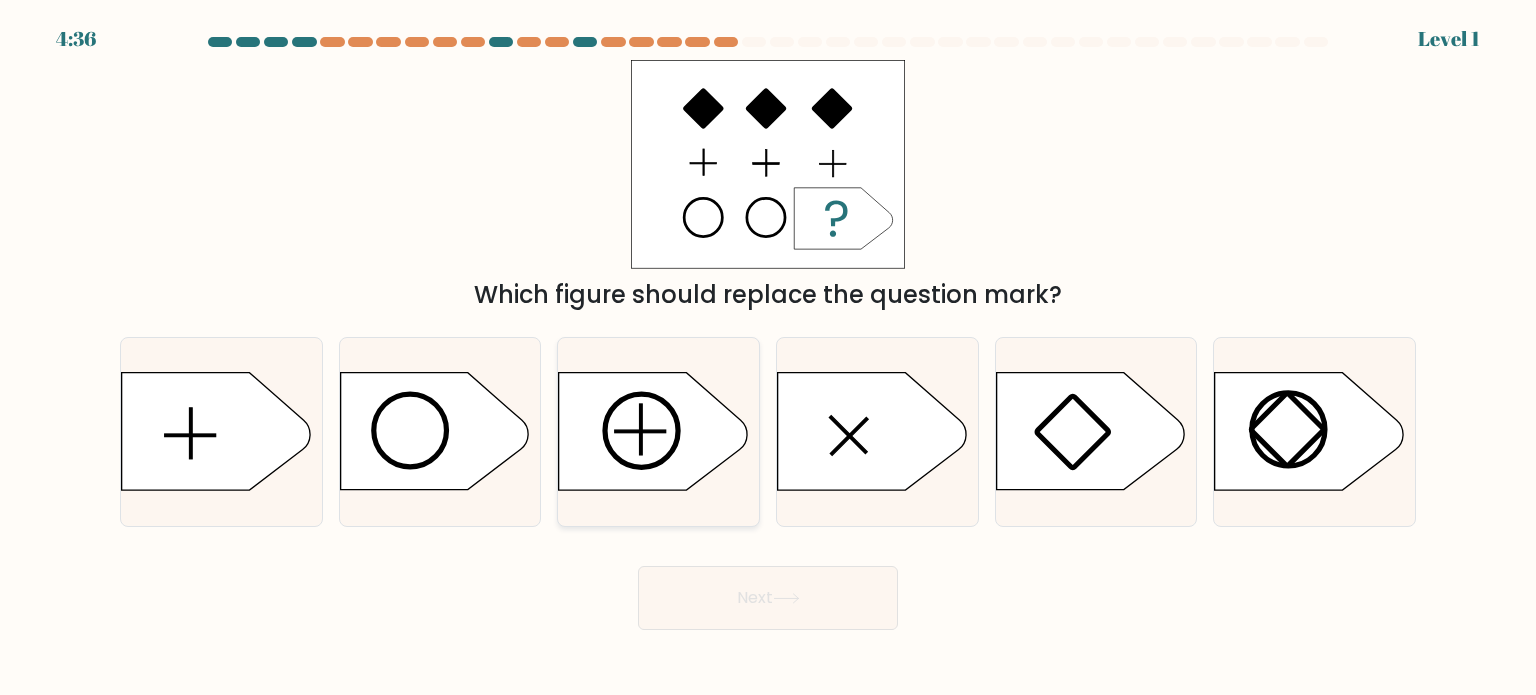 click 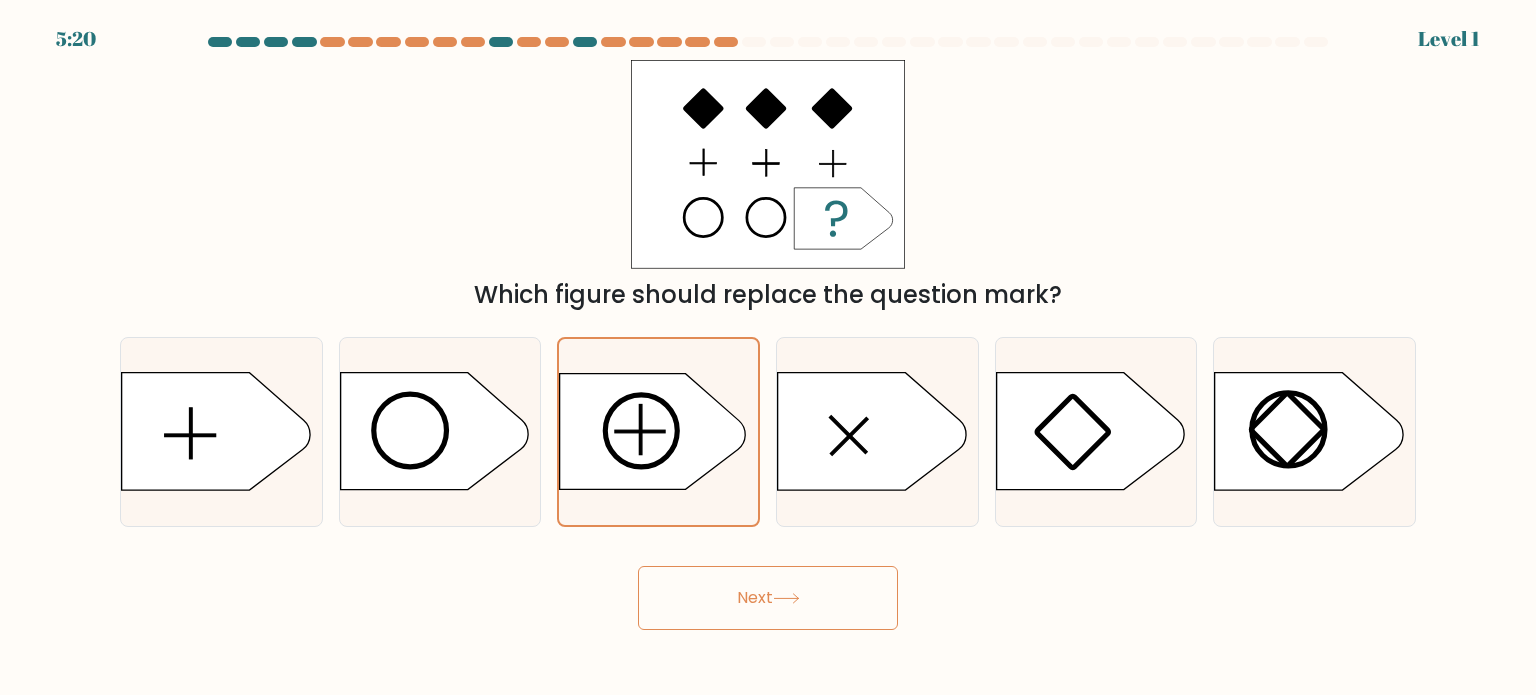 click on "a." at bounding box center (768, 333) 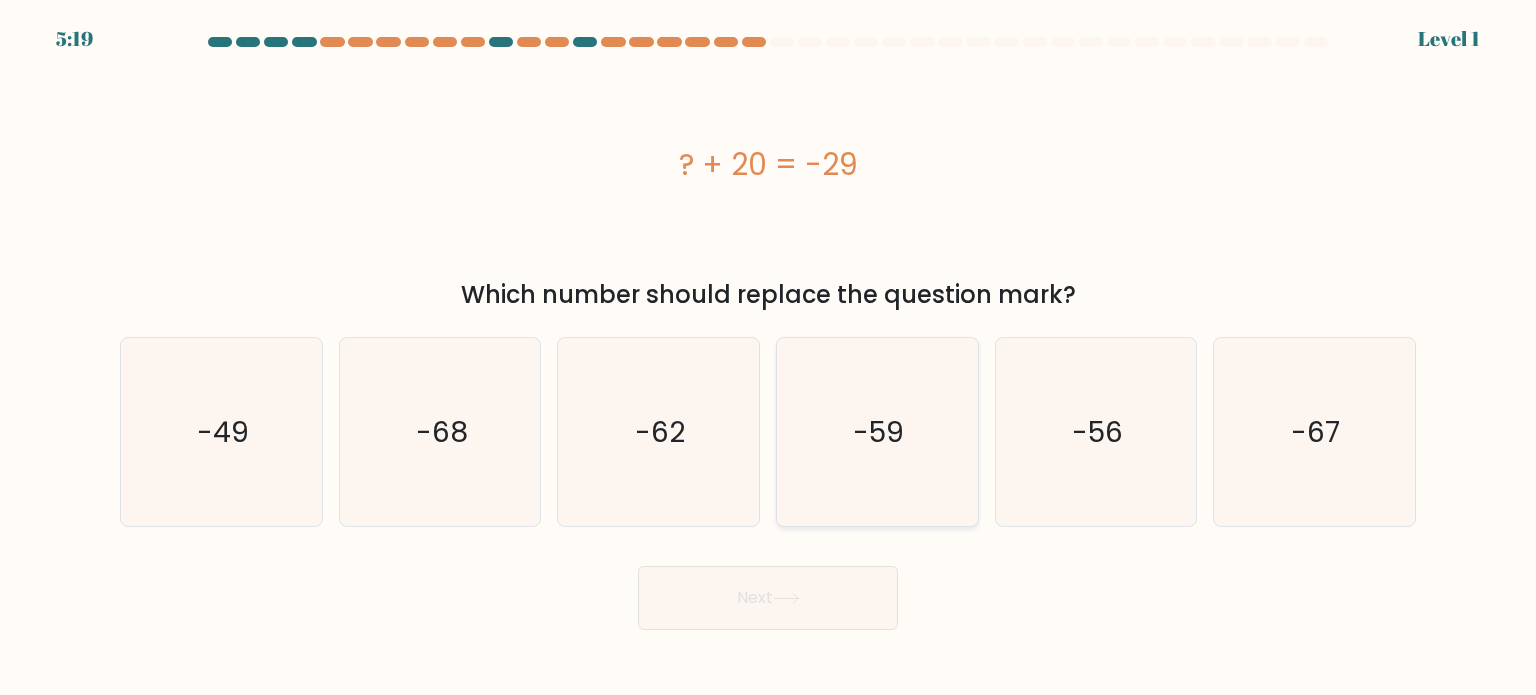 click on "-59" 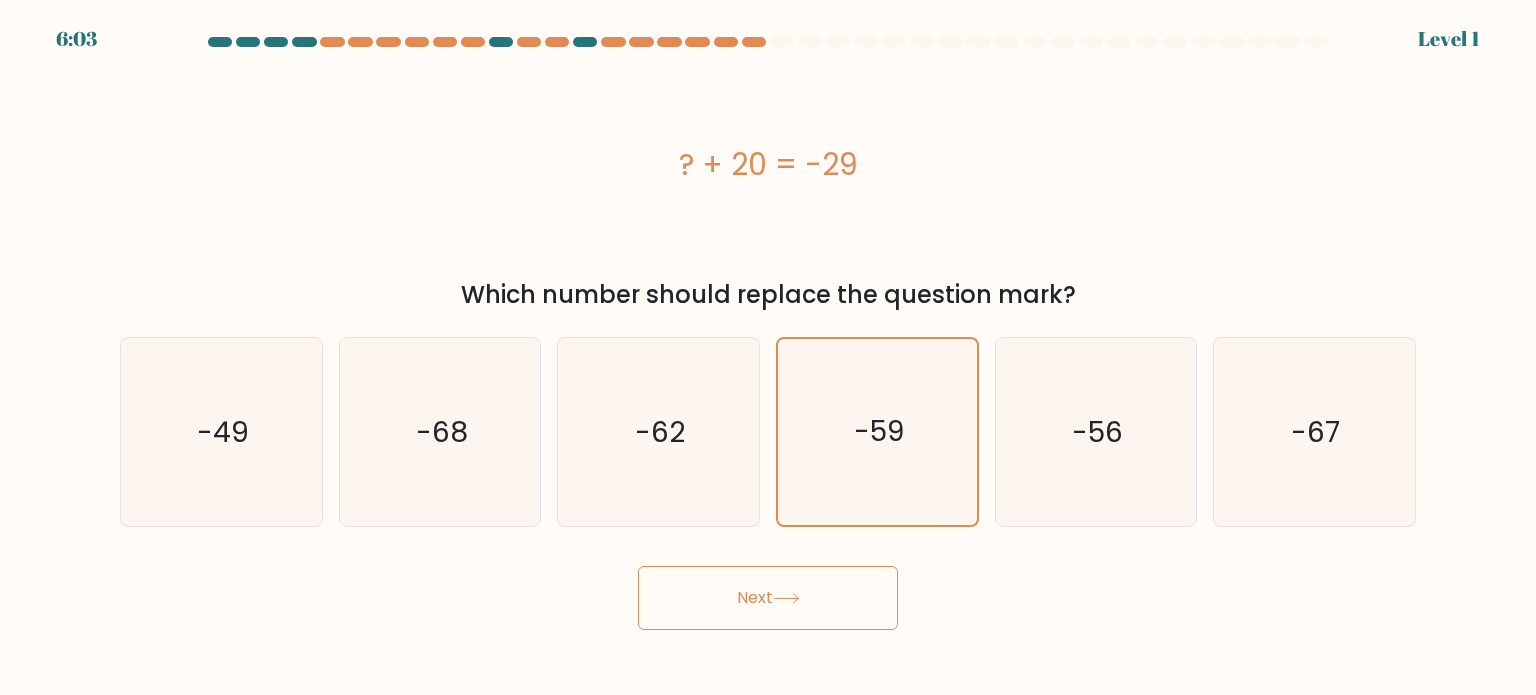 click on "Next" at bounding box center [768, 598] 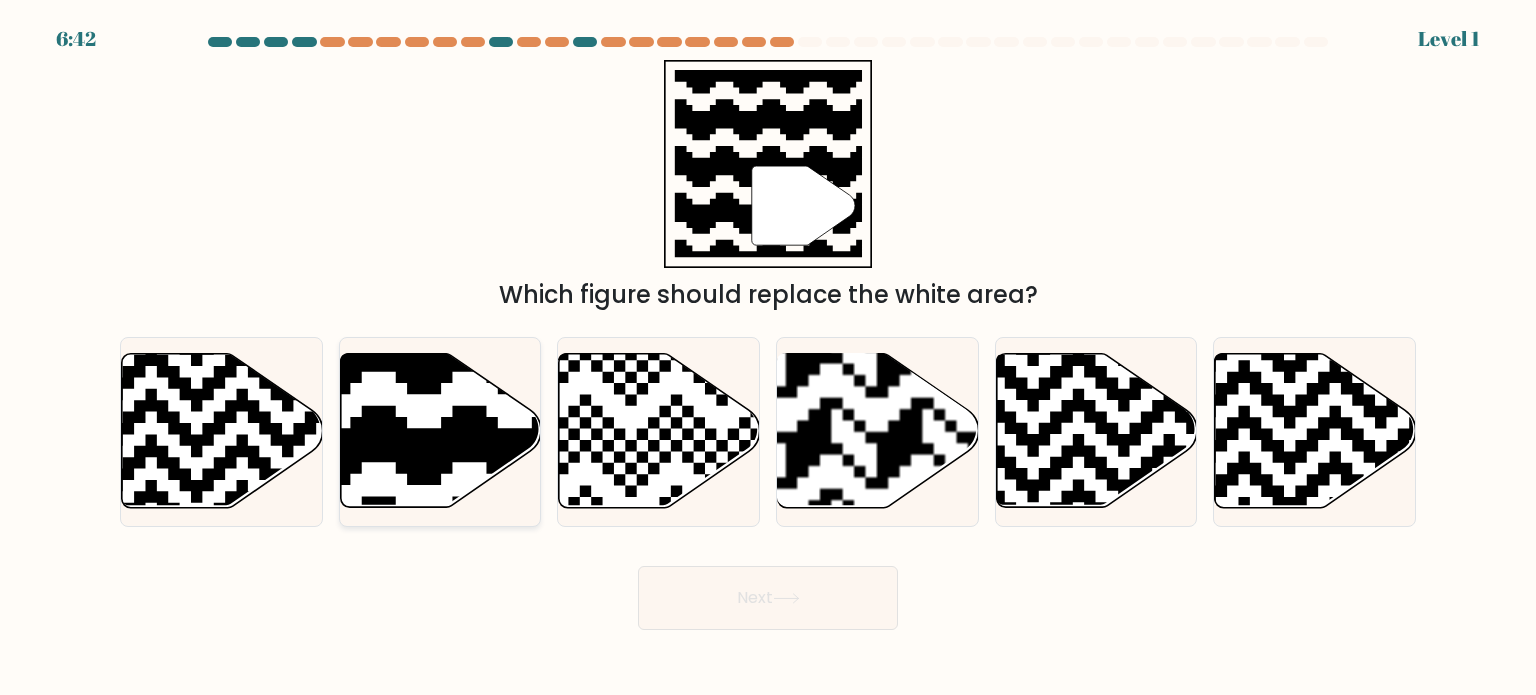 click 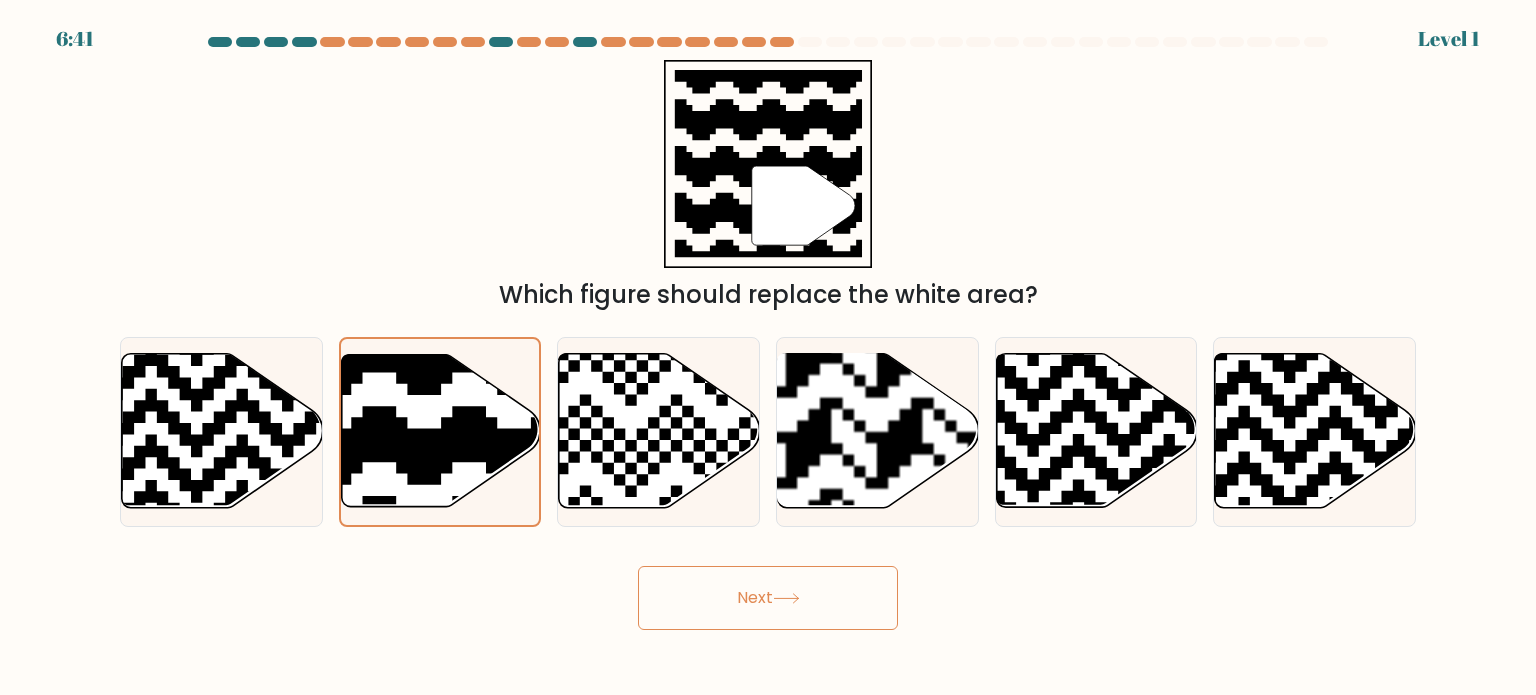 click on "Next" at bounding box center (768, 598) 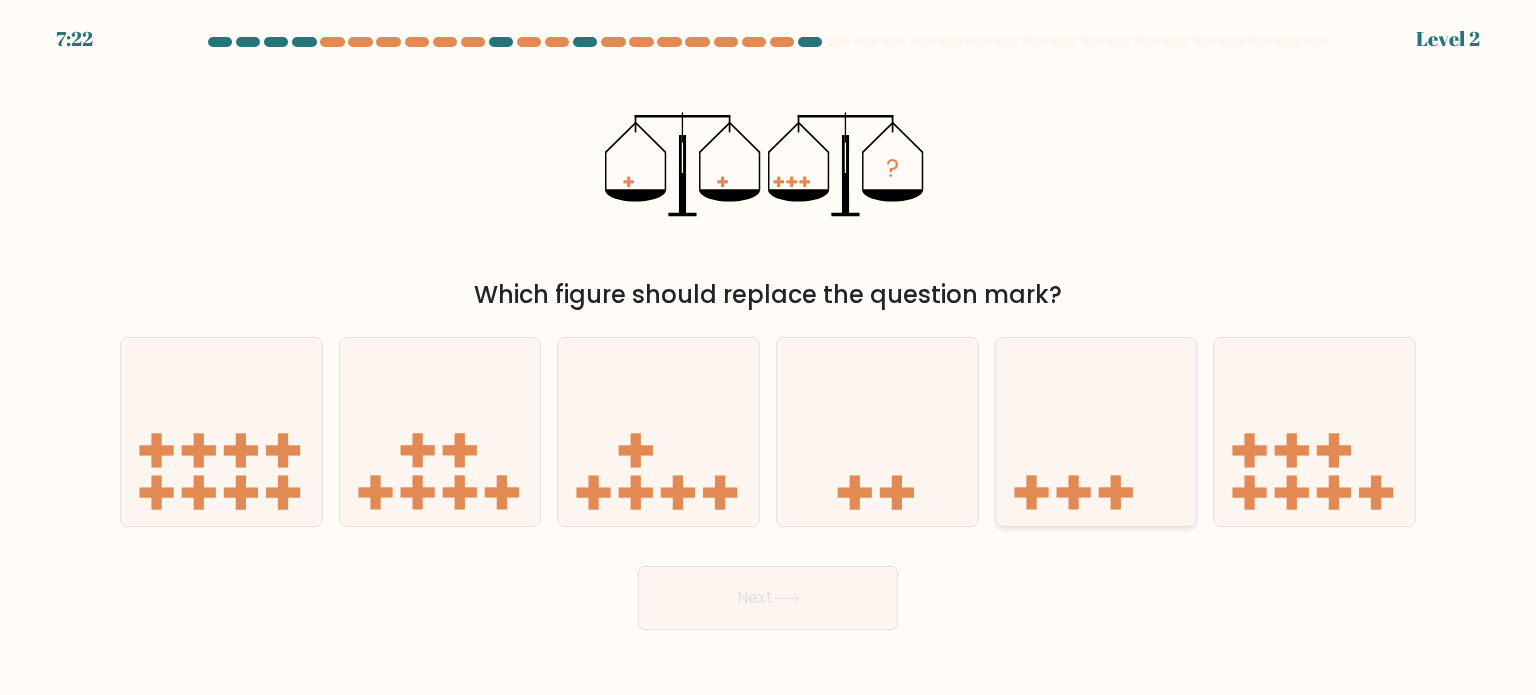 click 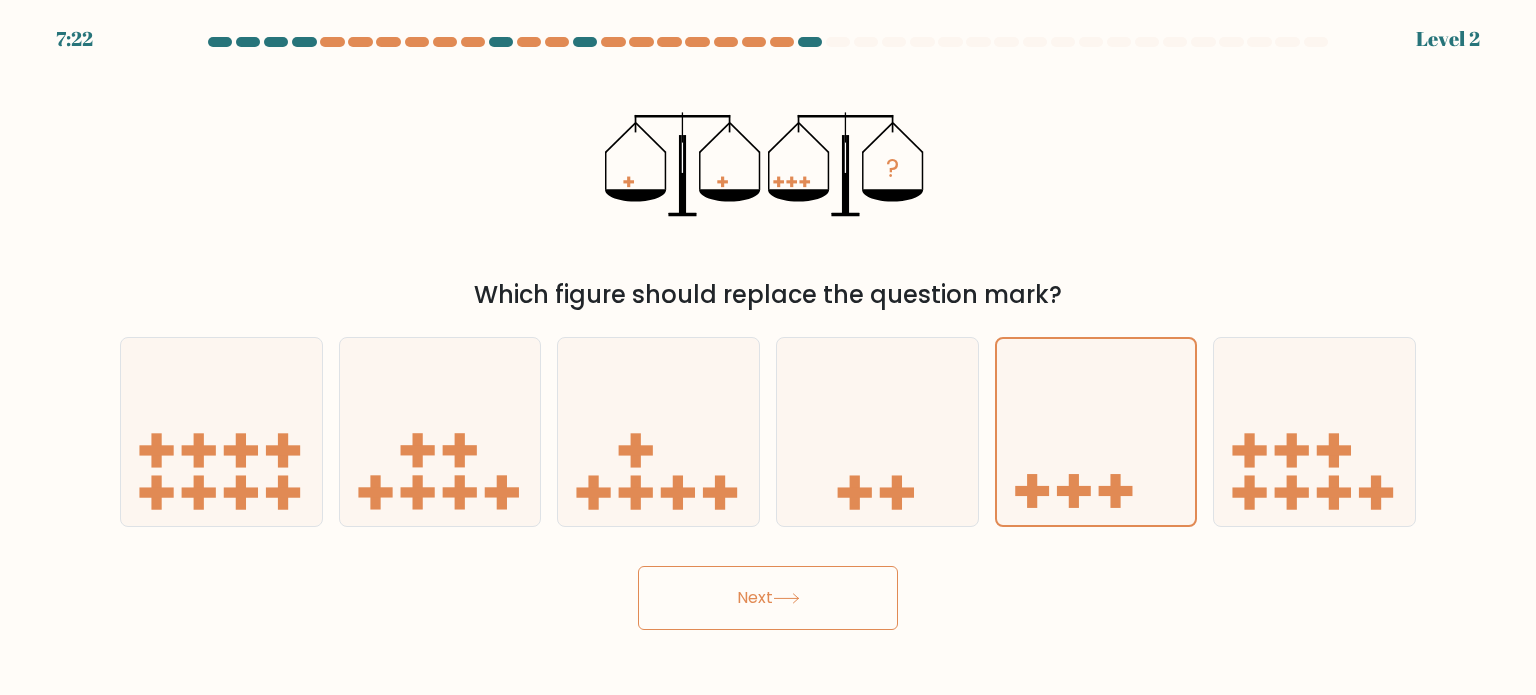 click on "Next" at bounding box center (768, 598) 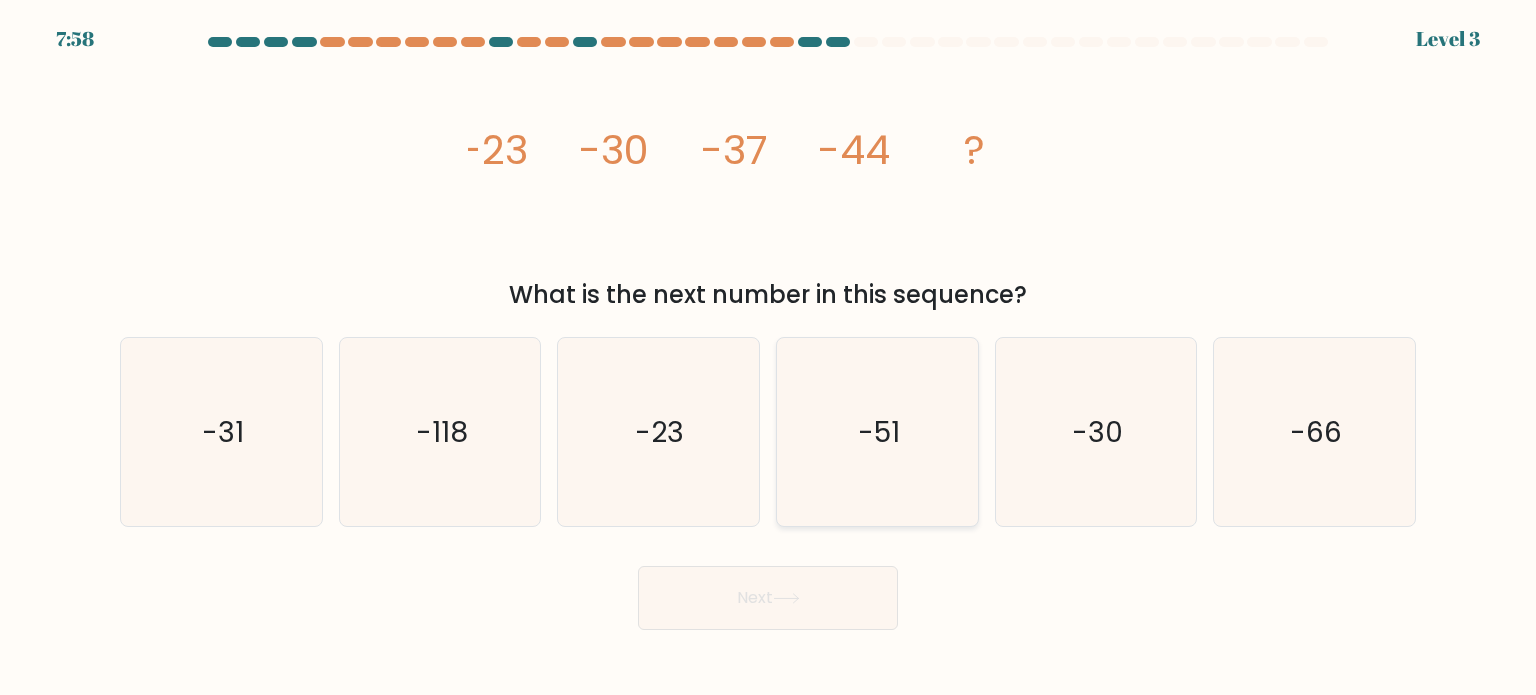 click on "-51" 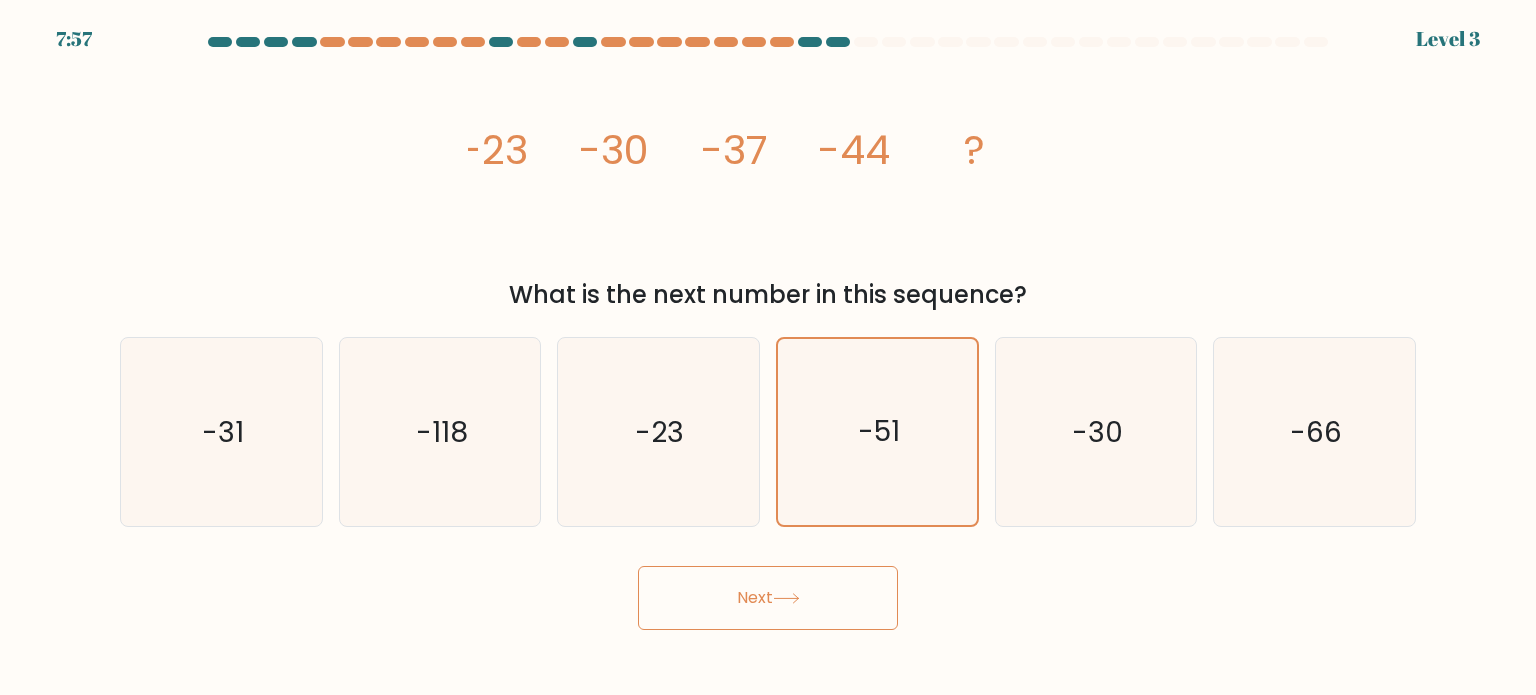click on "Next" at bounding box center (768, 598) 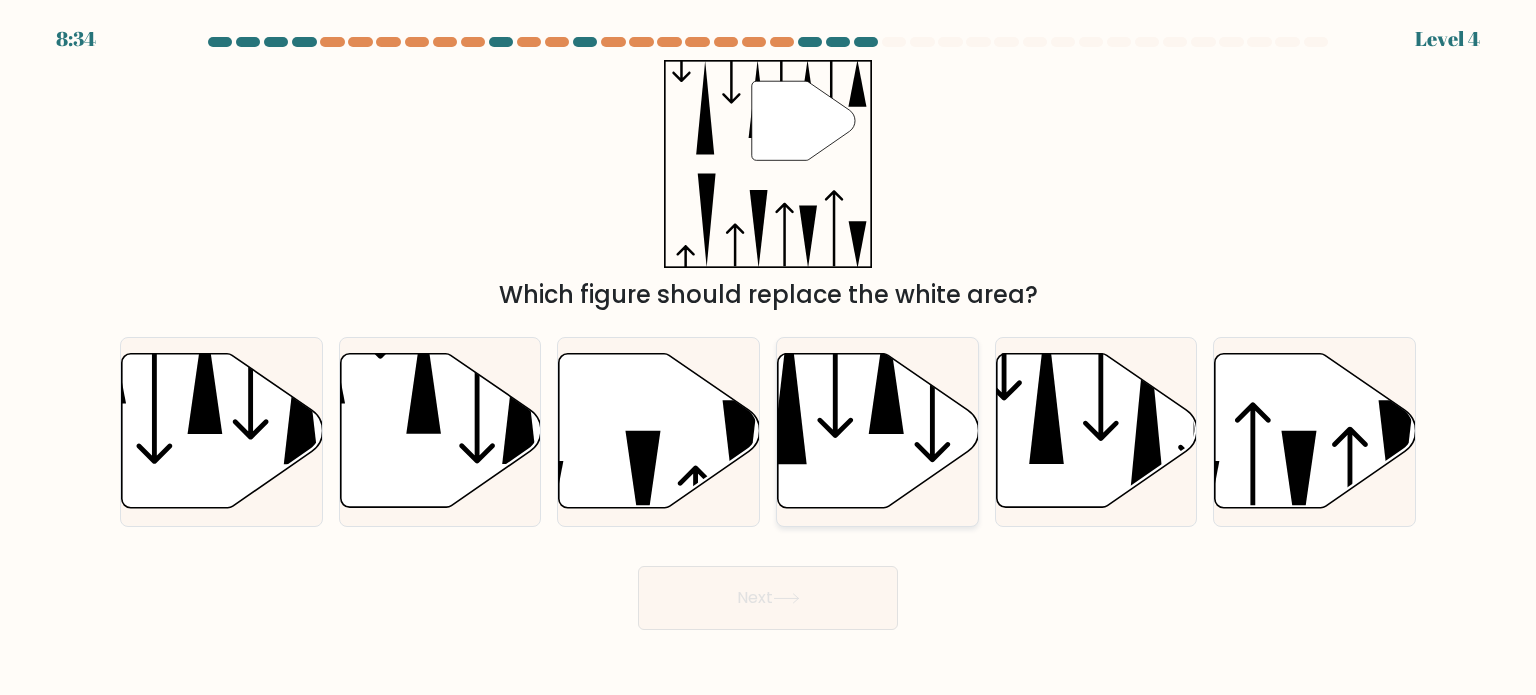 click 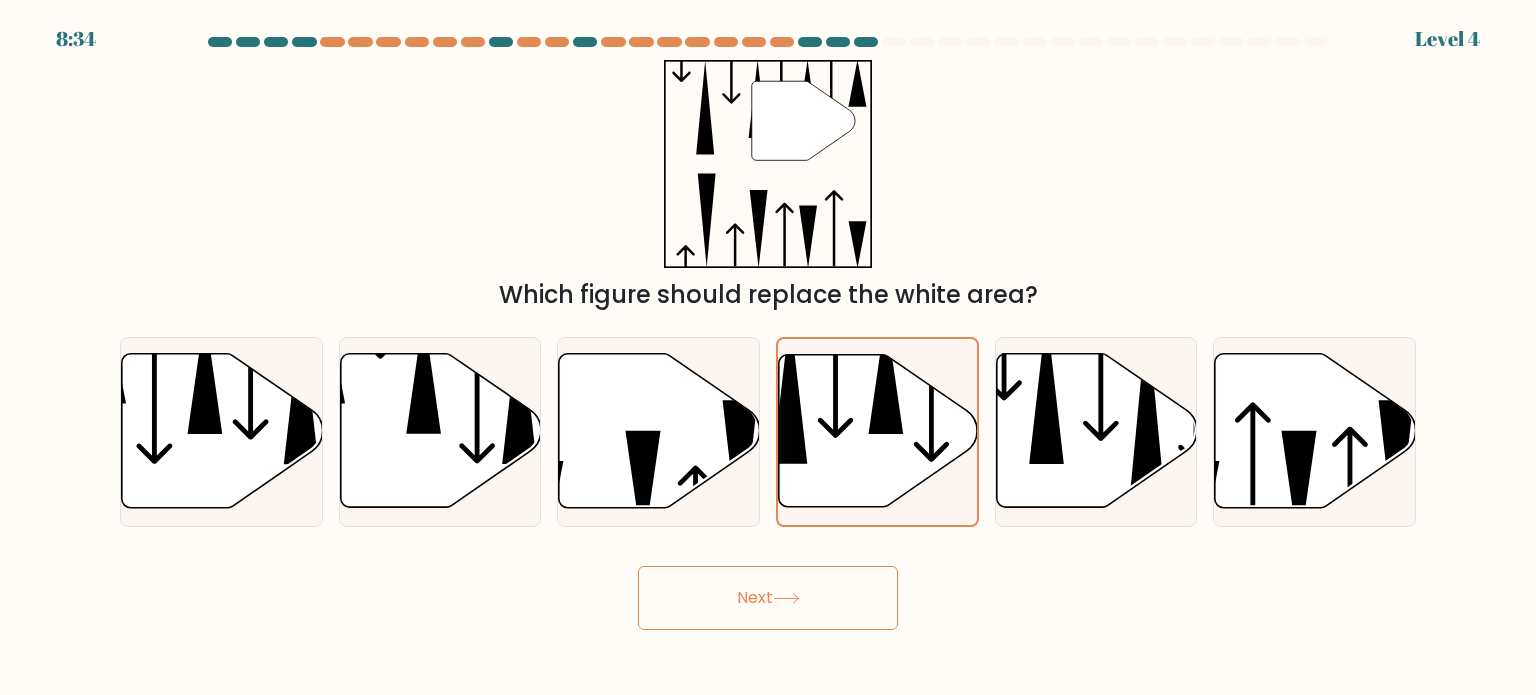 click on "Next" at bounding box center (768, 598) 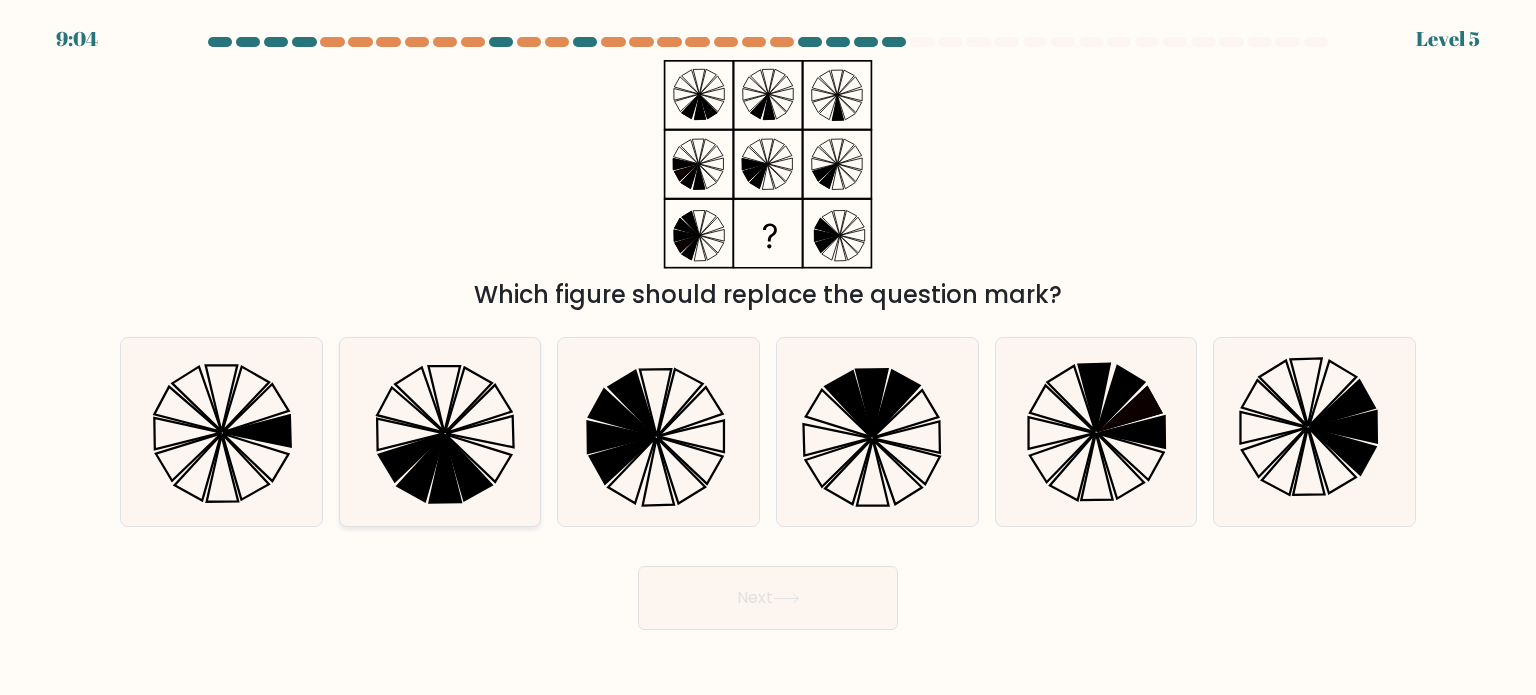 click 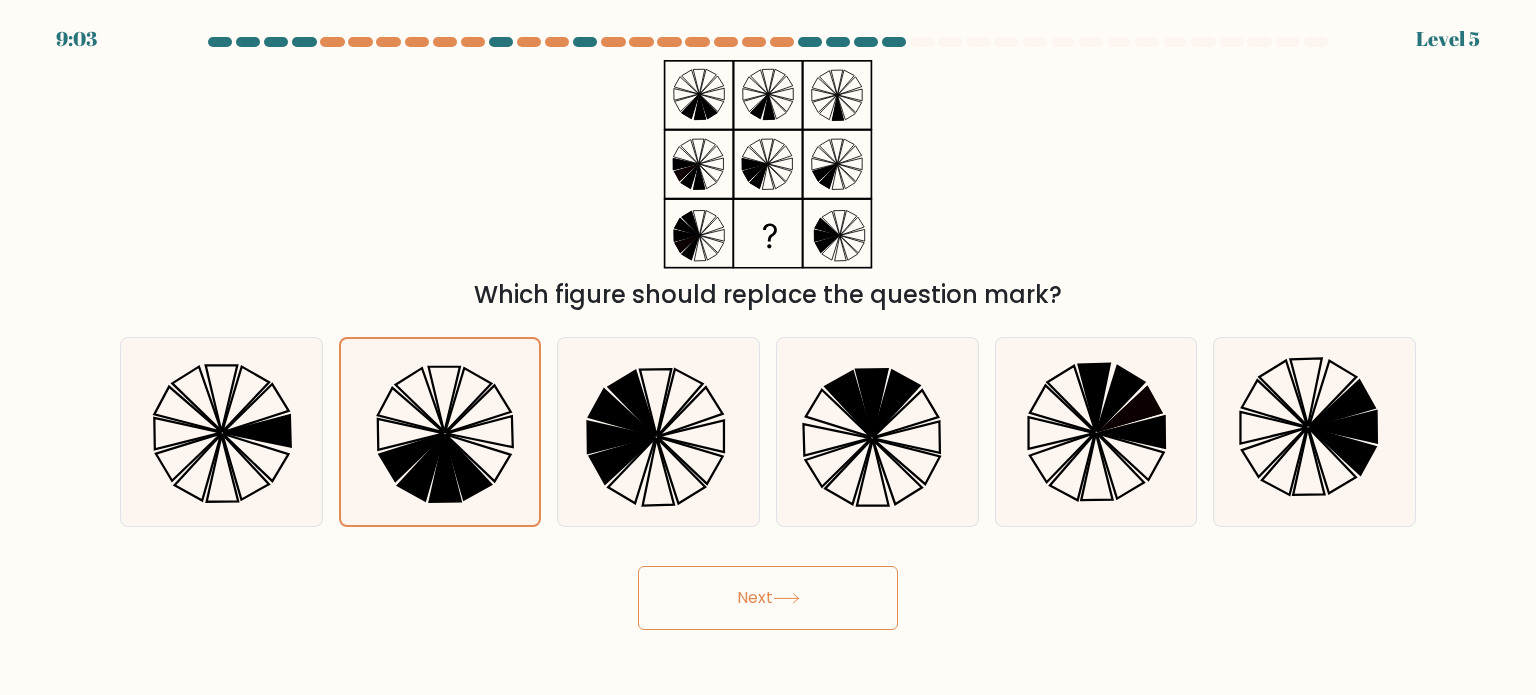 click on "Next" at bounding box center (768, 598) 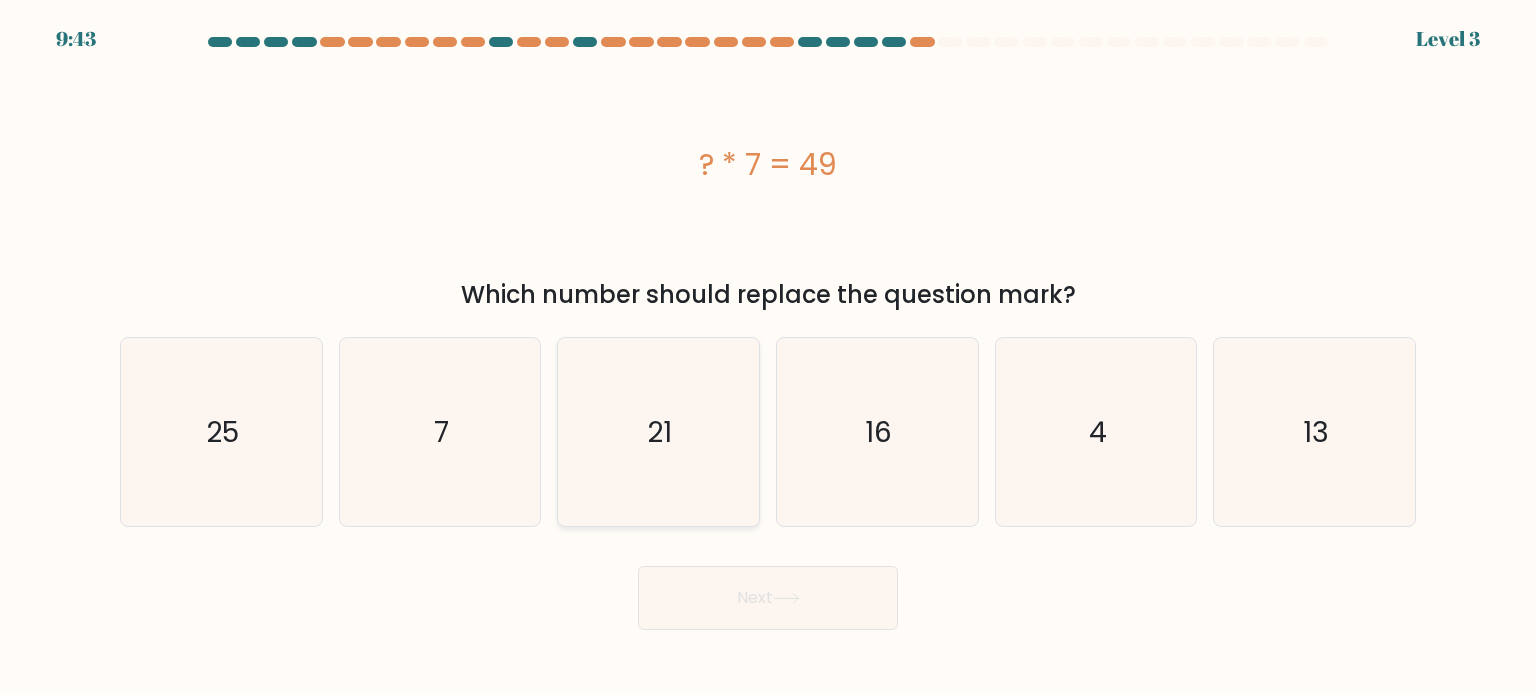 click on "21" 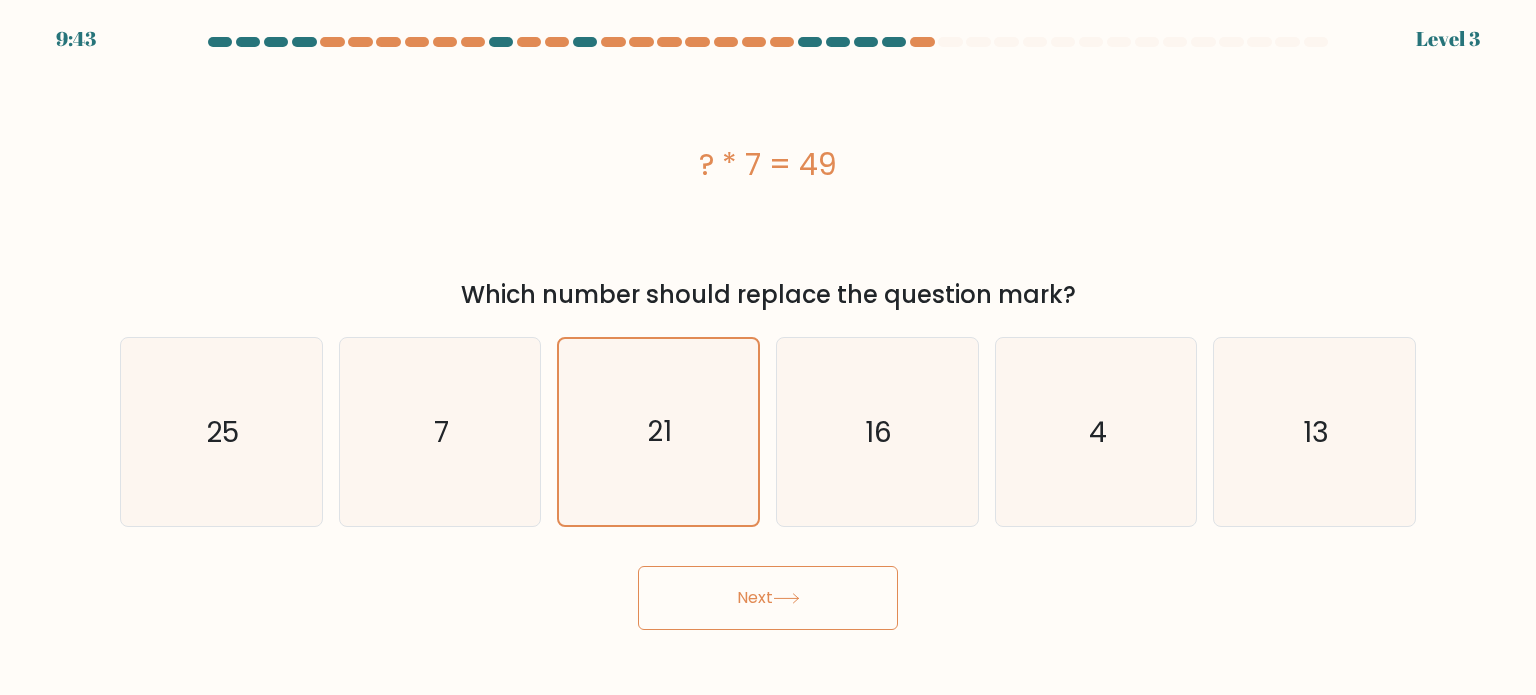 click on "Next" at bounding box center (768, 598) 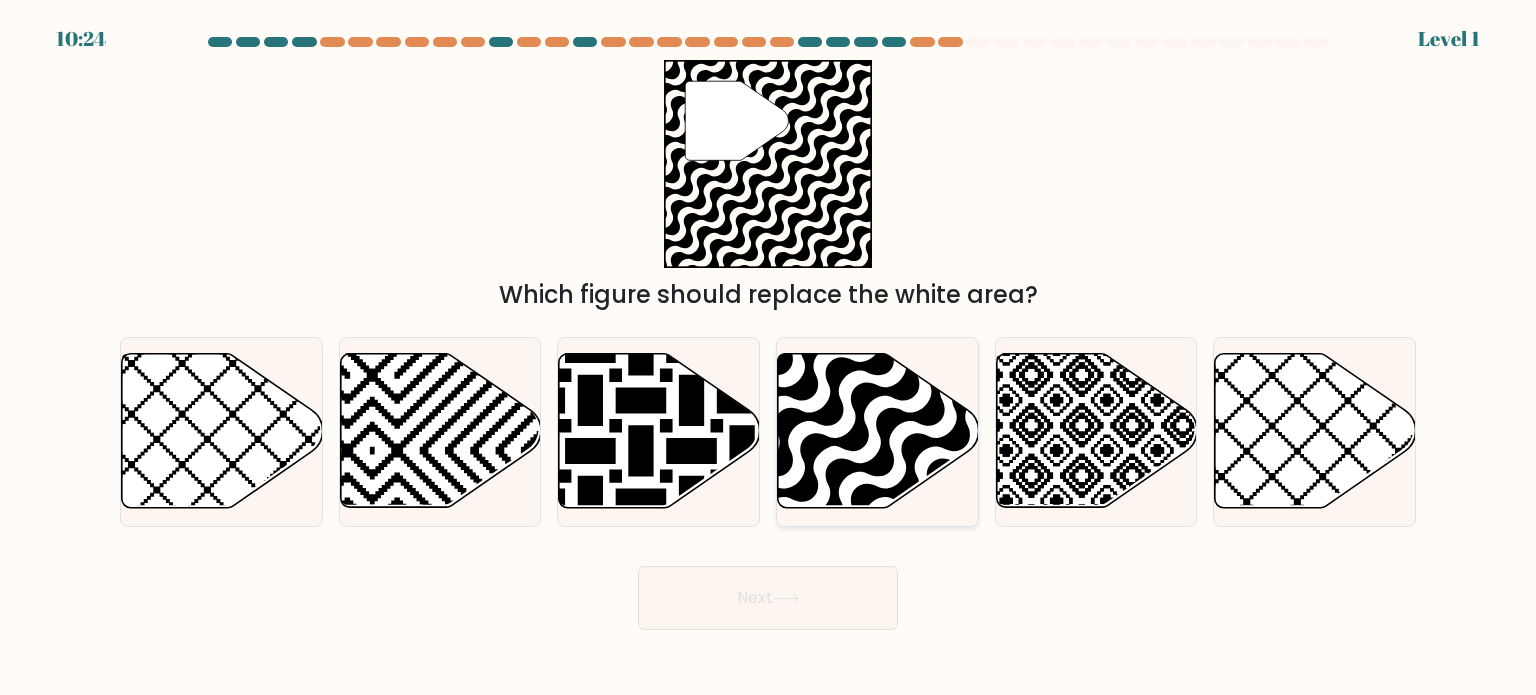 click 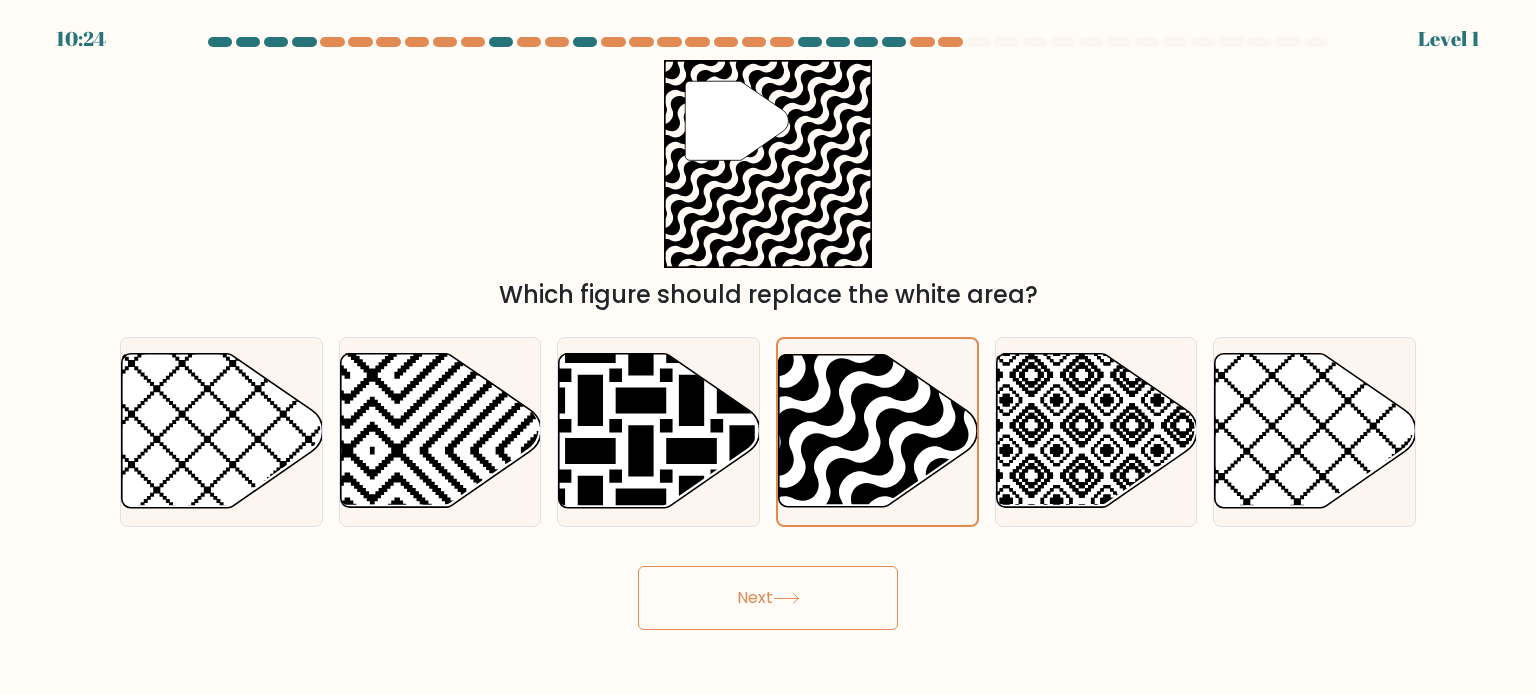 click on "Next" at bounding box center (768, 590) 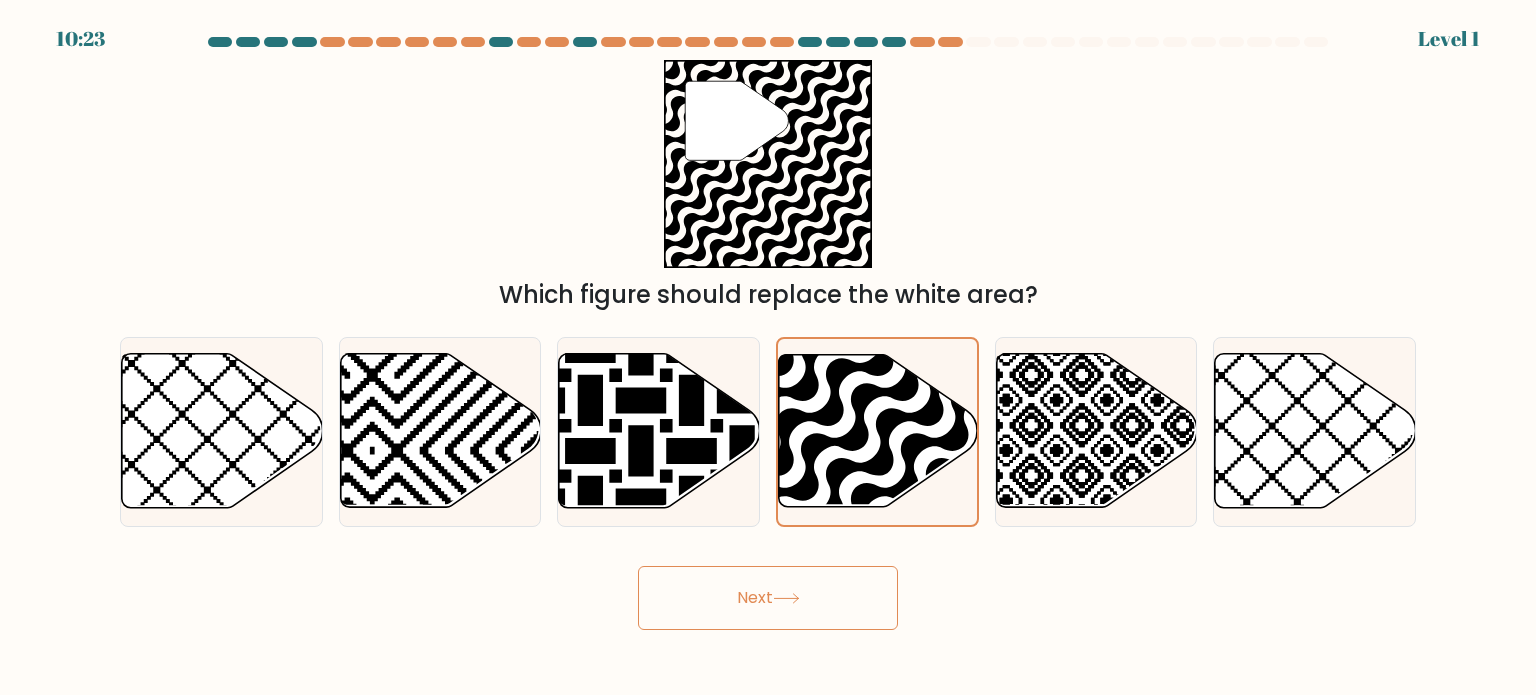 click on "Next" at bounding box center (768, 598) 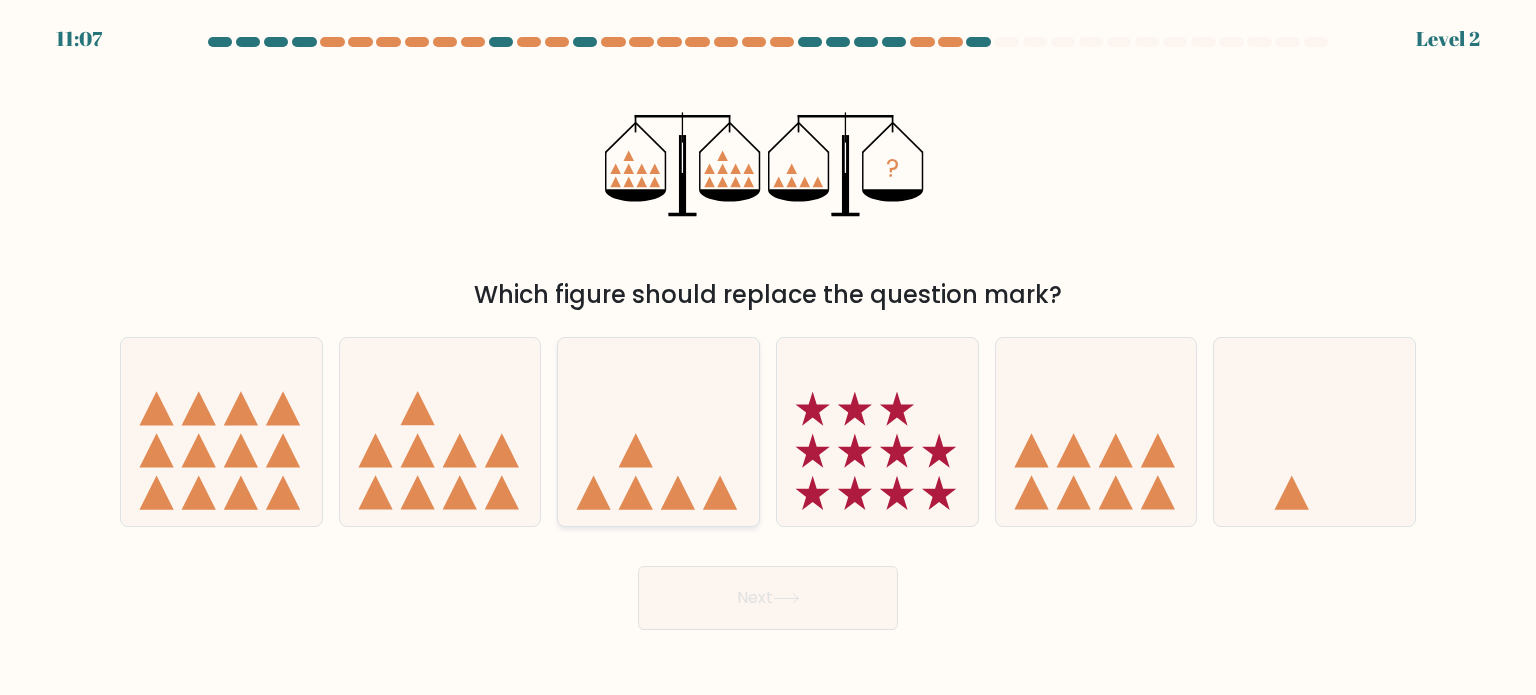 click 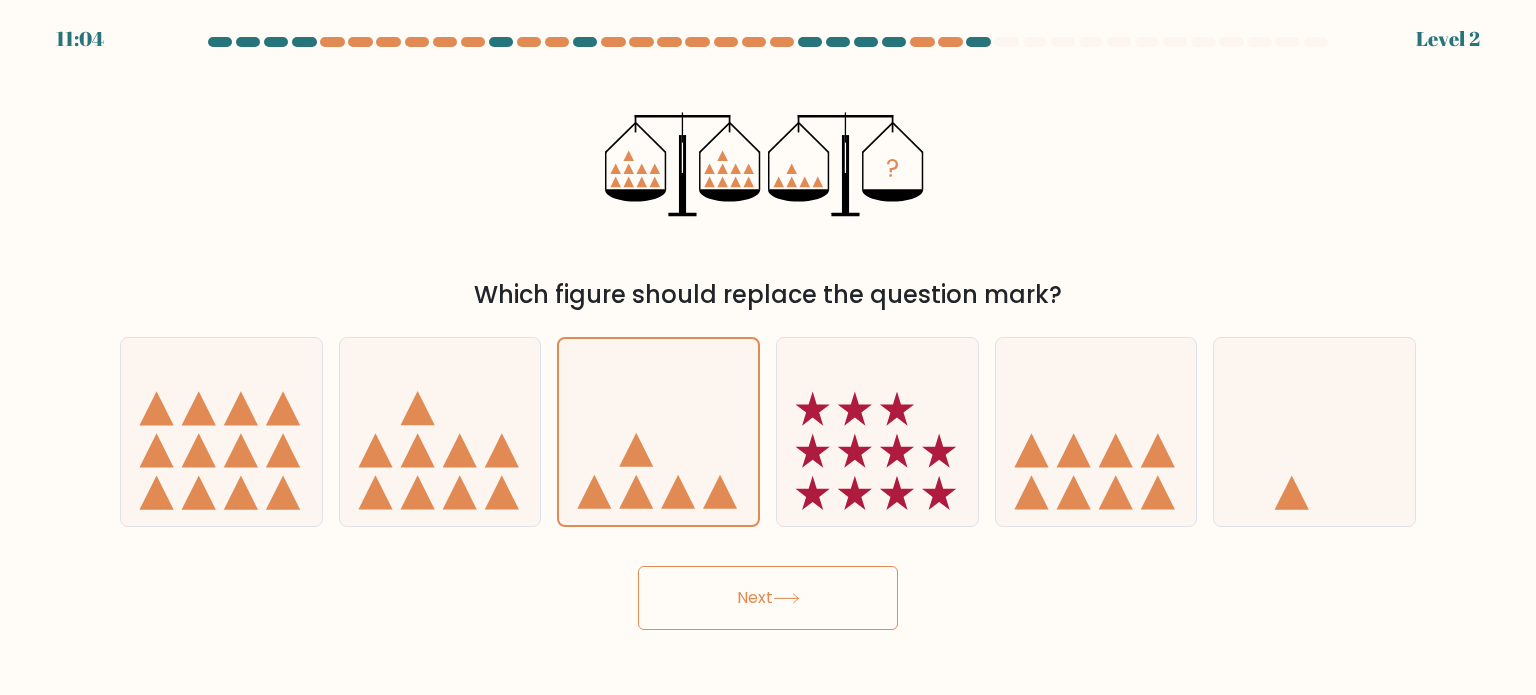 click on "Next" at bounding box center [768, 598] 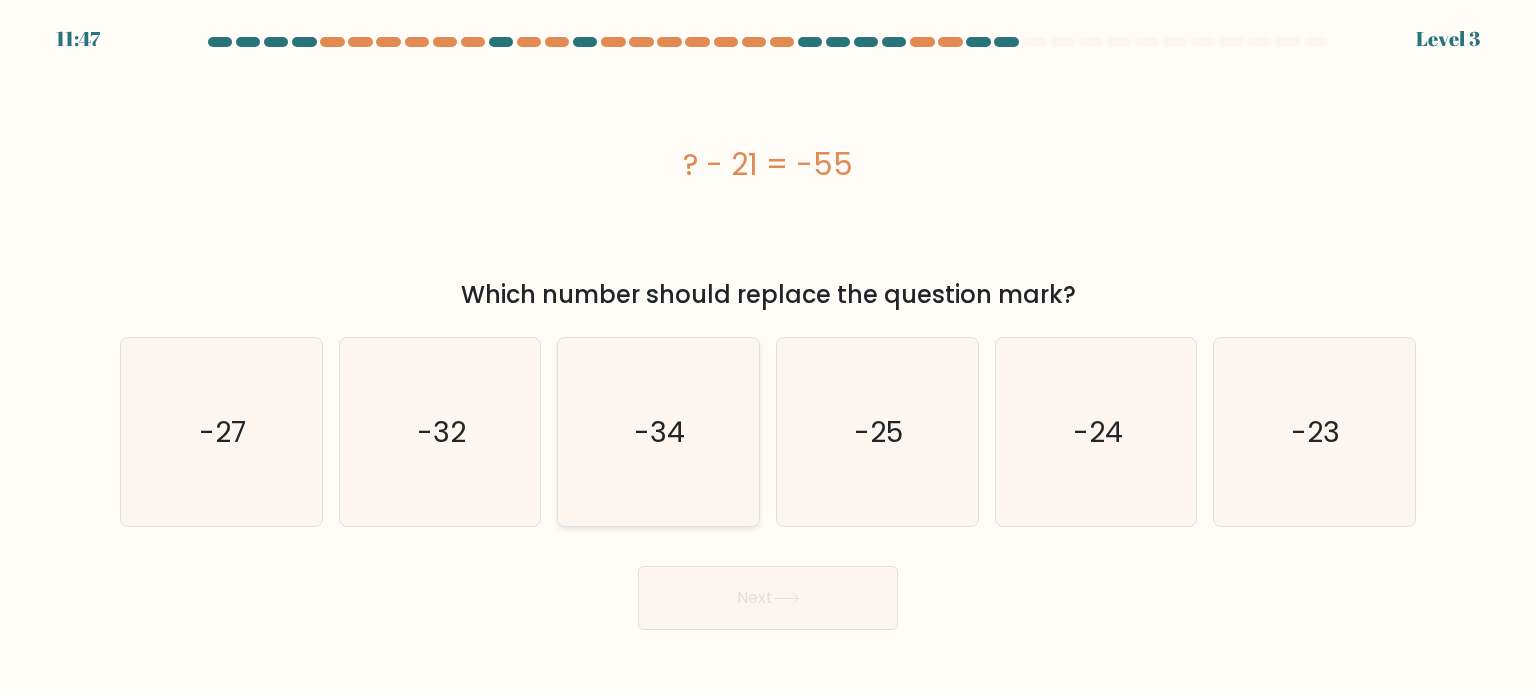 click on "-34" 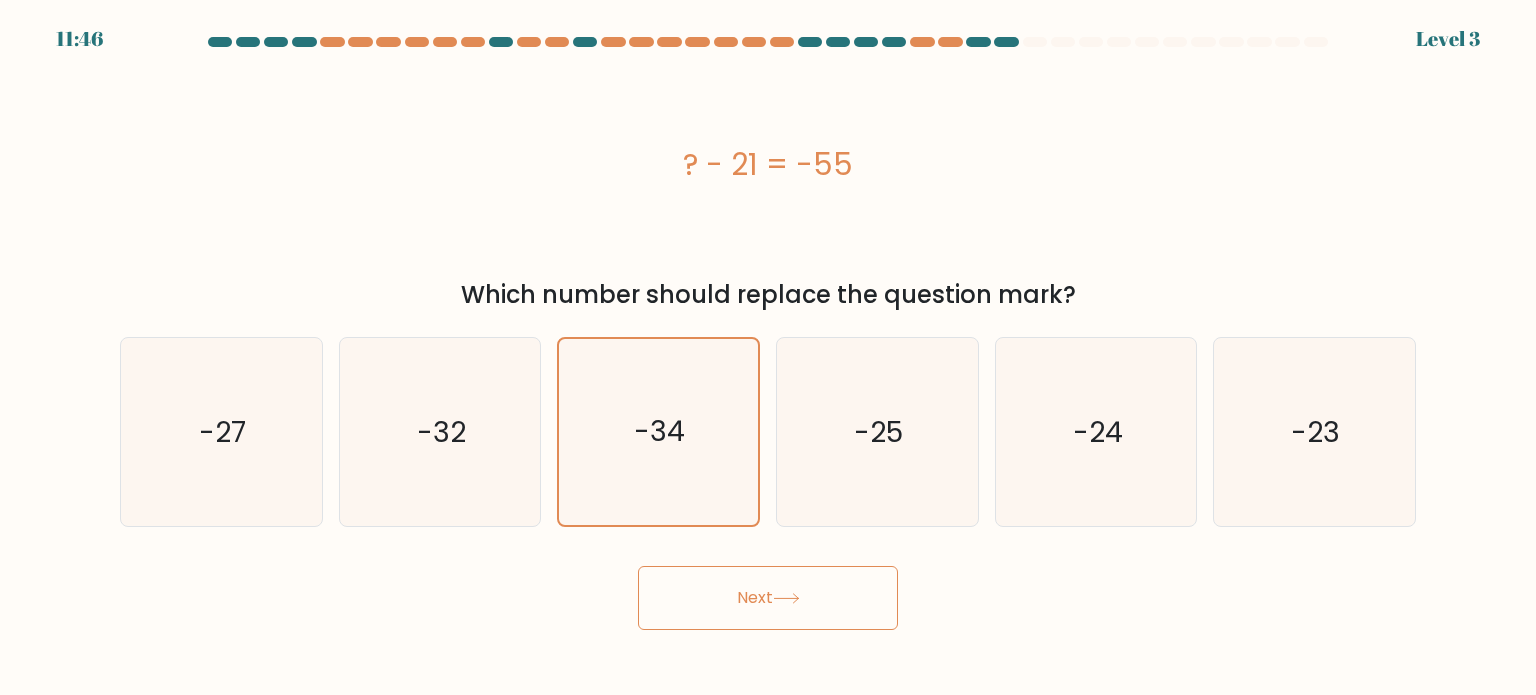 click on "Next" at bounding box center (768, 598) 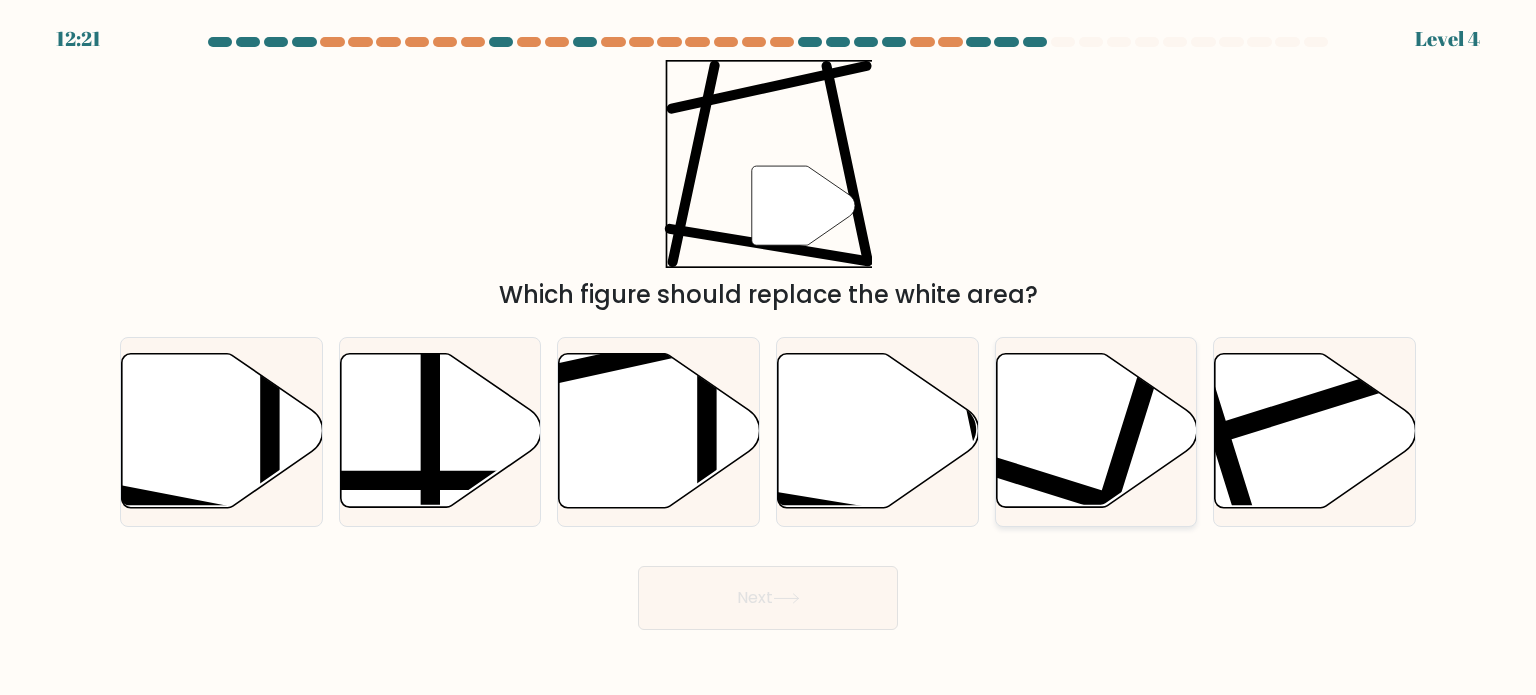 click 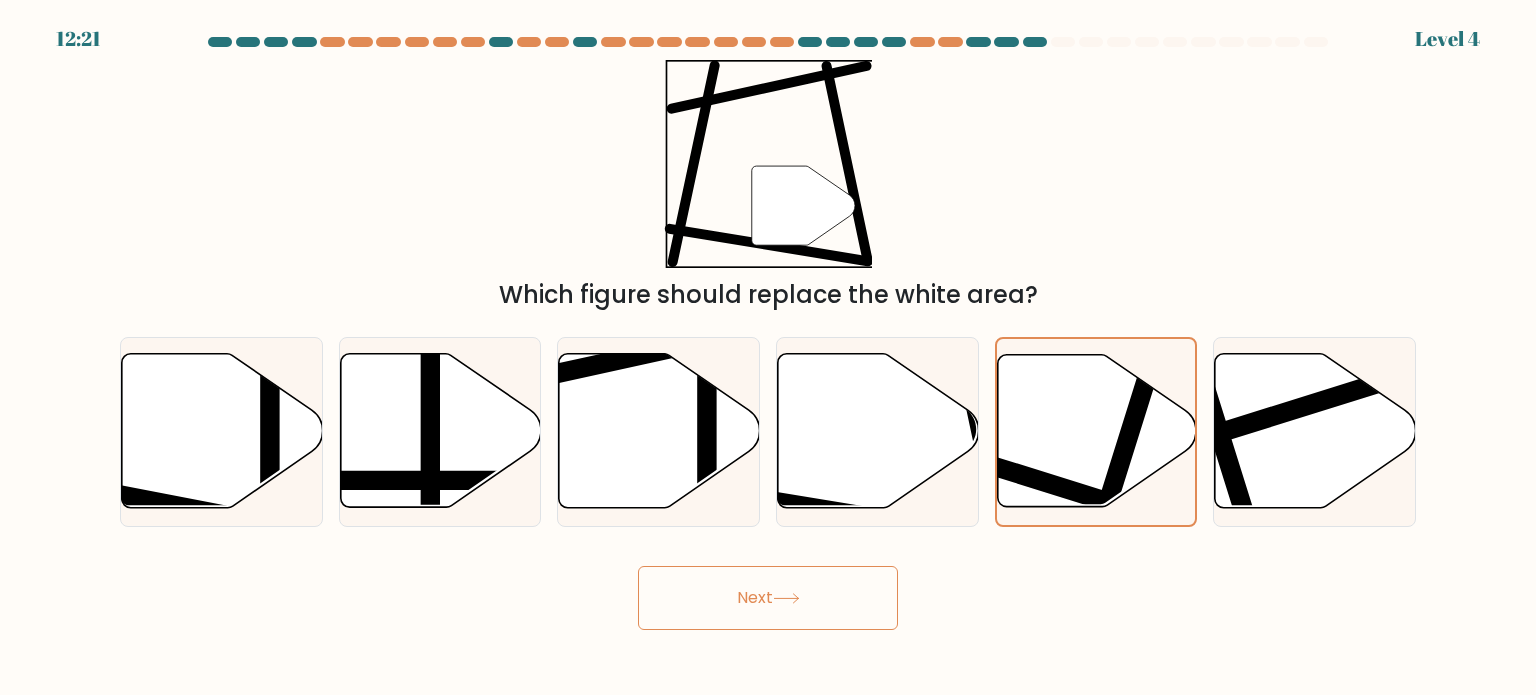 click on "Next" at bounding box center (768, 598) 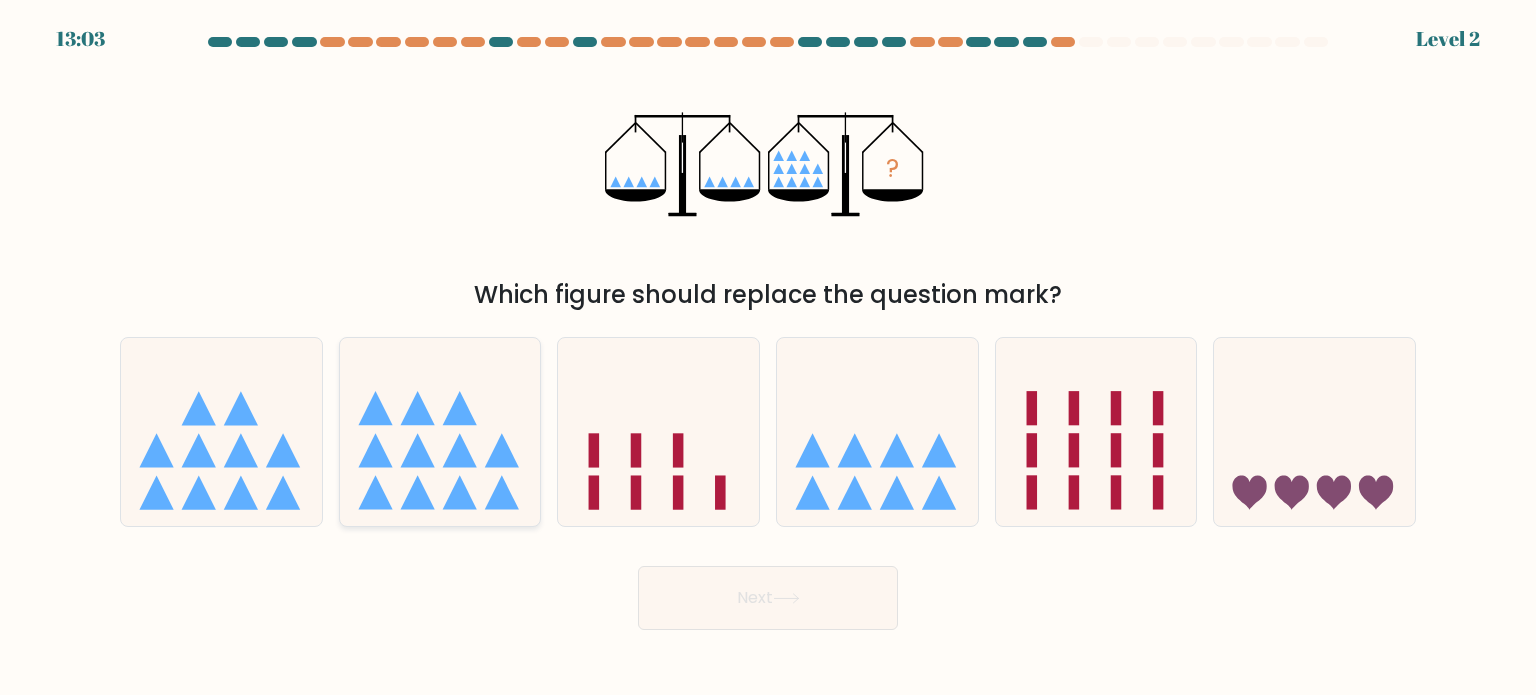 click 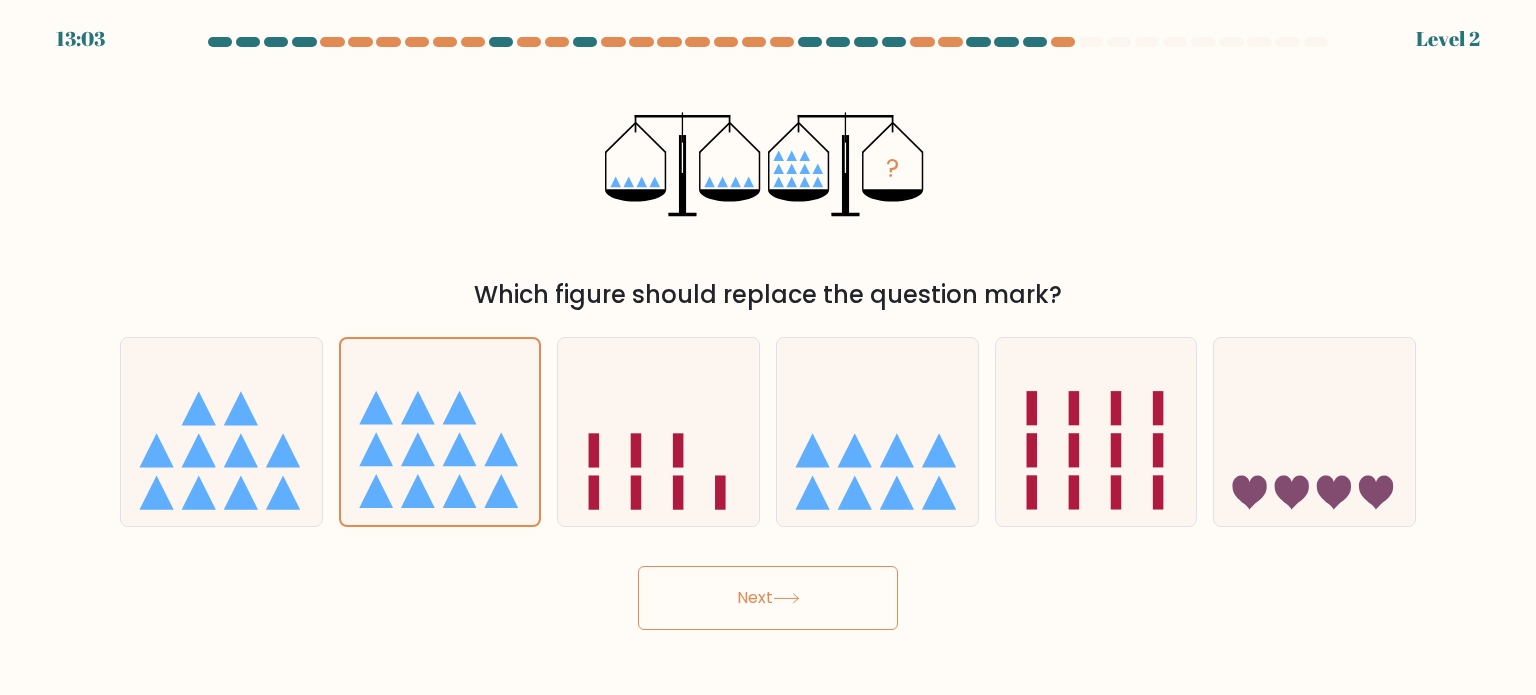 click on "Next" at bounding box center [768, 598] 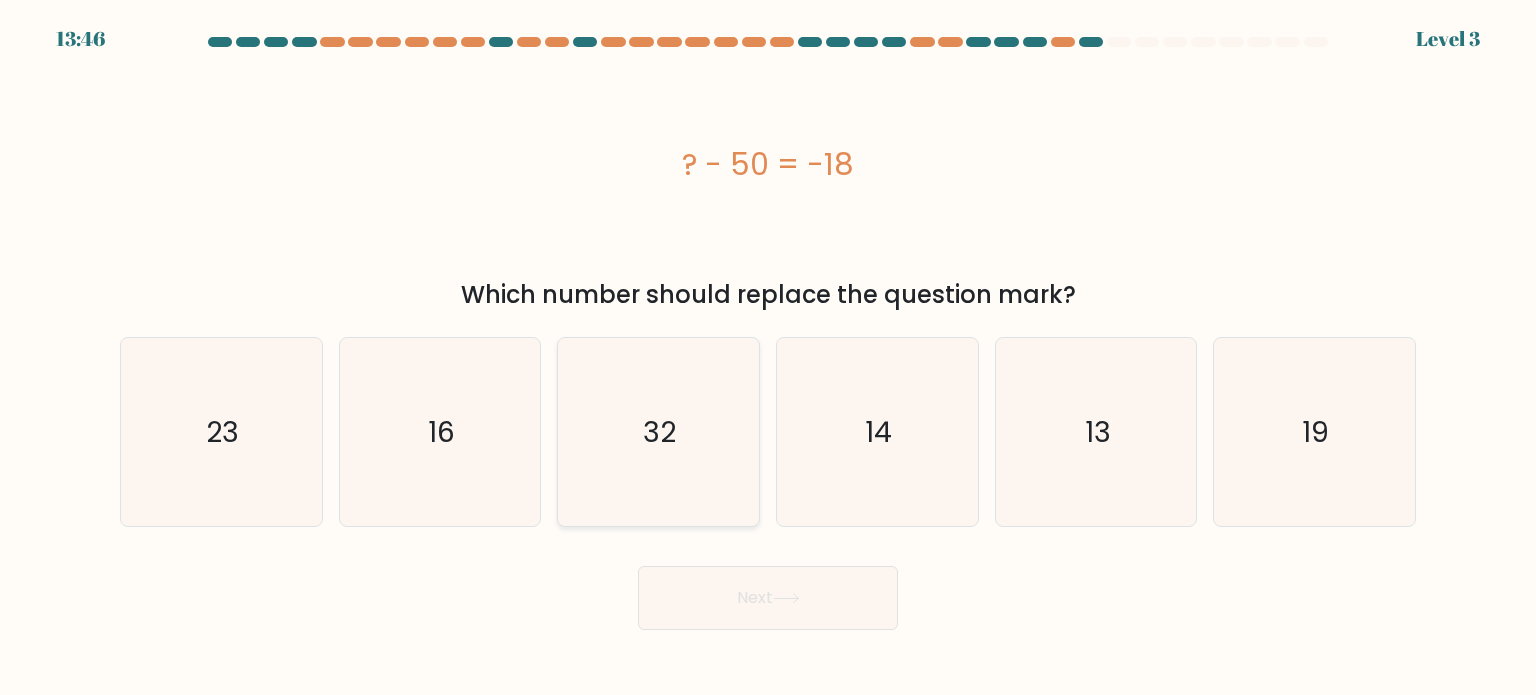 drag, startPoint x: 666, startPoint y: 421, endPoint x: 710, endPoint y: 470, distance: 65.8559 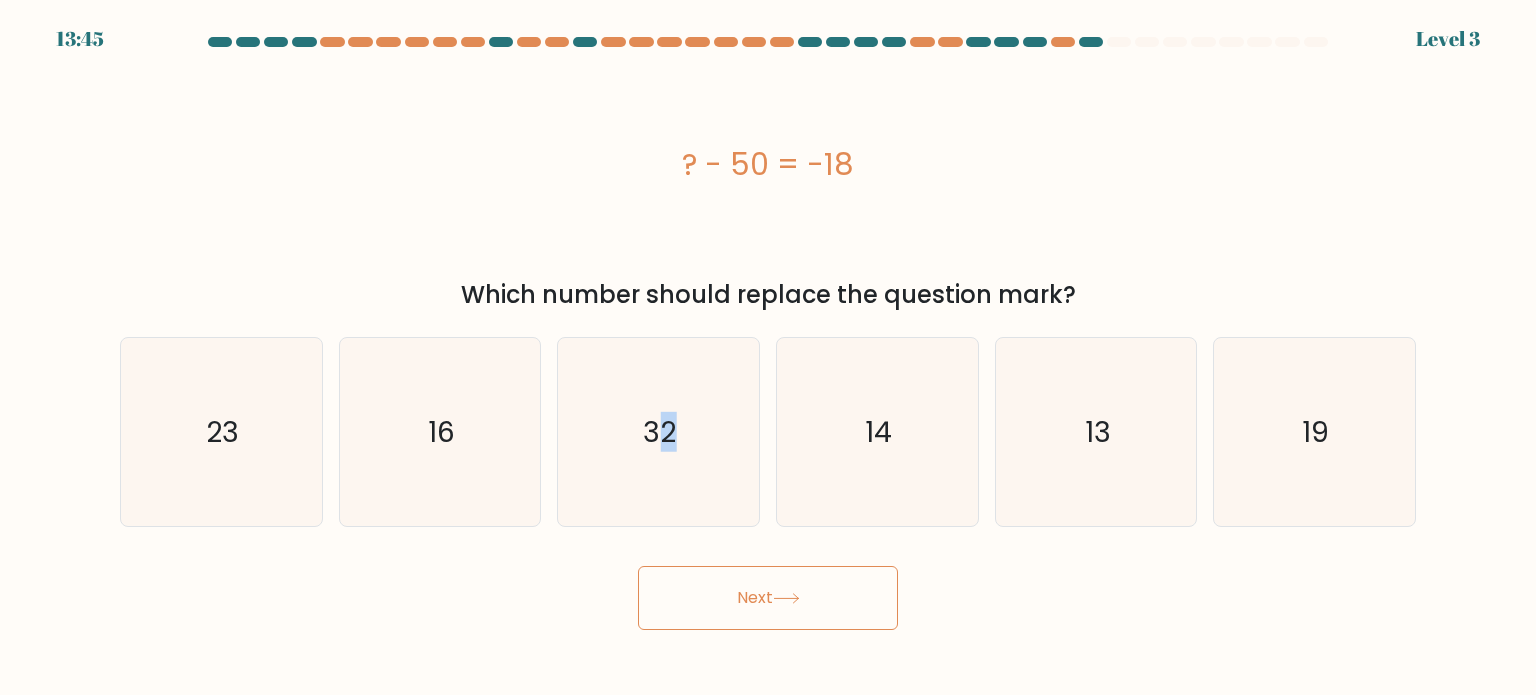click on "Next" at bounding box center [768, 598] 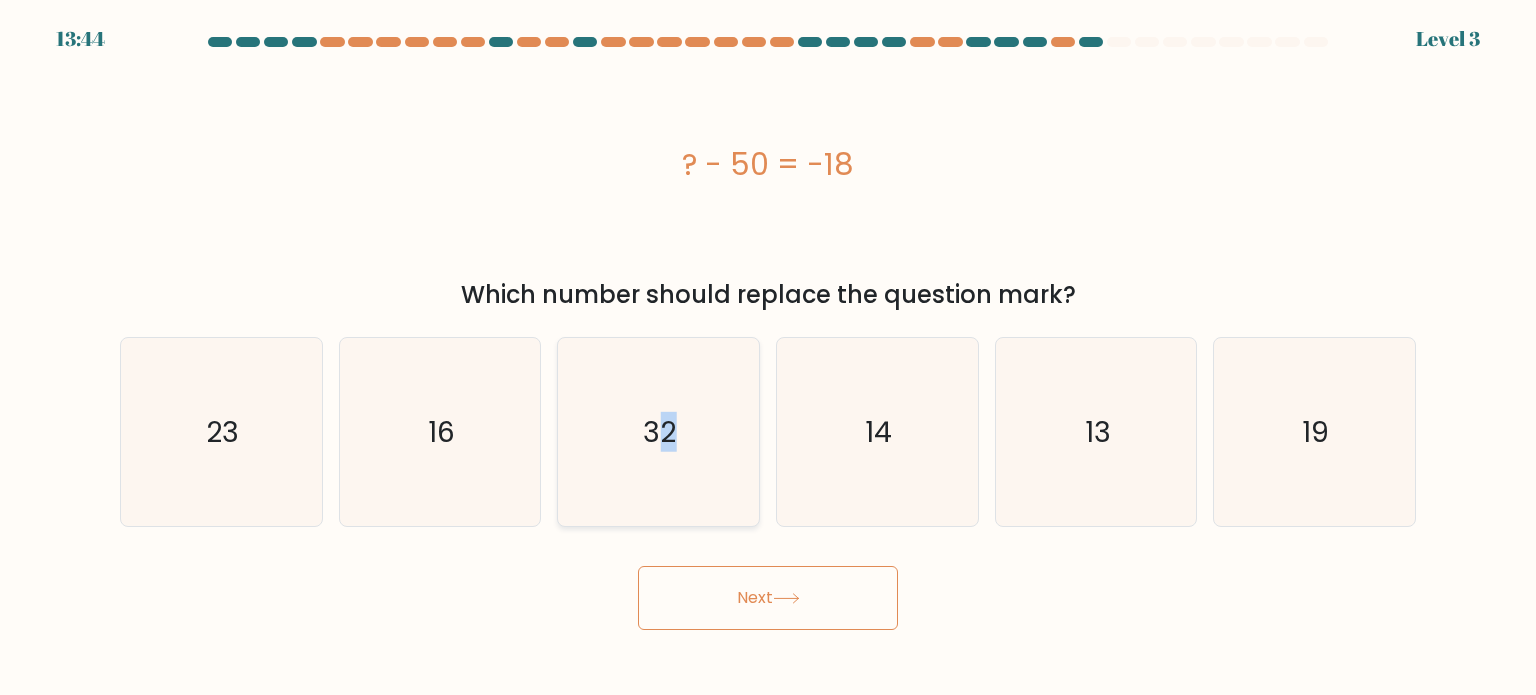 click on "32" 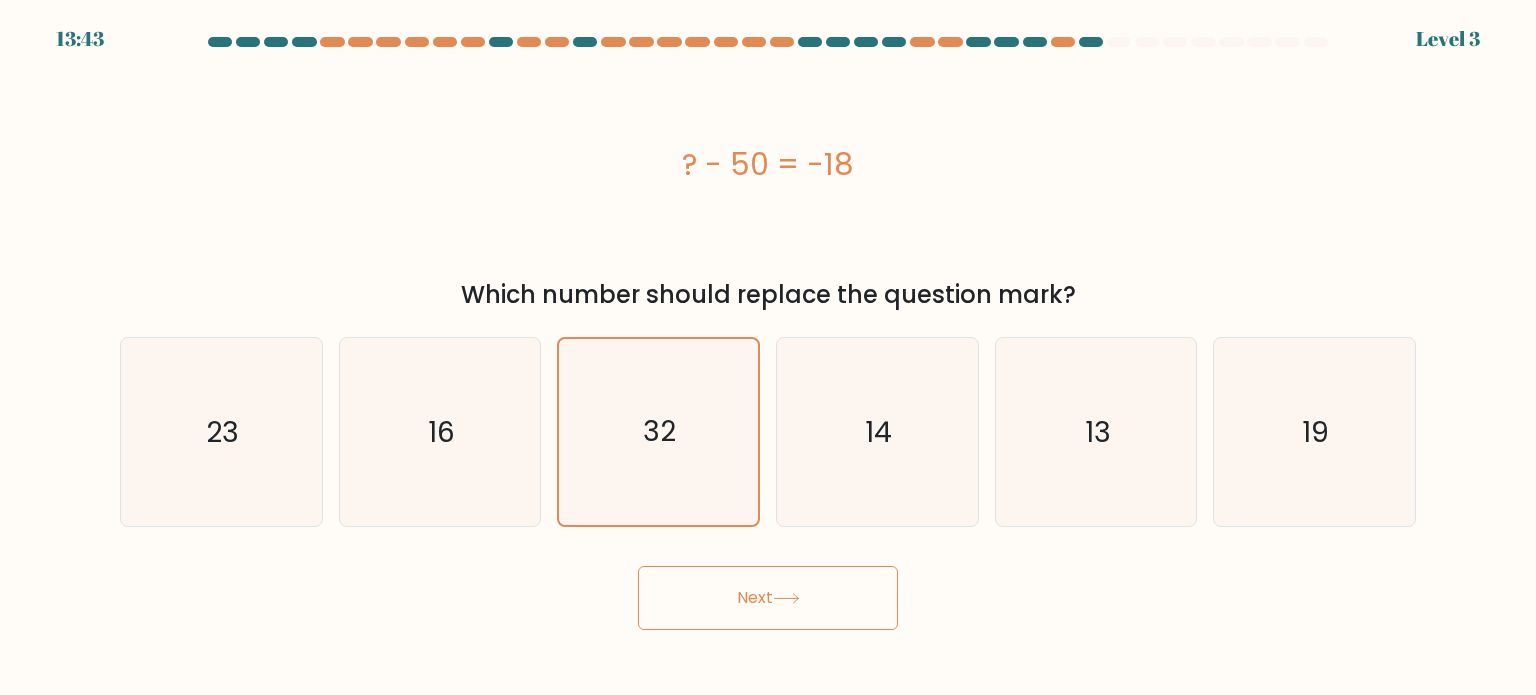 click on "Next" at bounding box center (768, 598) 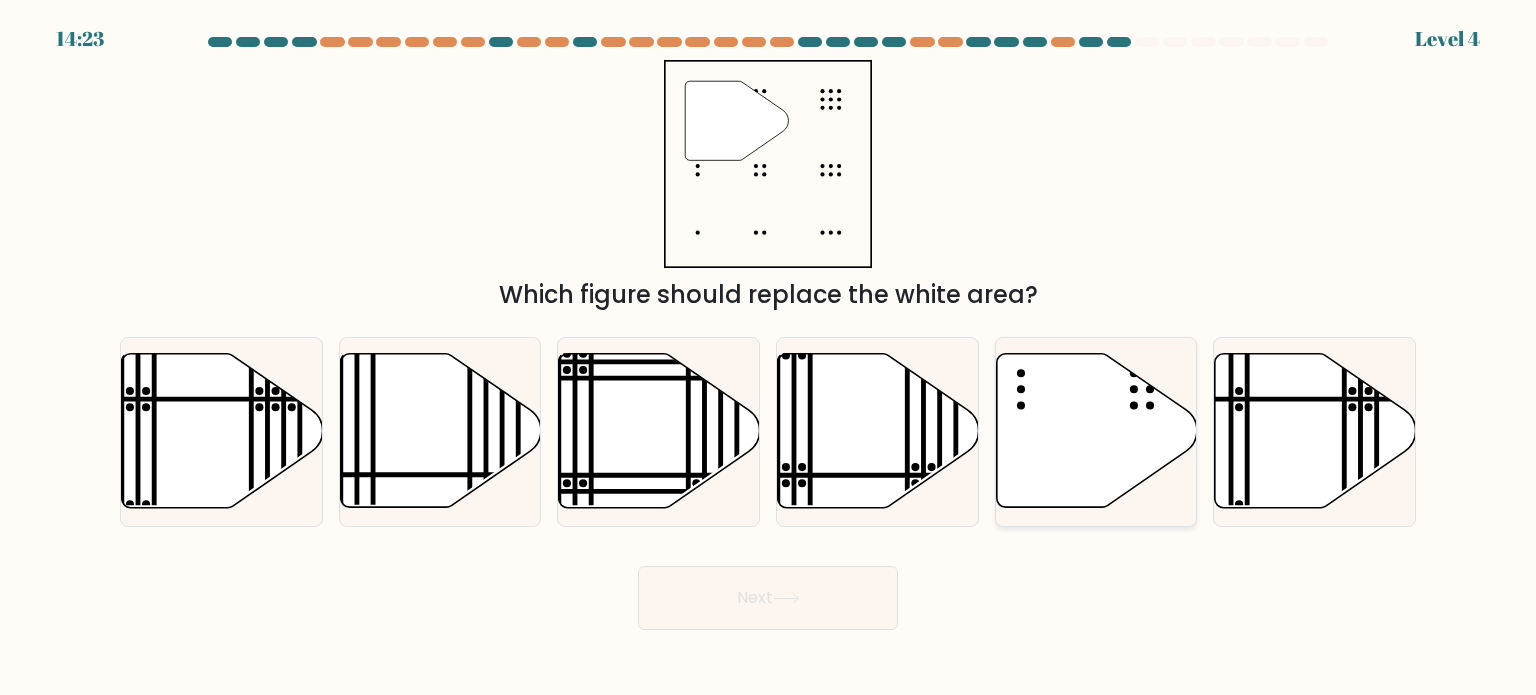 click 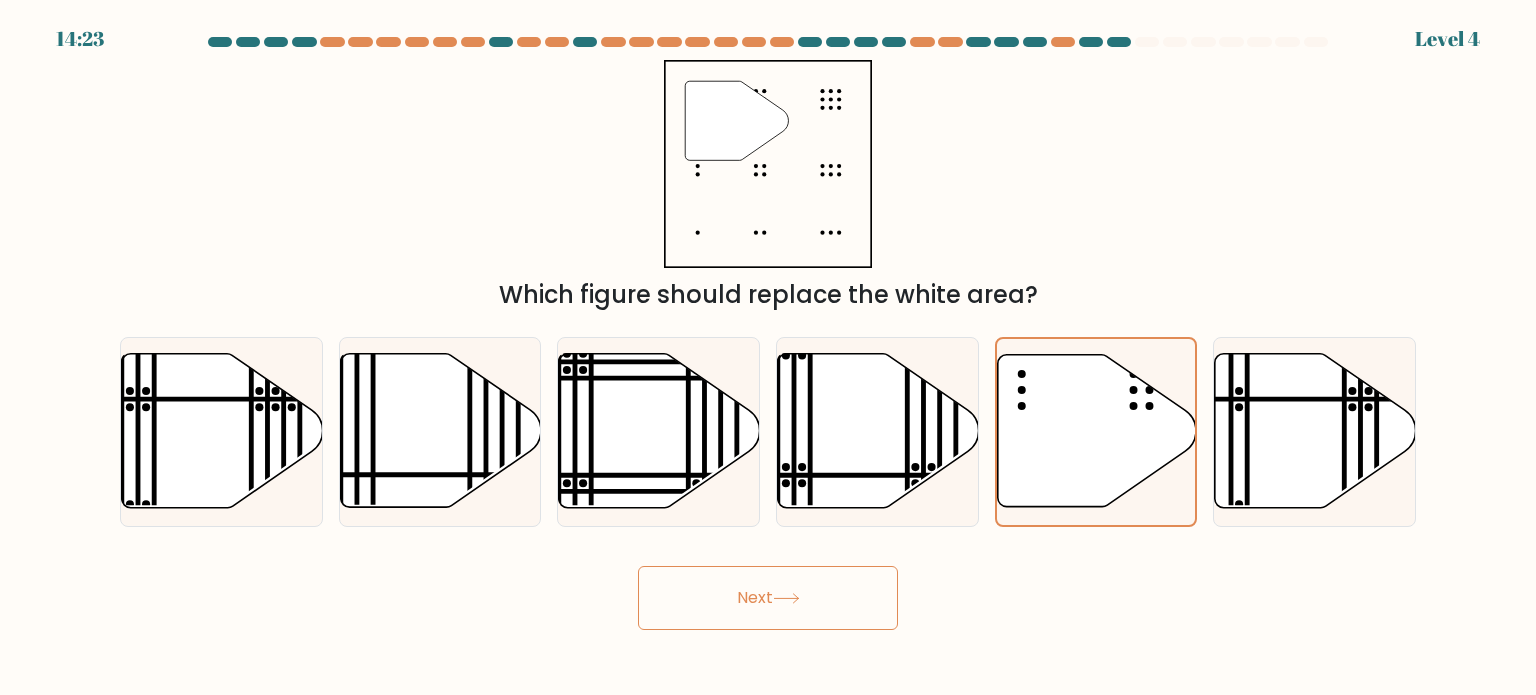click on "Next" at bounding box center (768, 598) 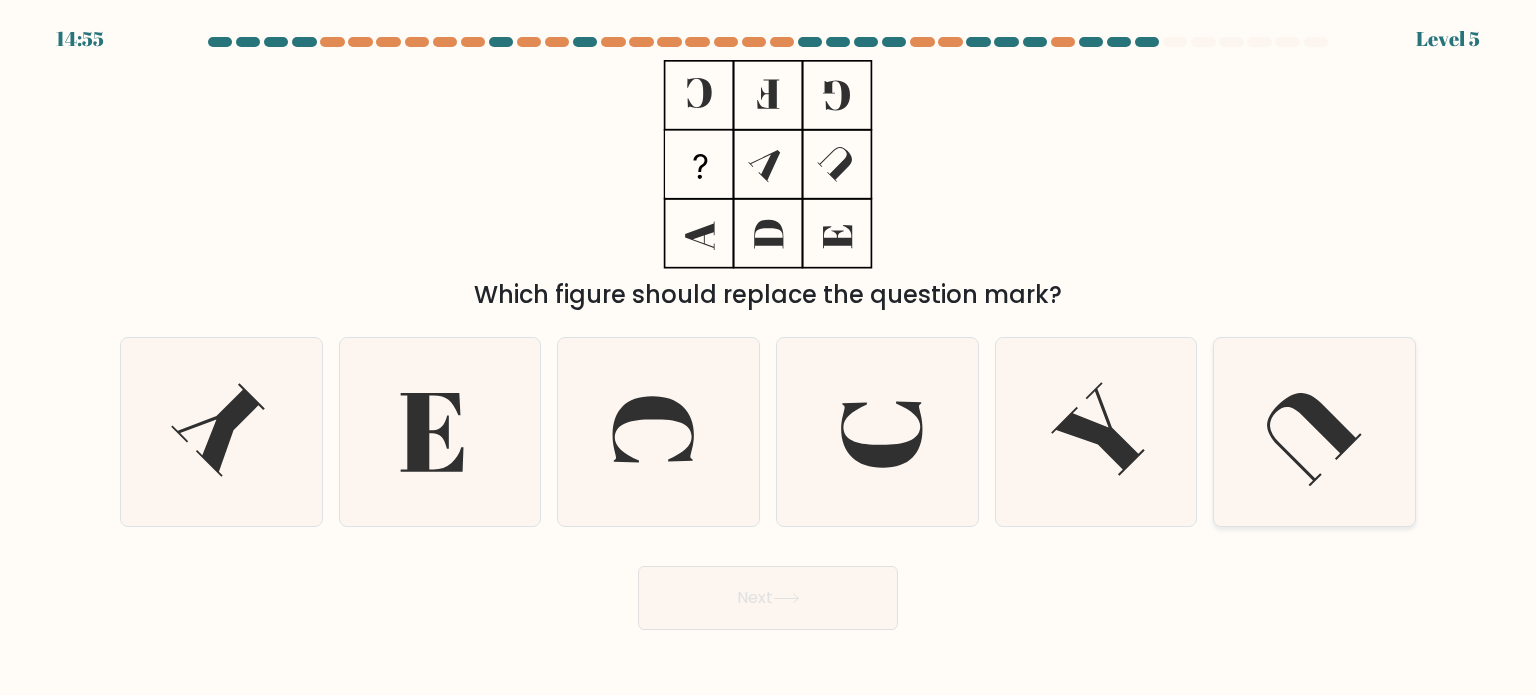 click 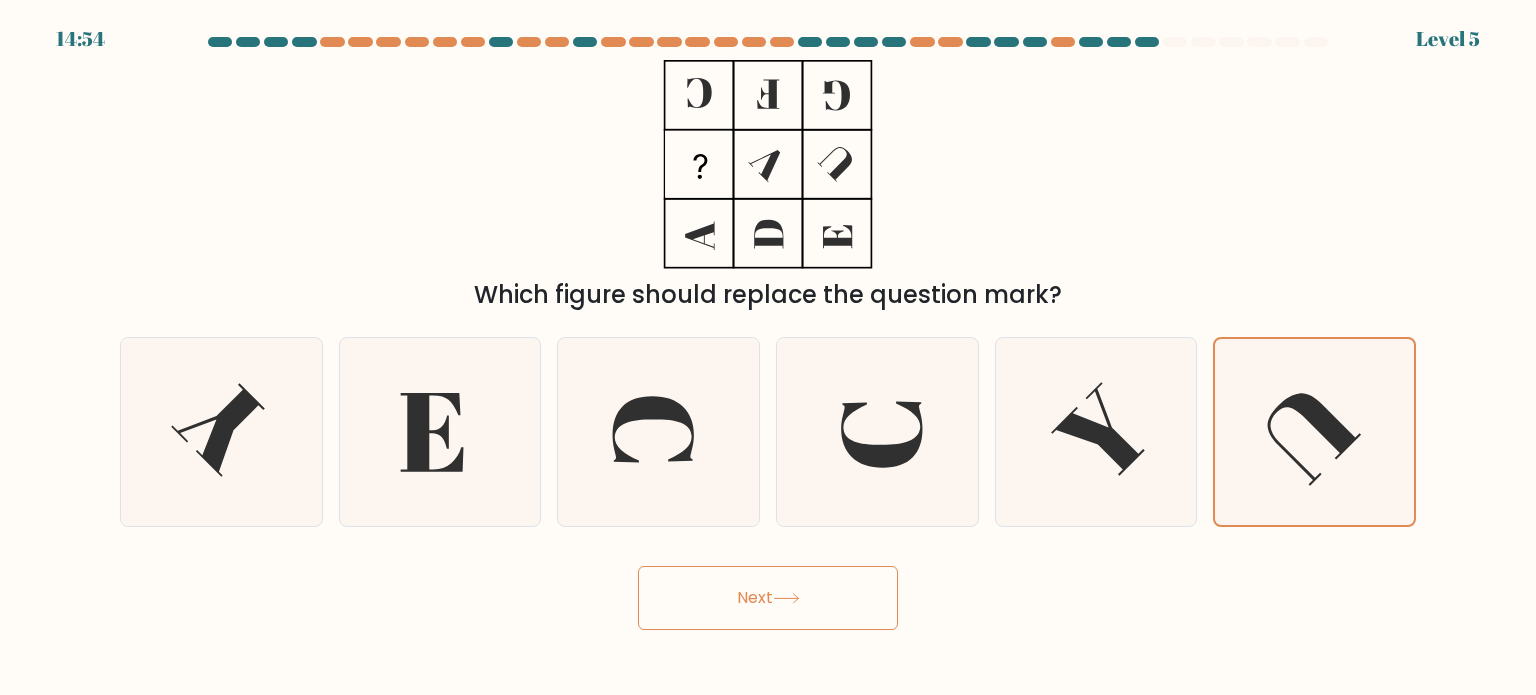 click on "Next" at bounding box center [768, 598] 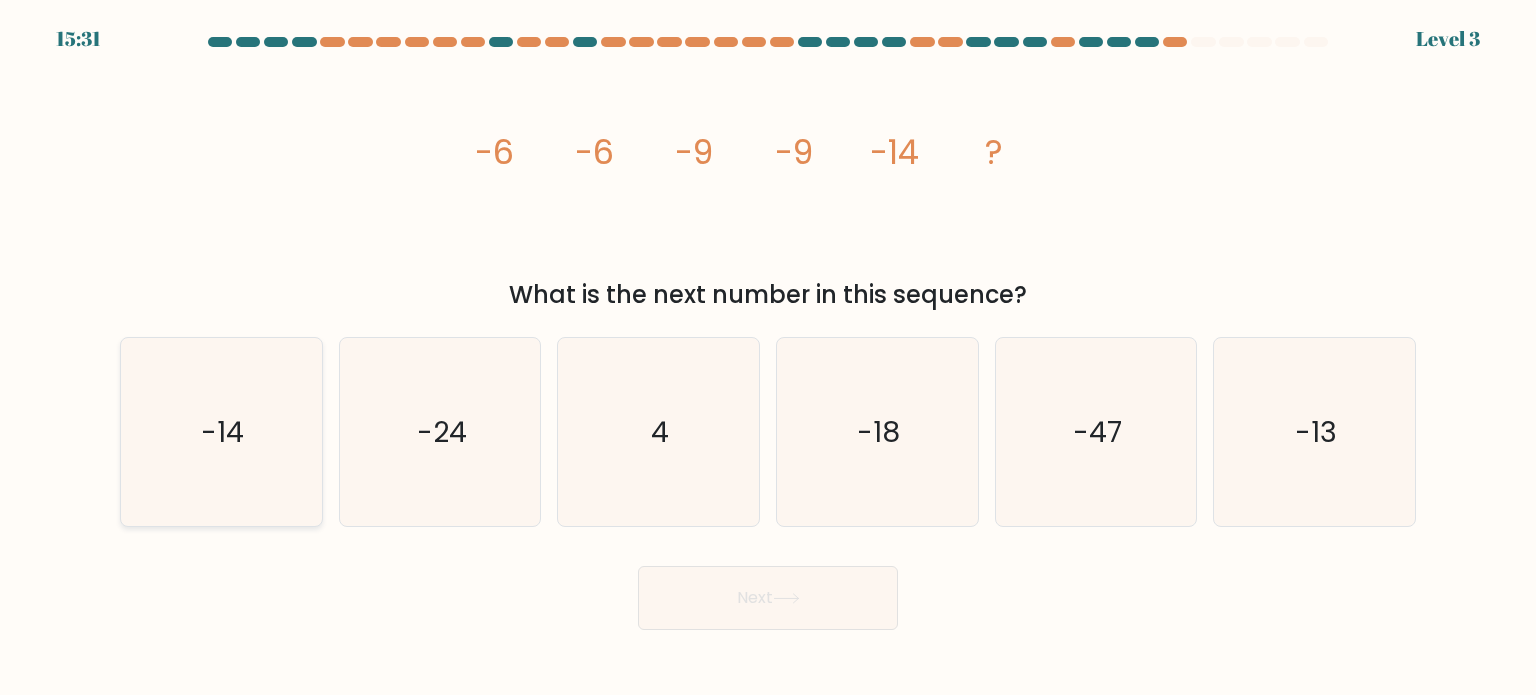 click on "-14" 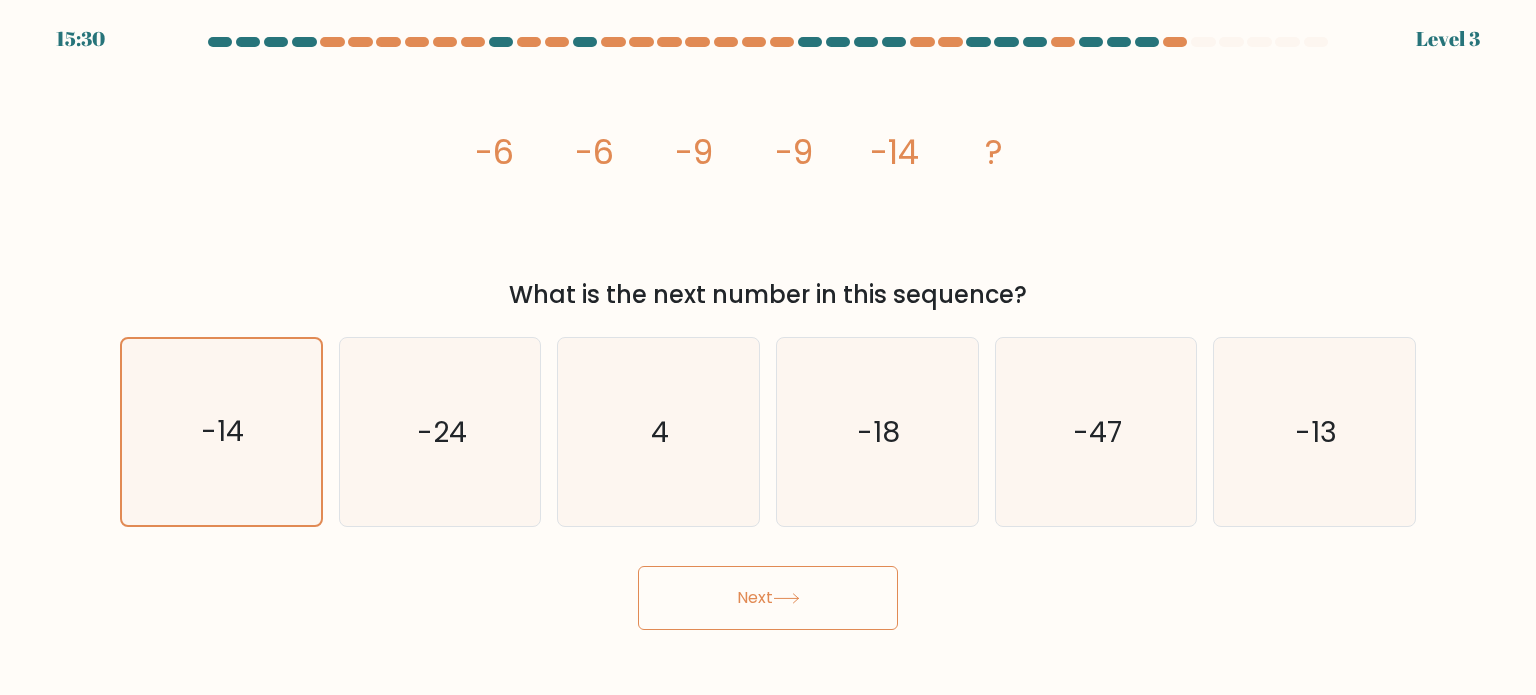 click on "Next" at bounding box center [768, 598] 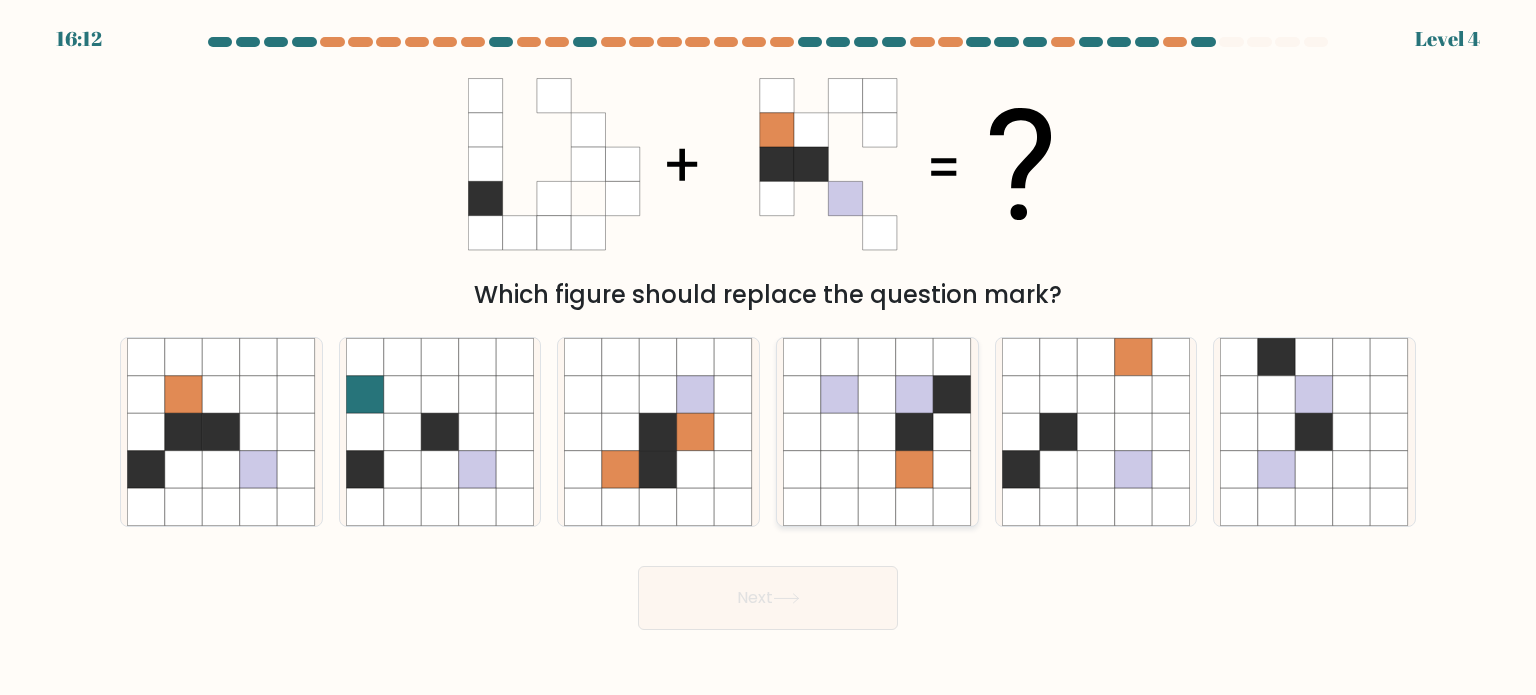 drag, startPoint x: 808, startPoint y: 479, endPoint x: 831, endPoint y: 501, distance: 31.827662 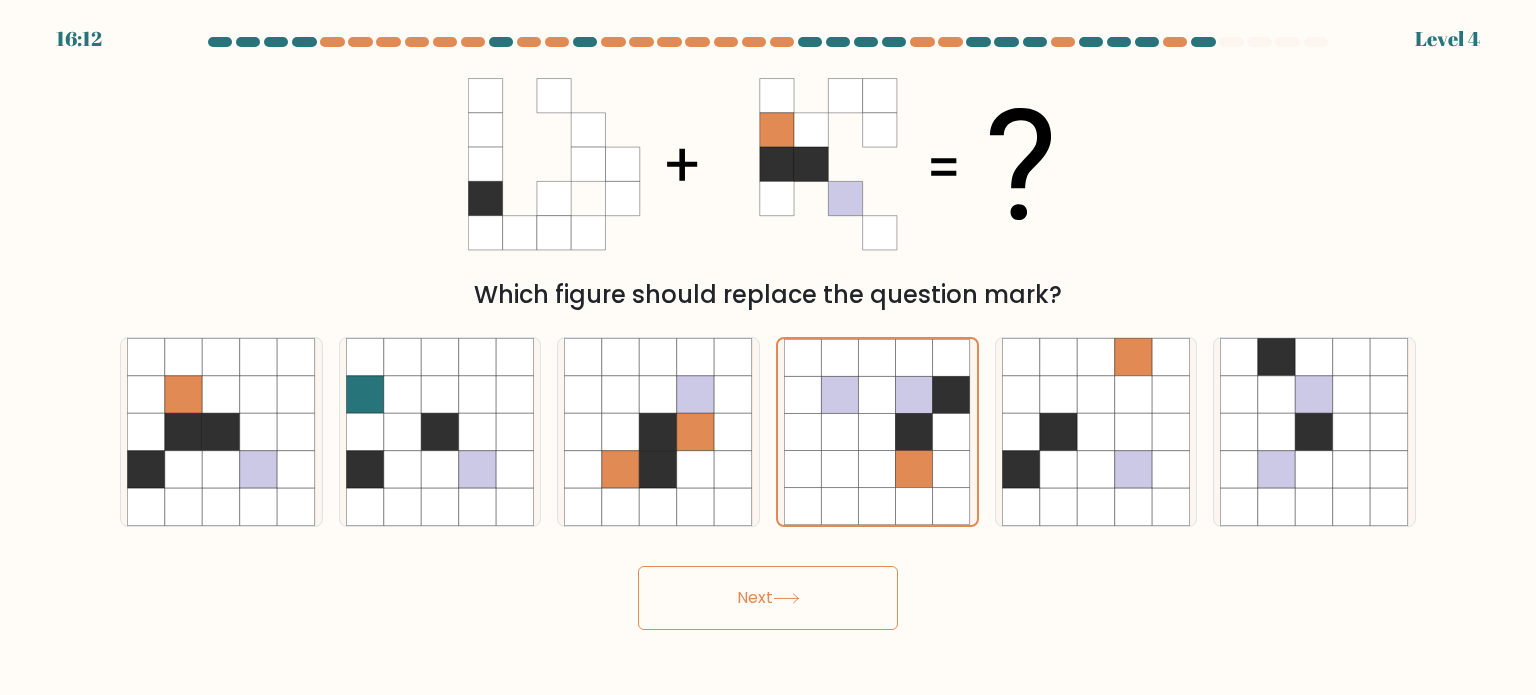 click on "Next" at bounding box center [768, 598] 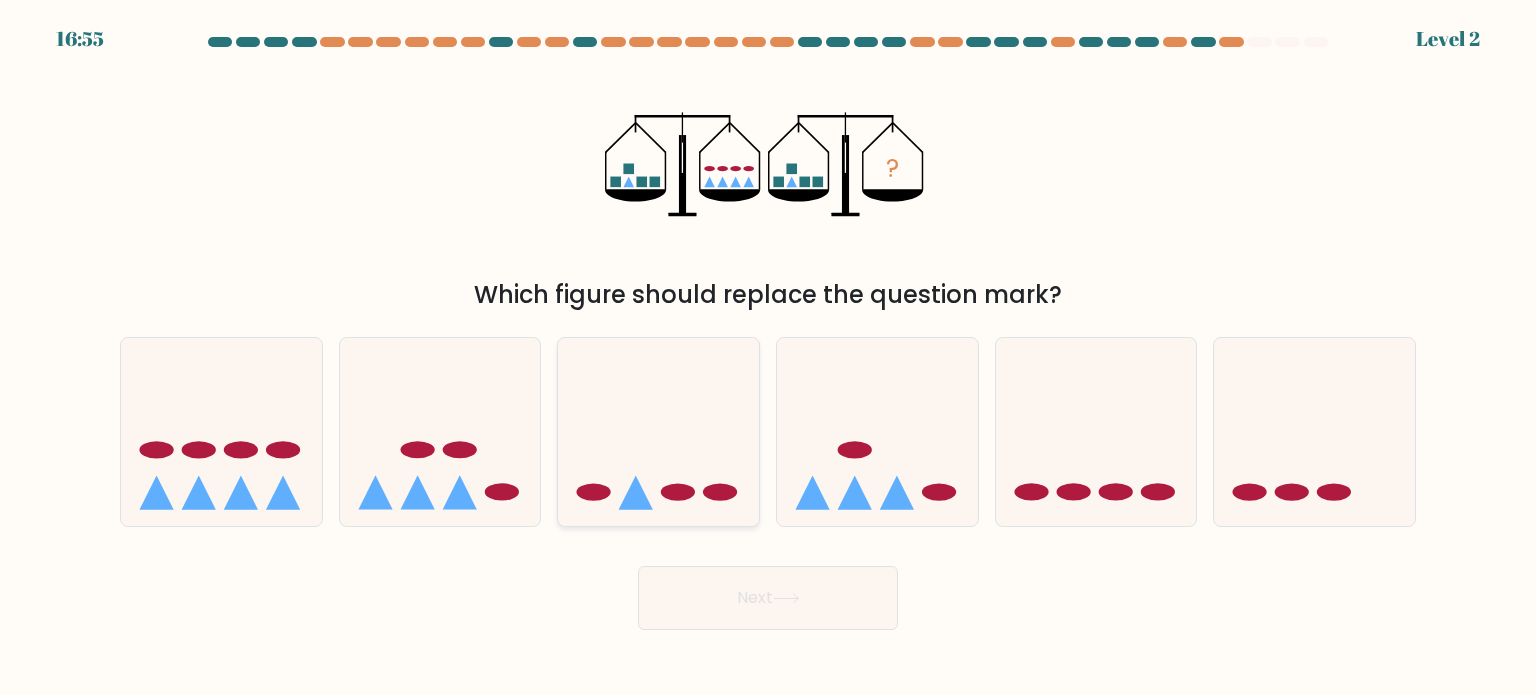 click 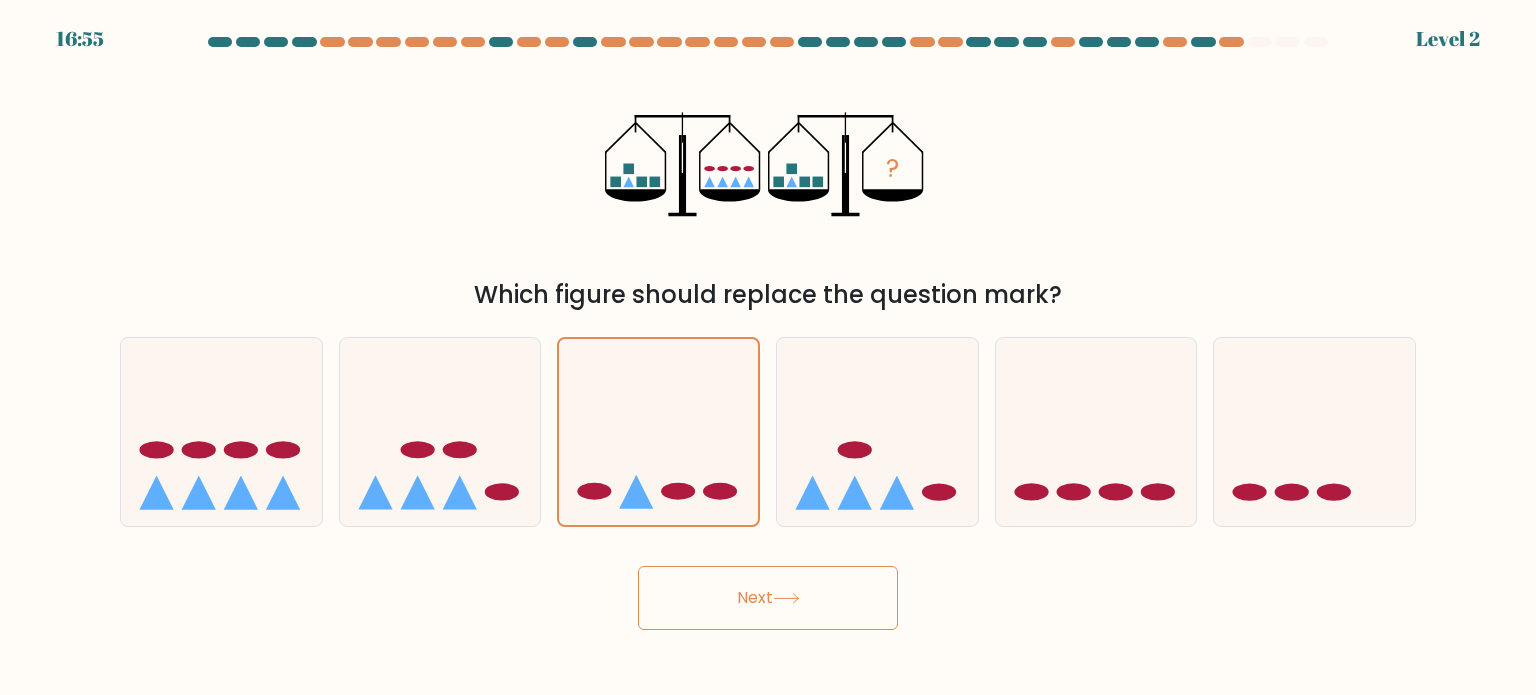 click on "Next" at bounding box center [768, 598] 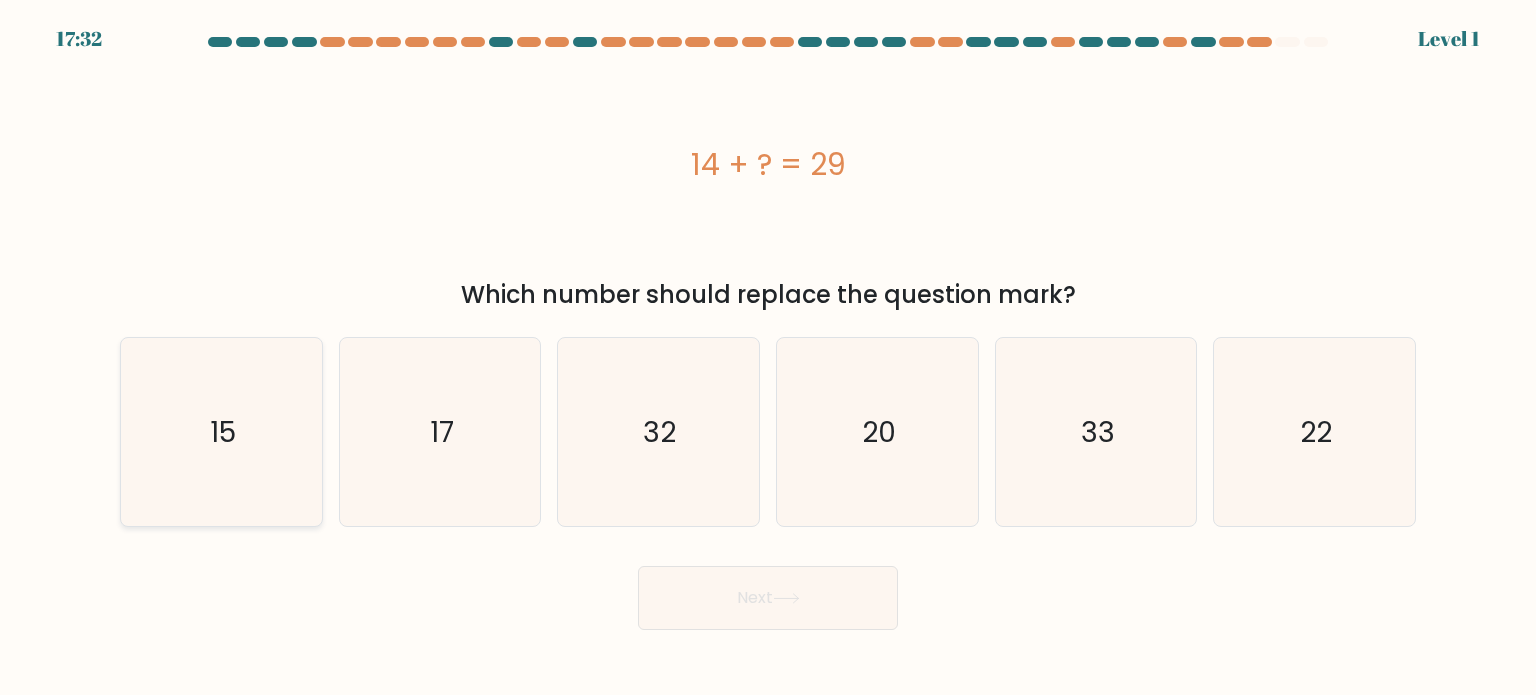 click on "15" 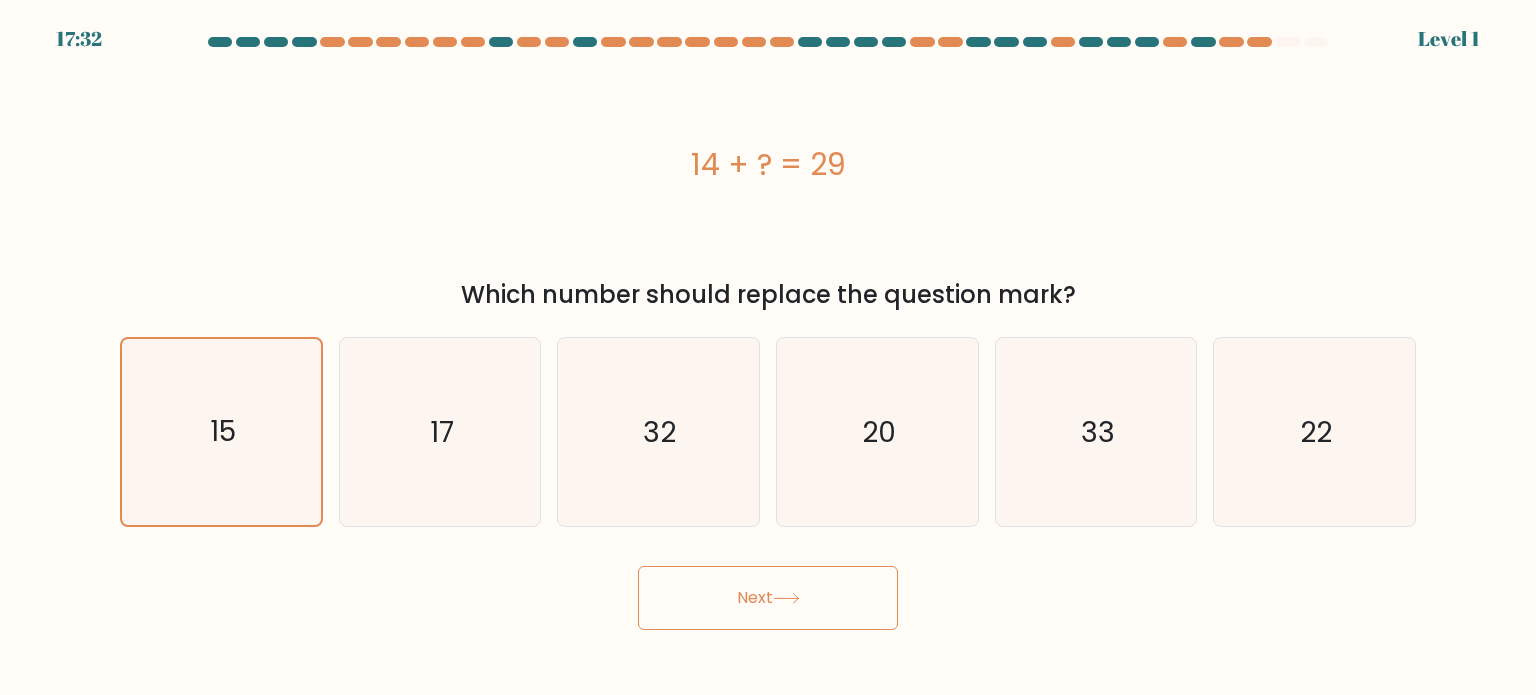 click on "Next" at bounding box center [768, 598] 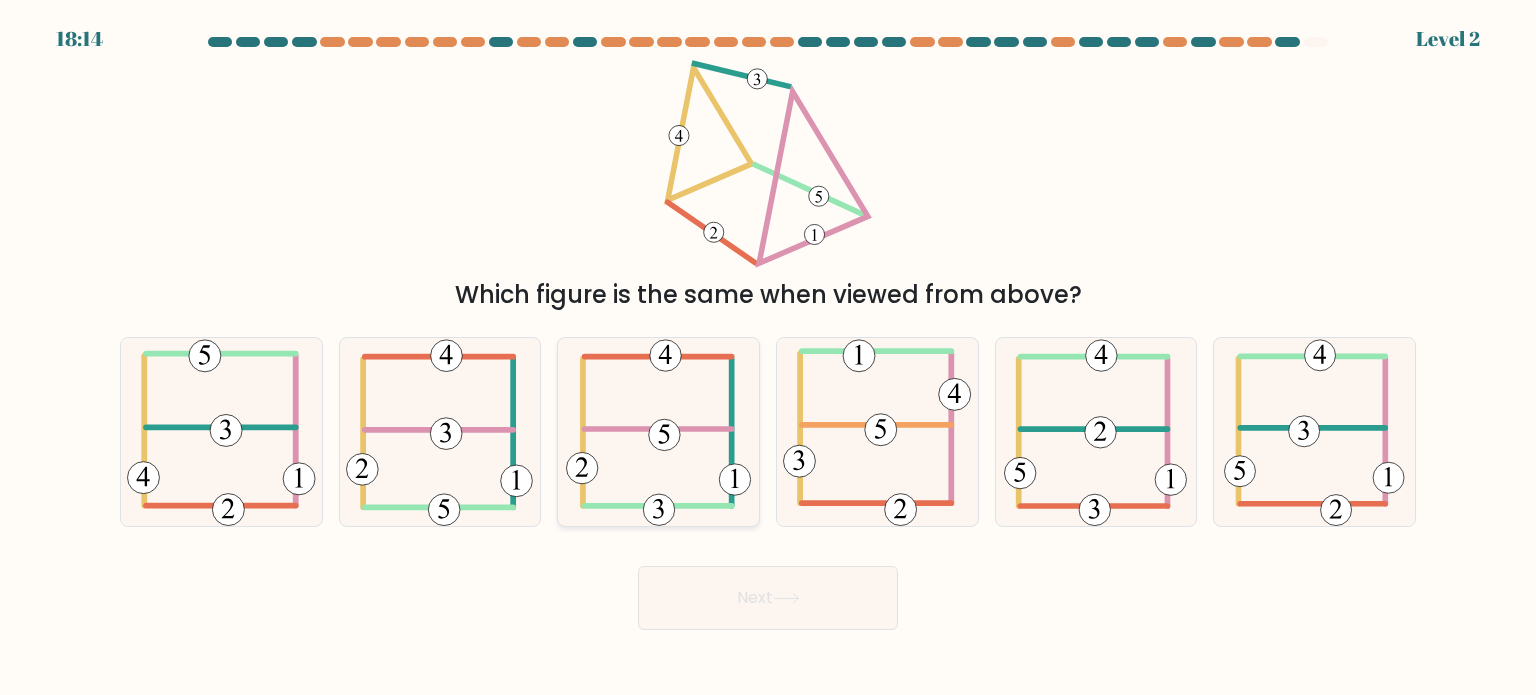 click 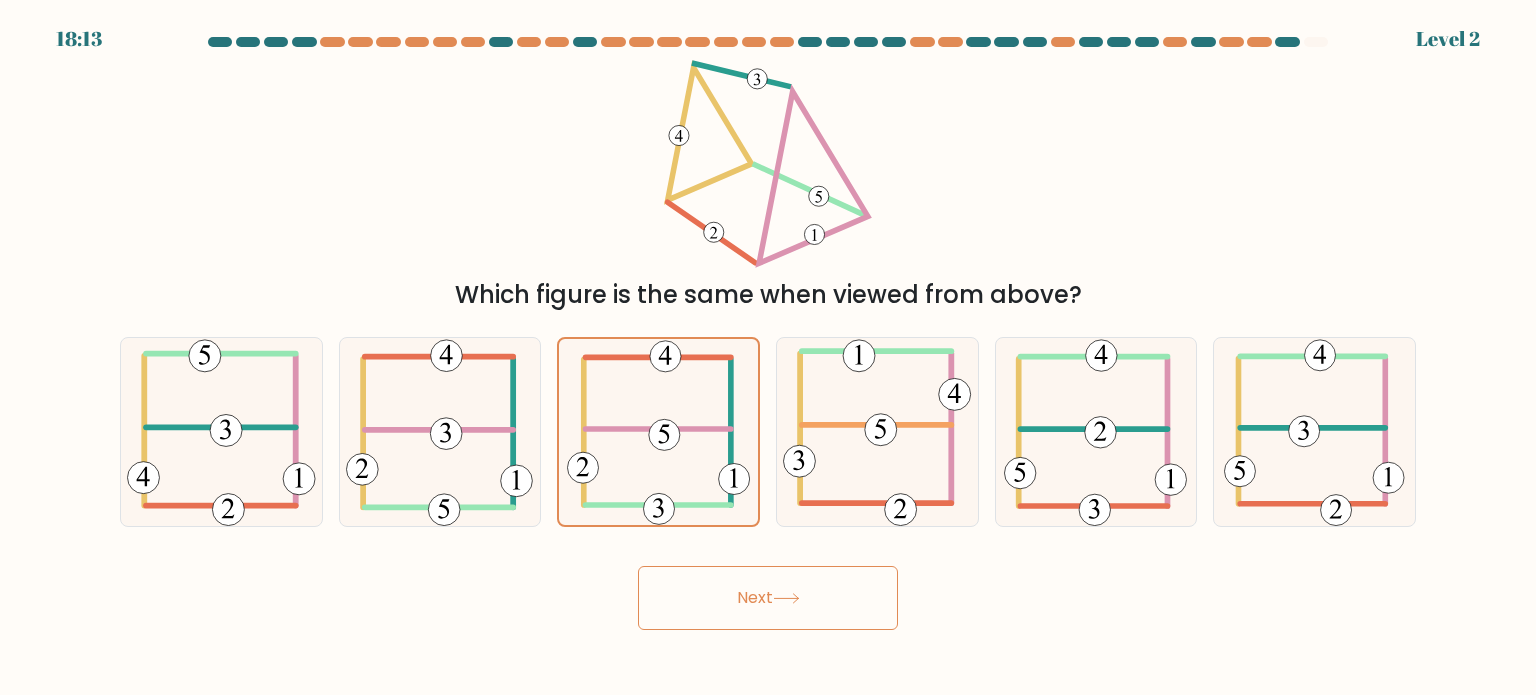 click on "Next" at bounding box center [768, 598] 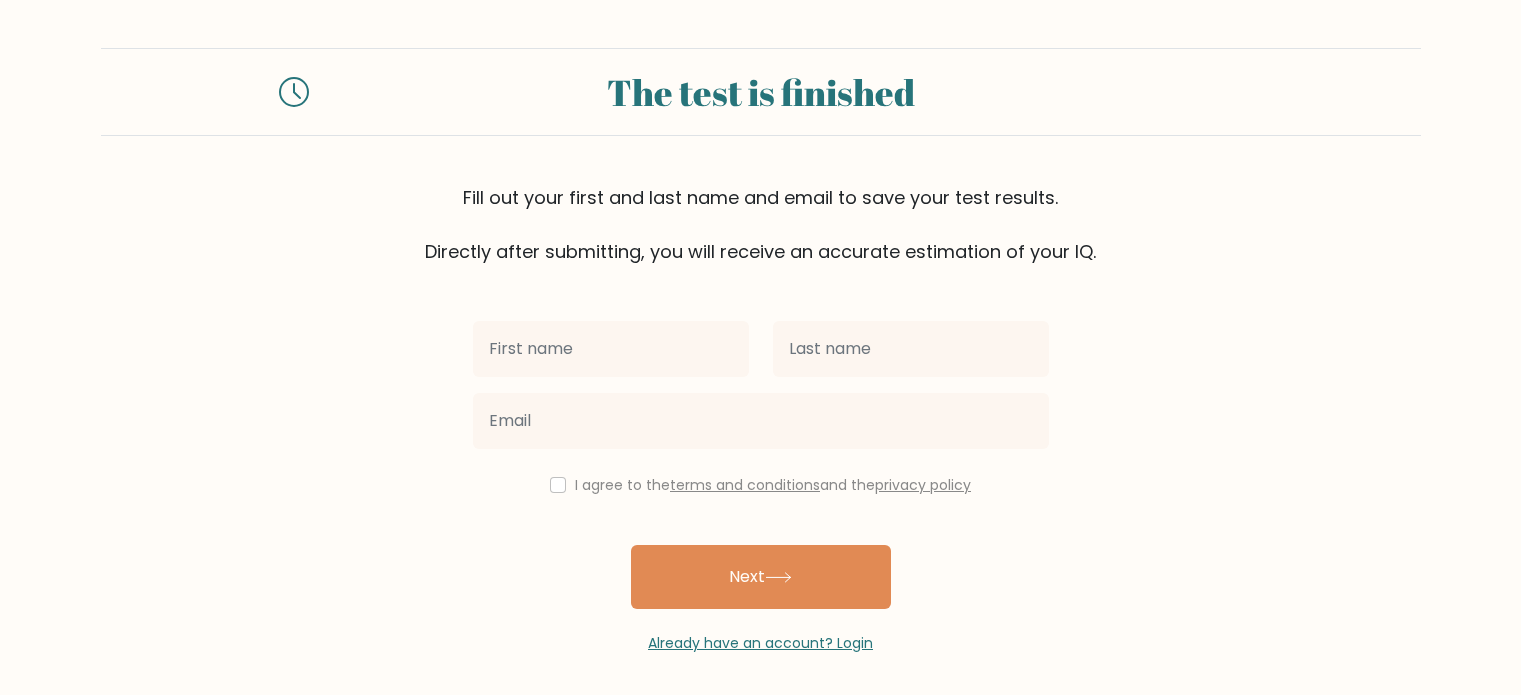 scroll, scrollTop: 0, scrollLeft: 0, axis: both 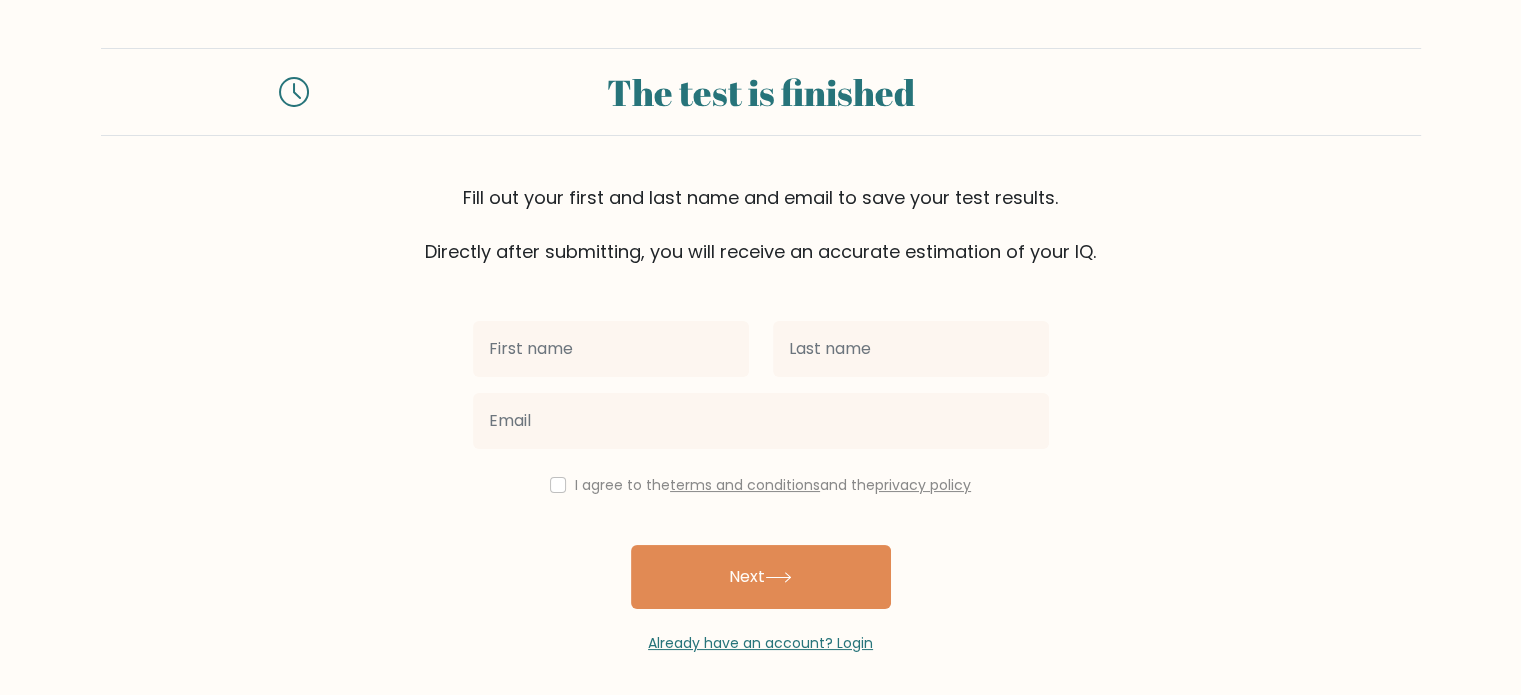click at bounding box center (611, 349) 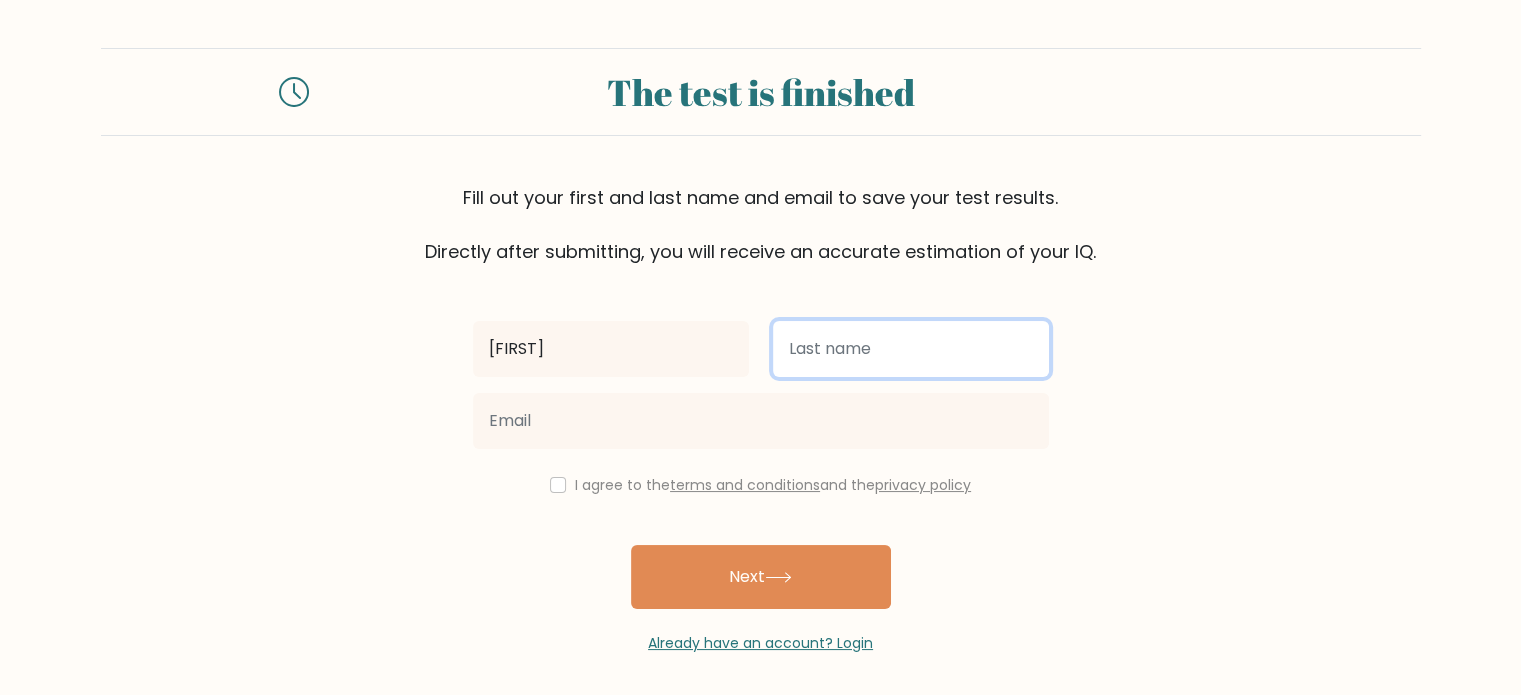 click at bounding box center [911, 349] 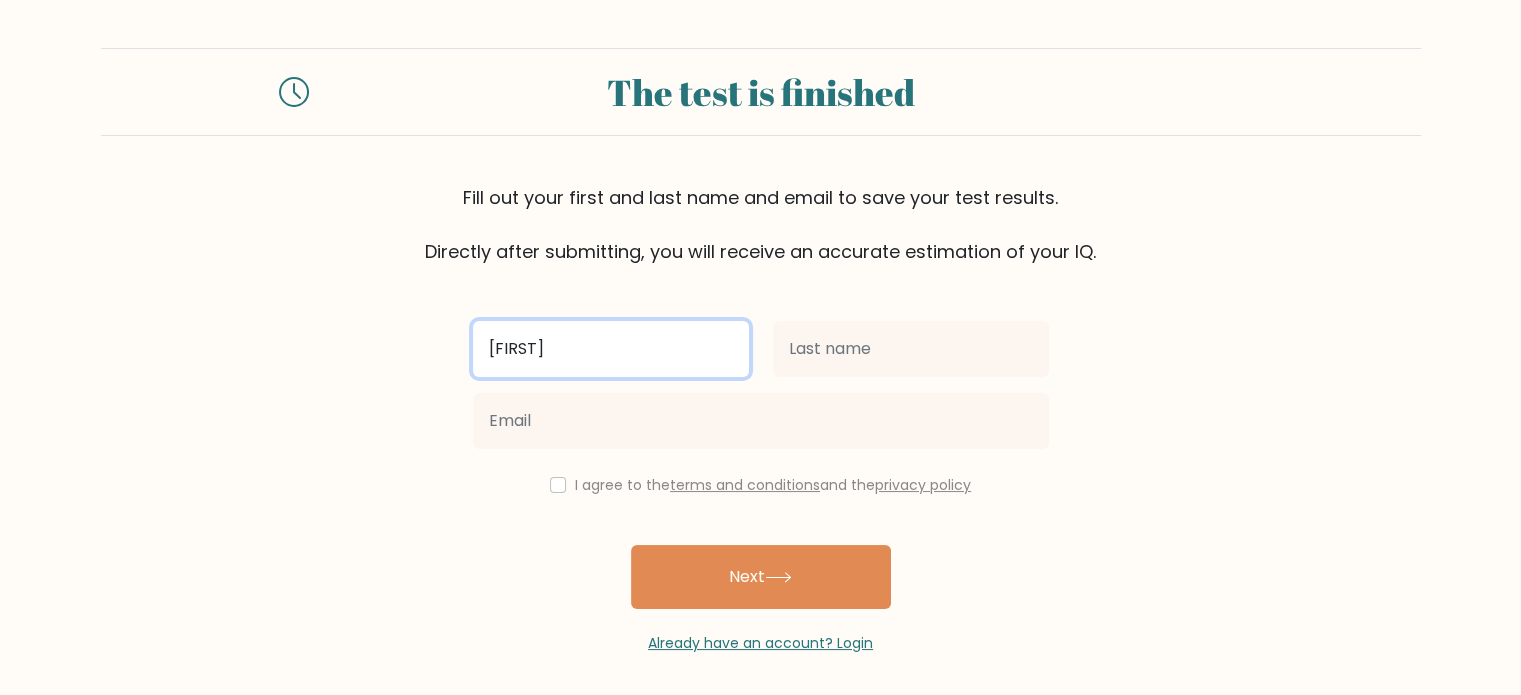 click on "Juliana" at bounding box center (611, 349) 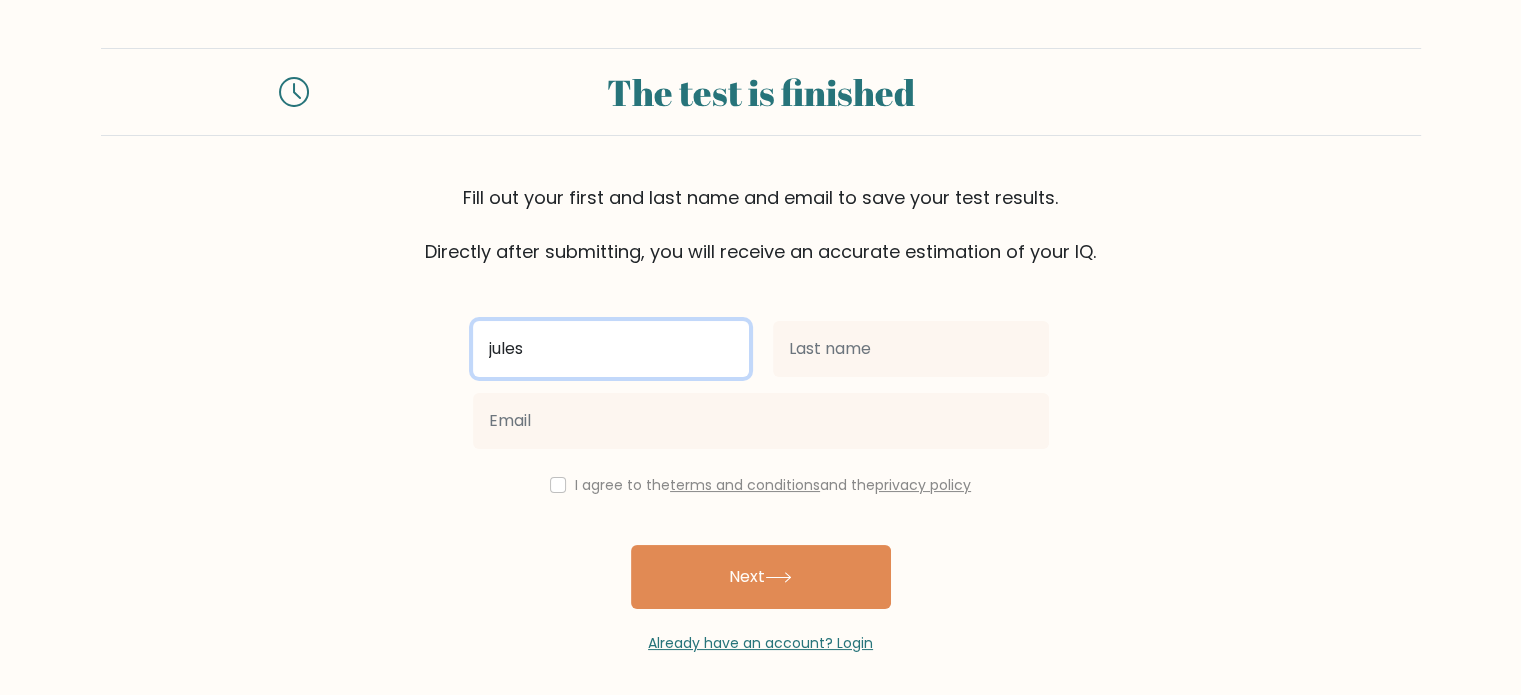 type on "jules" 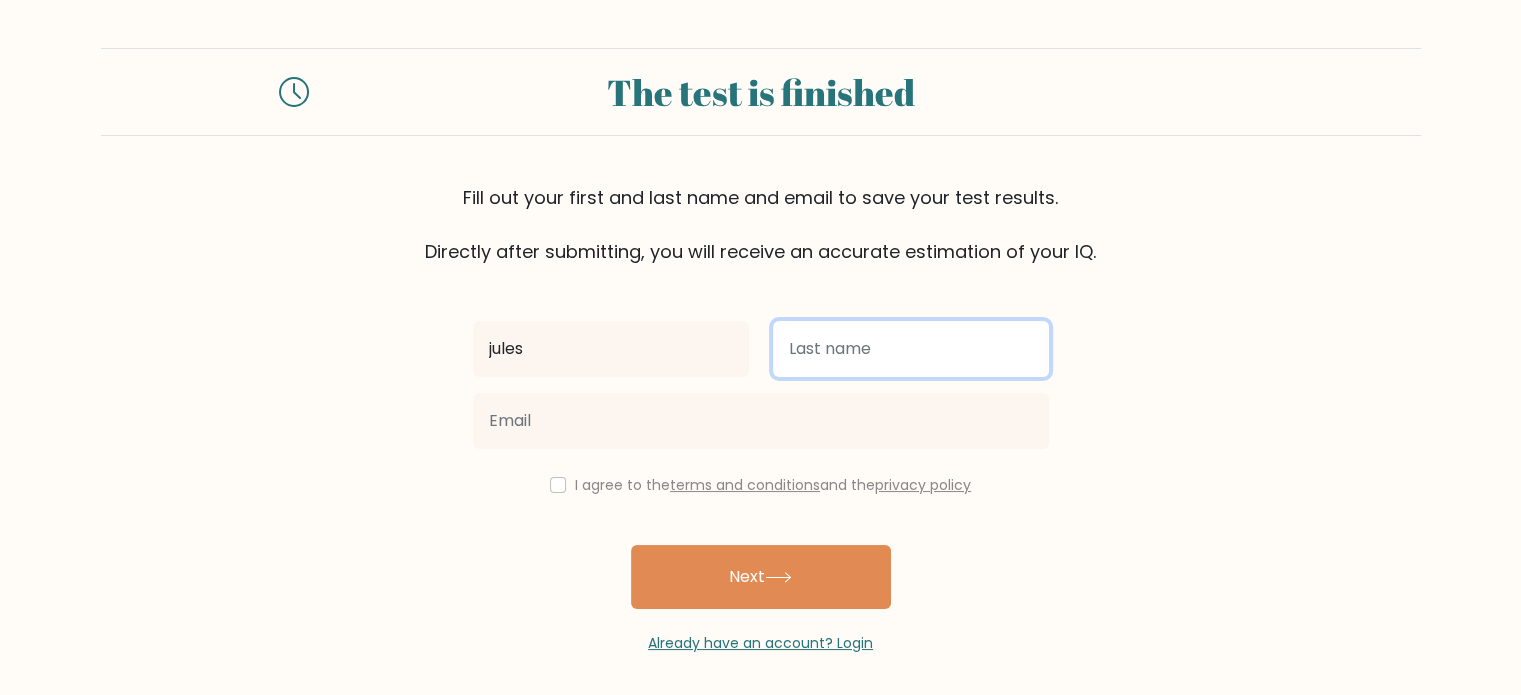 click at bounding box center (911, 349) 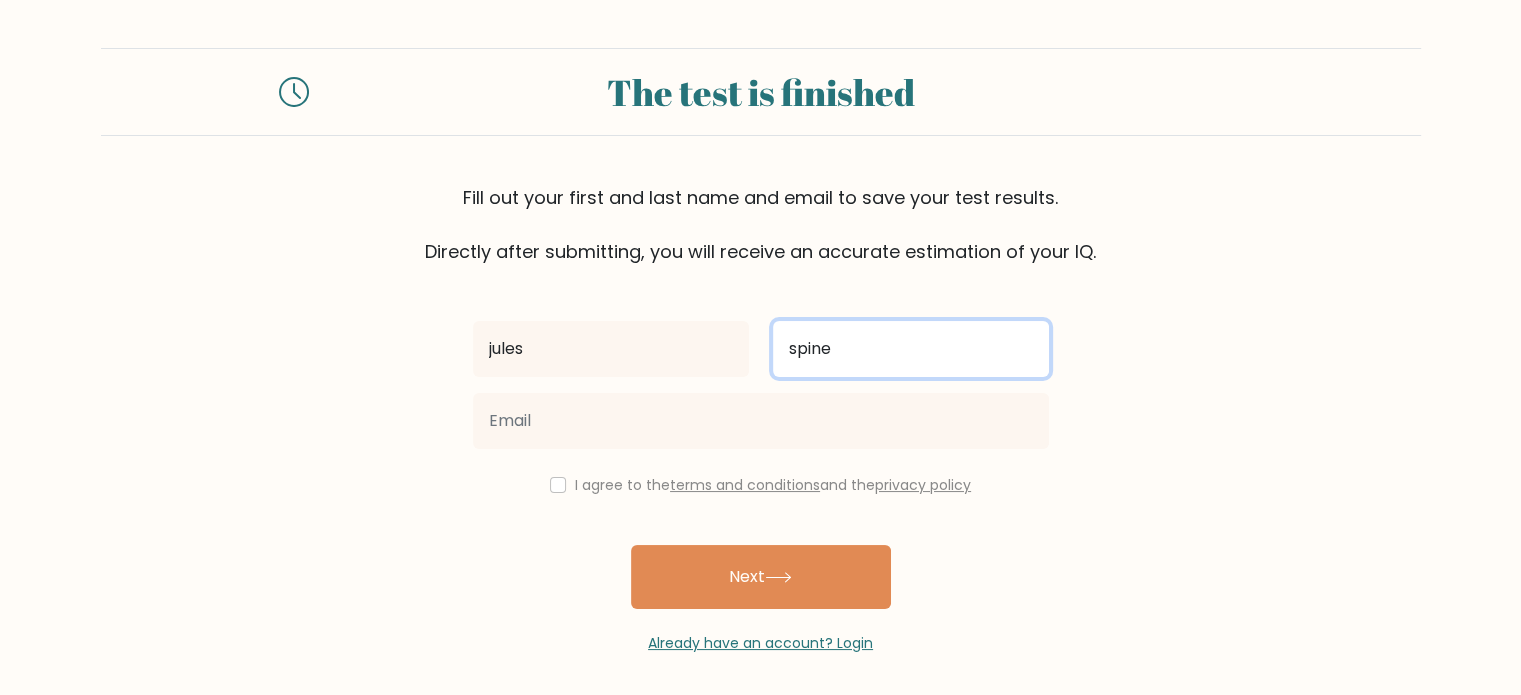 type on "spine" 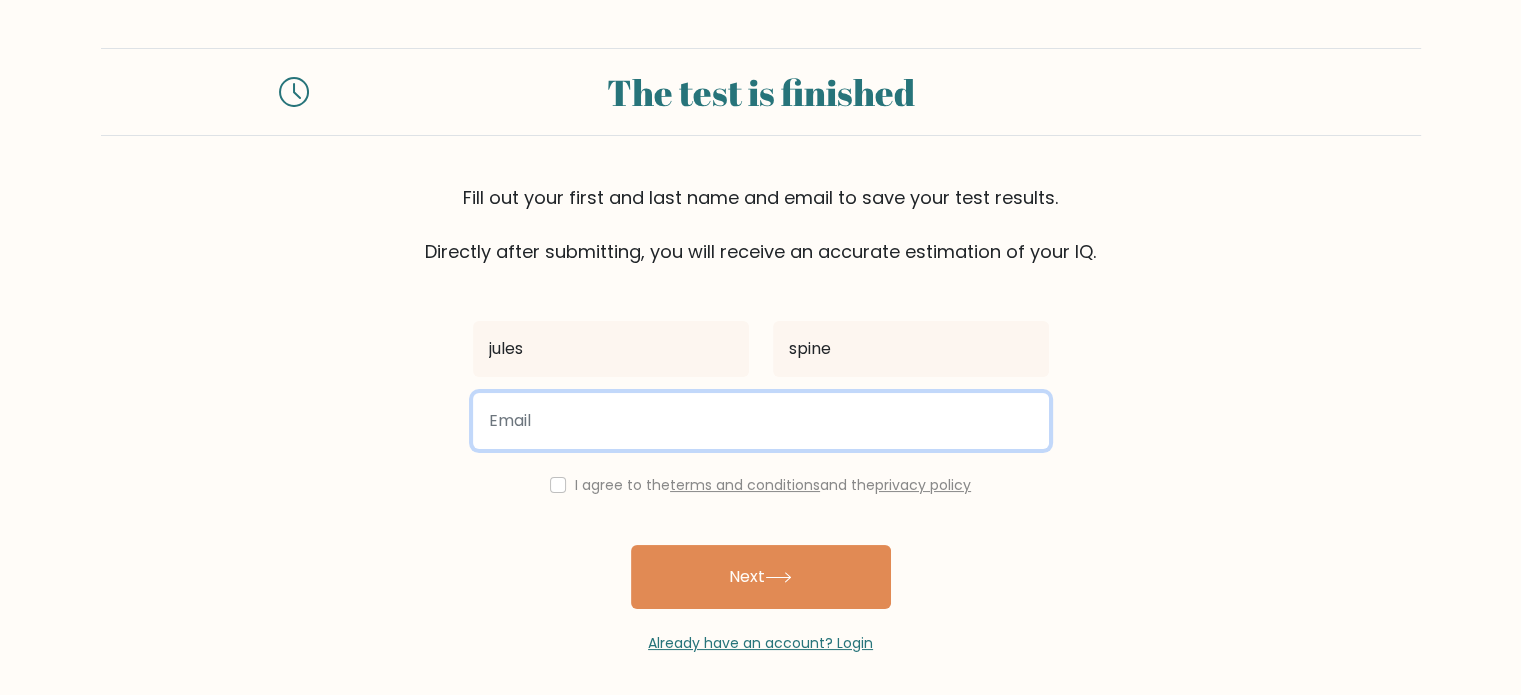 click at bounding box center (761, 421) 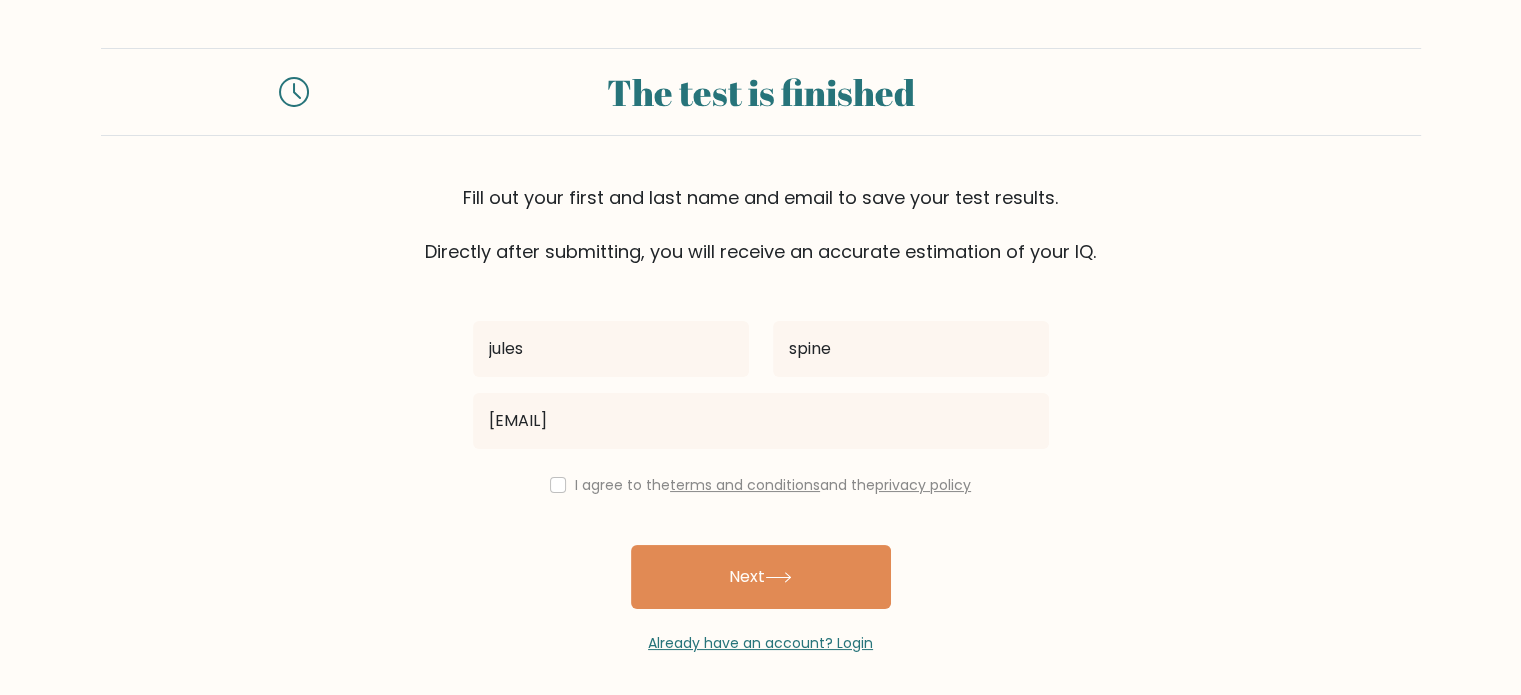 click on "Already have an account? Login" at bounding box center [761, 631] 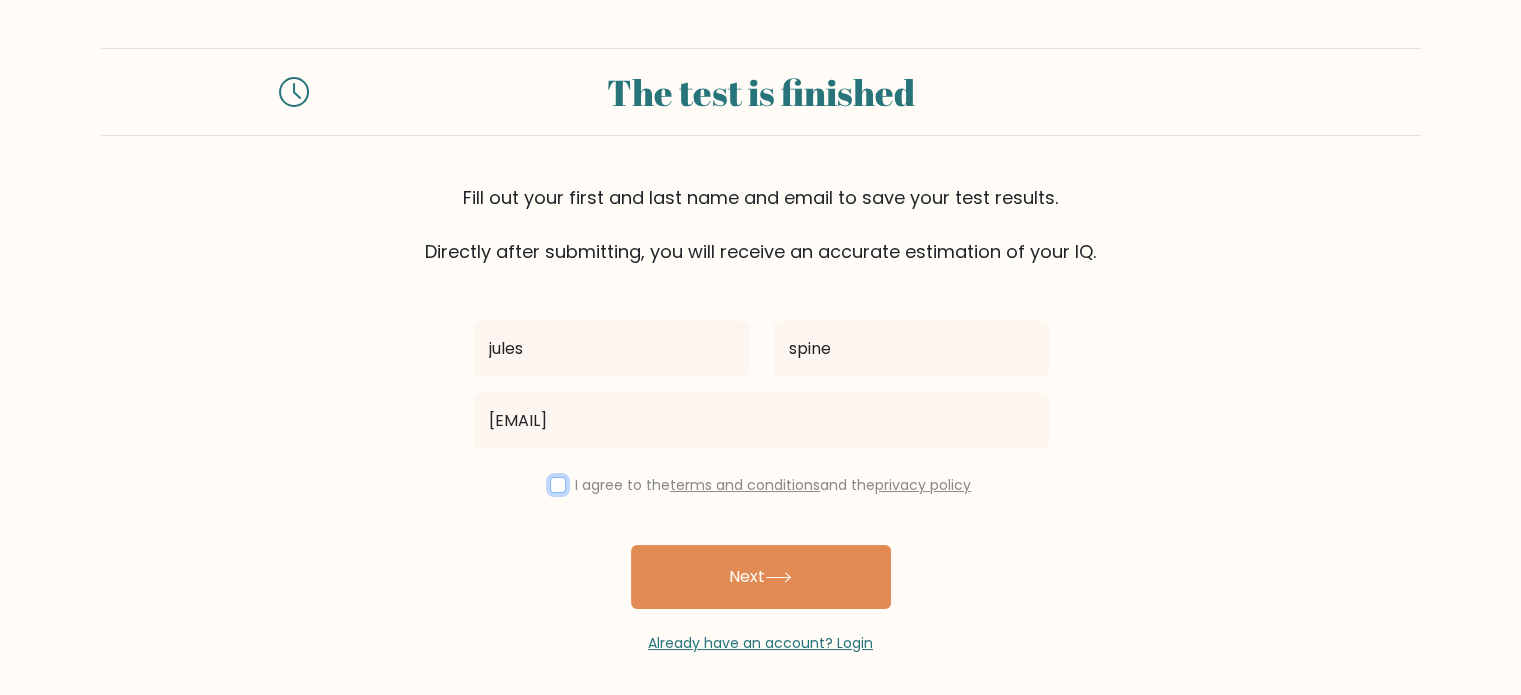 click at bounding box center (558, 485) 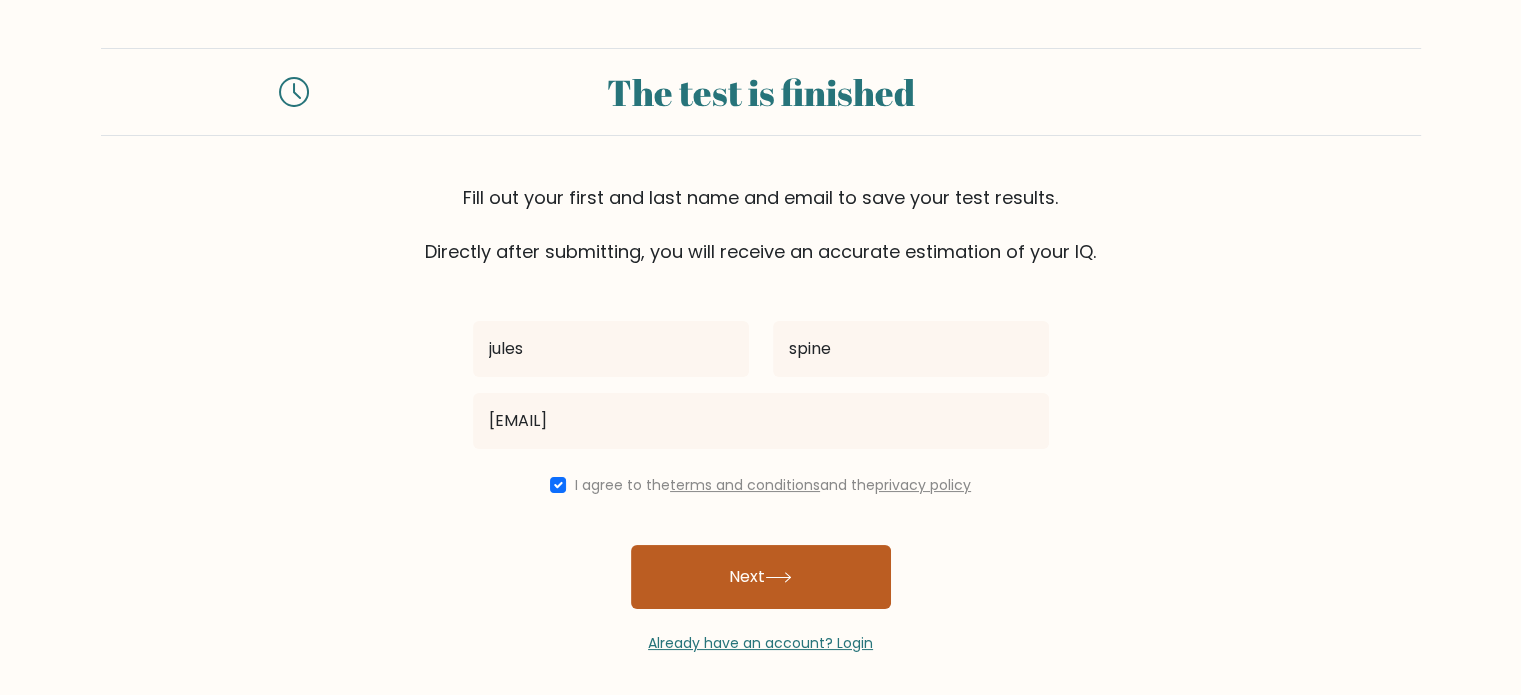 click on "Next" at bounding box center [761, 577] 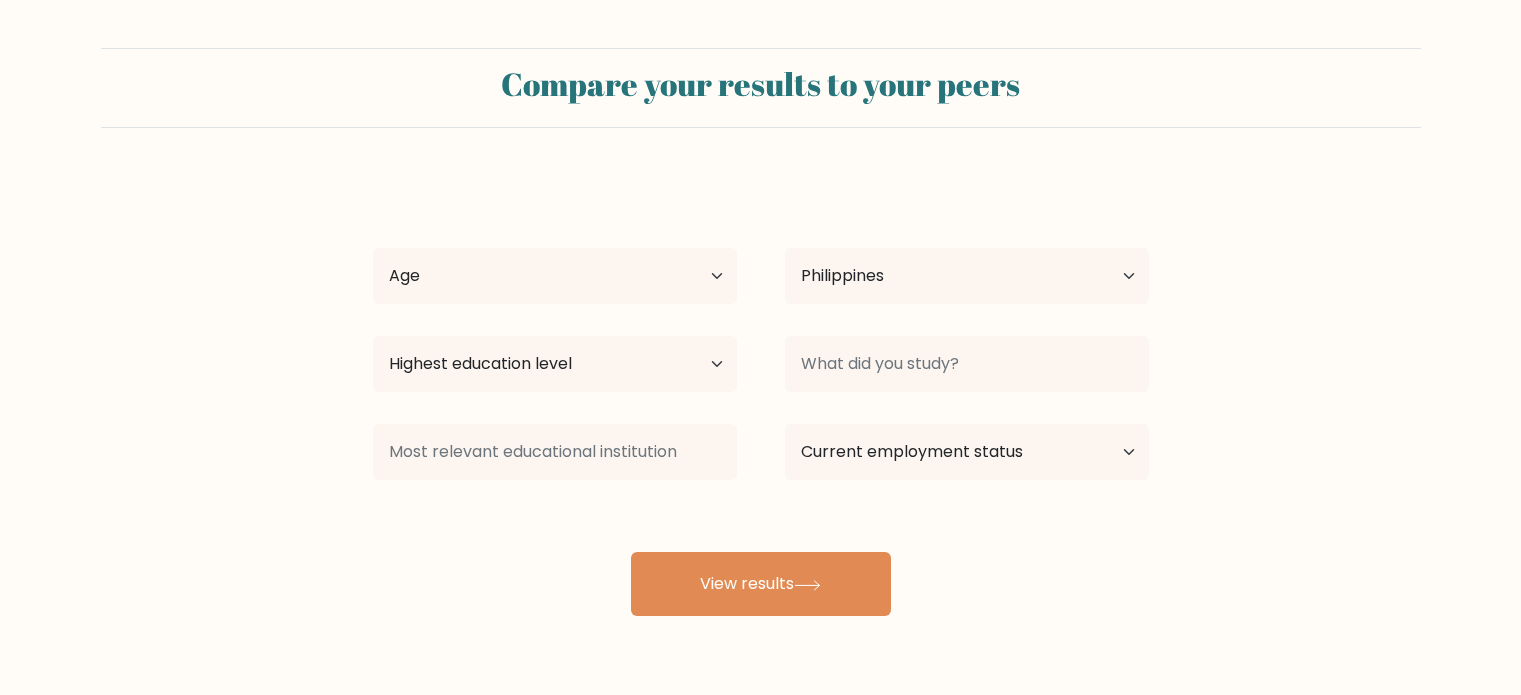 select on "PH" 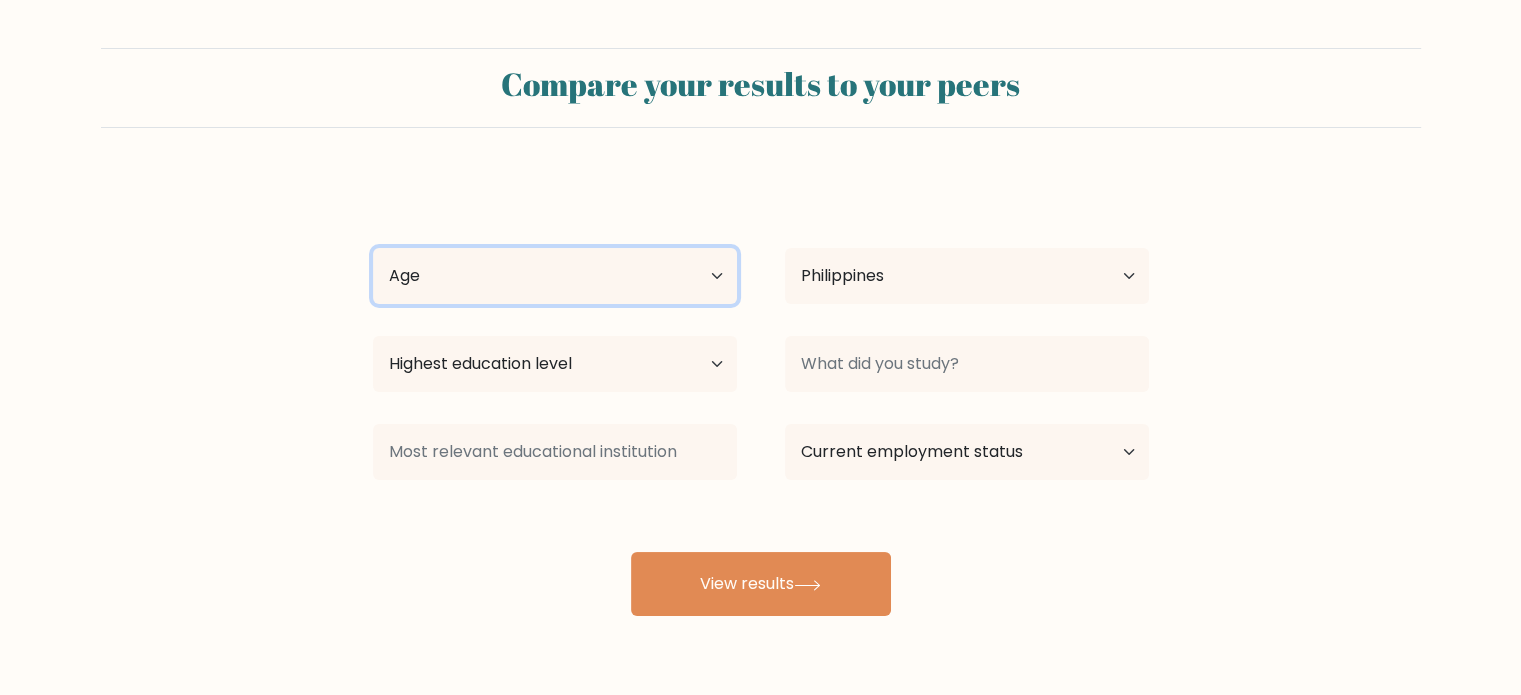 click on "Age
Under 18 years old
18-24 years old
25-34 years old
35-44 years old
45-54 years old
55-64 years old
65 years old and above" at bounding box center [555, 276] 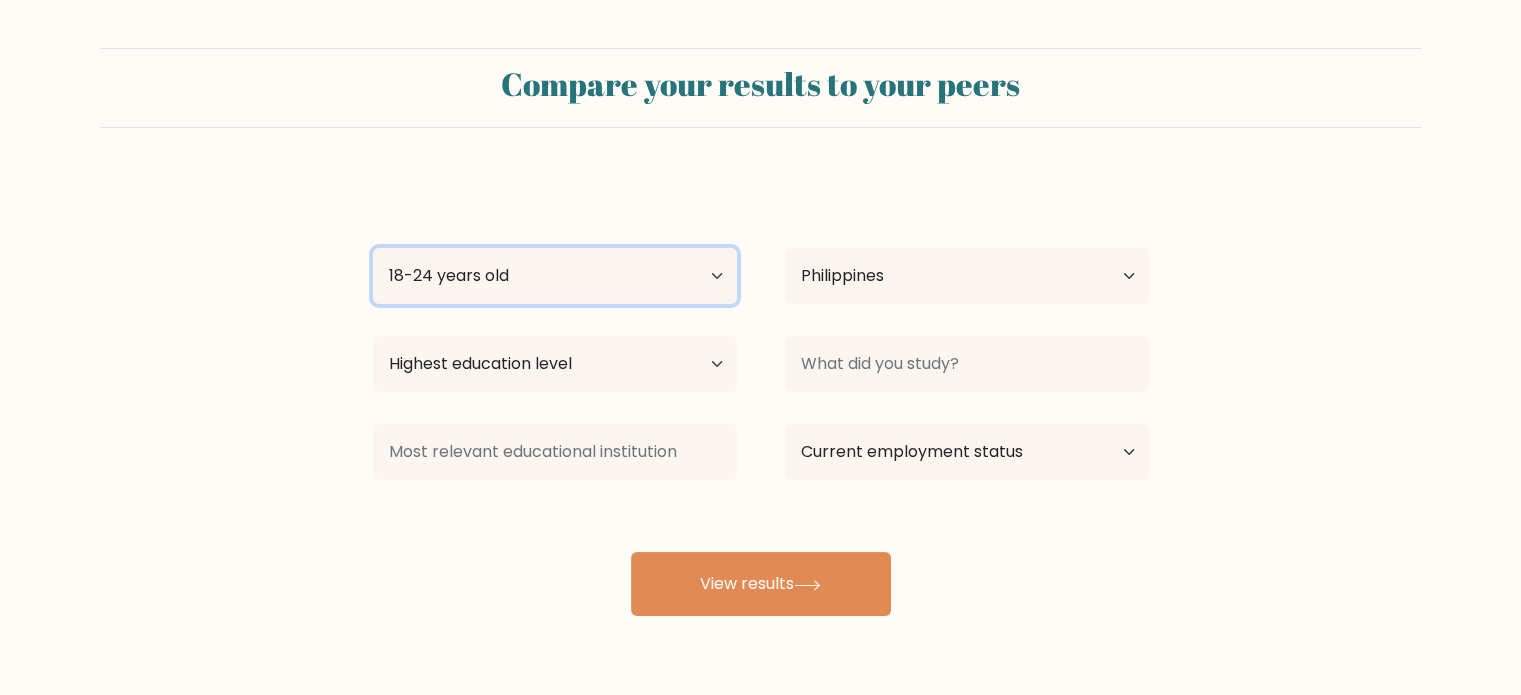 click on "Age
Under 18 years old
18-24 years old
25-34 years old
35-44 years old
45-54 years old
55-64 years old
65 years old and above" at bounding box center (555, 276) 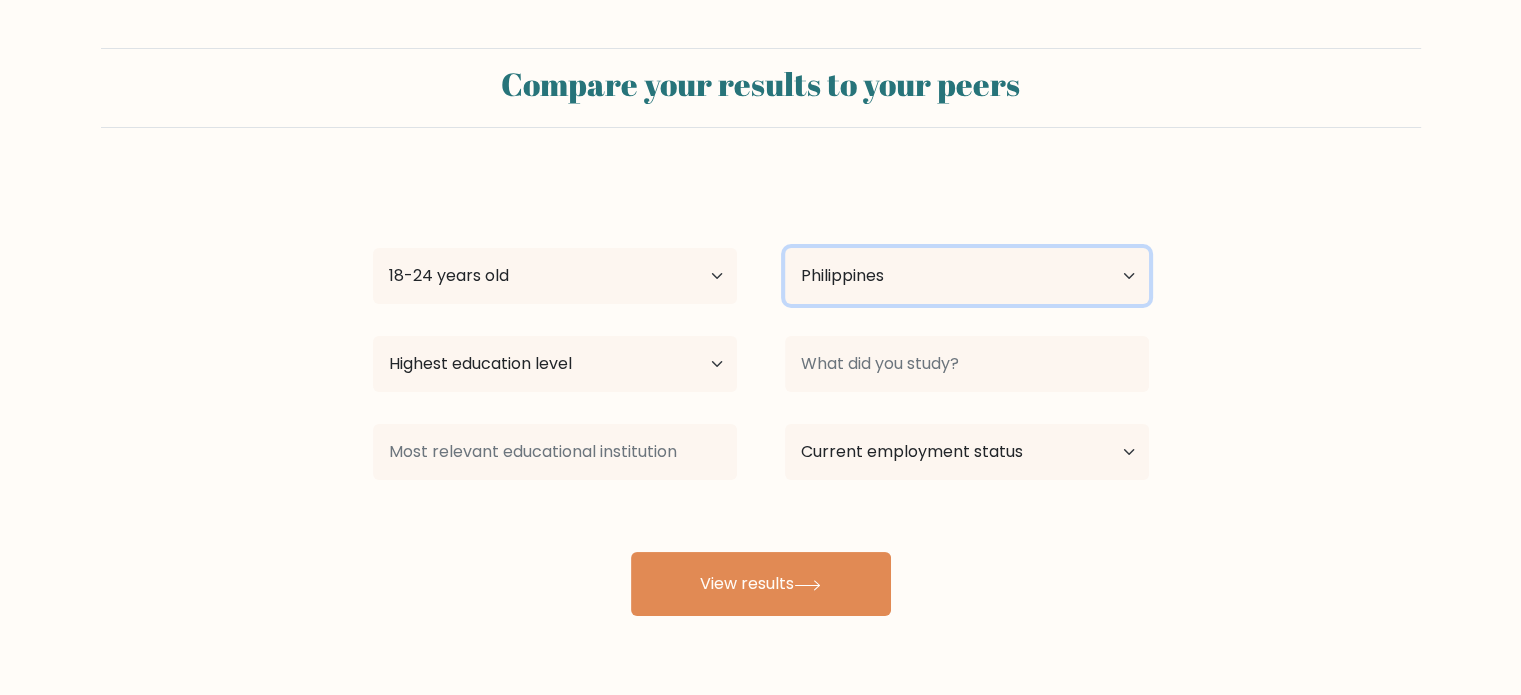 click on "Country
Afghanistan
Albania
Algeria
American Samoa
Andorra
Angola
Anguilla
Antarctica
Antigua and Barbuda
Argentina
Armenia
Aruba
Australia
Austria
Azerbaijan
Bahamas
Bahrain
Bangladesh
Barbados
Belarus
Belgium
Belize
Benin
Bermuda
Bhutan
Bolivia
Bonaire, Sint Eustatius and Saba
Bosnia and Herzegovina
Botswana
Bouvet Island
Brazil
British Indian Ocean Territory
Brunei
Bulgaria
Burkina Faso
Burundi
Cabo Verde
Cambodia
Cameroon
Canada
Cayman Islands
Central African Republic
Chad
Chile
China
Christmas Island
Cocos (Keeling) Islands
Colombia
Comoros
Congo
Congo (the Democratic Republic of the)
Cook Islands
Costa Rica
Côte d'Ivoire
Croatia
Cuba" at bounding box center (967, 276) 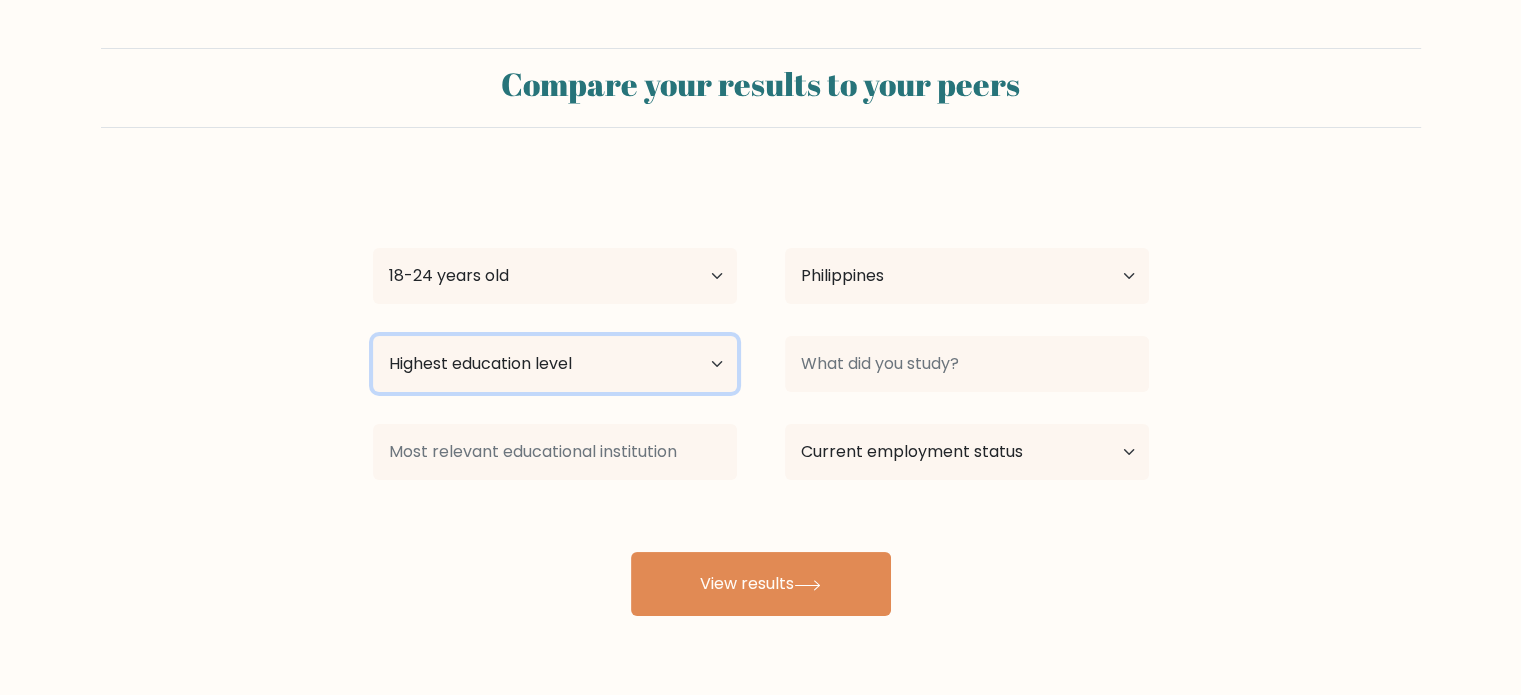 drag, startPoint x: 531, startPoint y: 355, endPoint x: 546, endPoint y: 357, distance: 15.132746 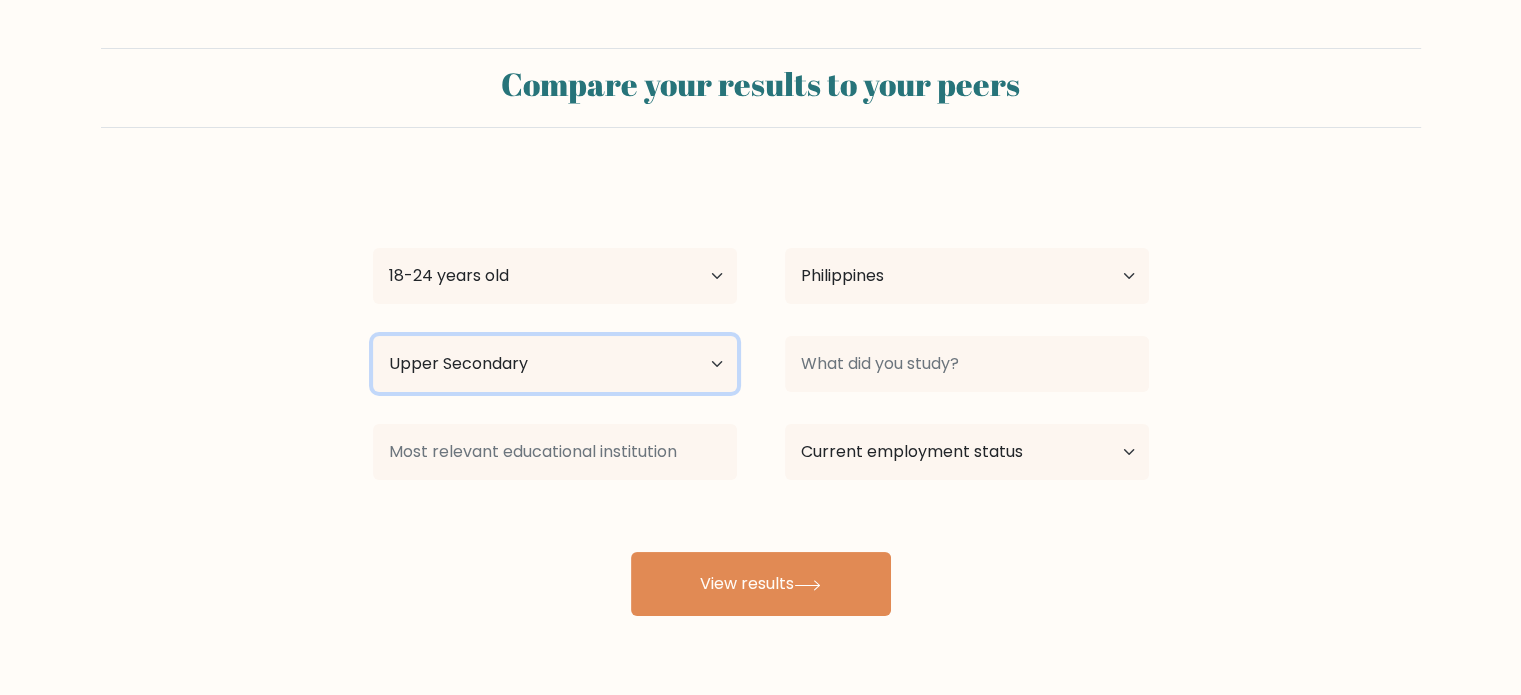 click on "Highest education level
No schooling
Primary
Lower Secondary
Upper Secondary
Occupation Specific
Bachelor's degree
Master's degree
Doctoral degree" at bounding box center (555, 364) 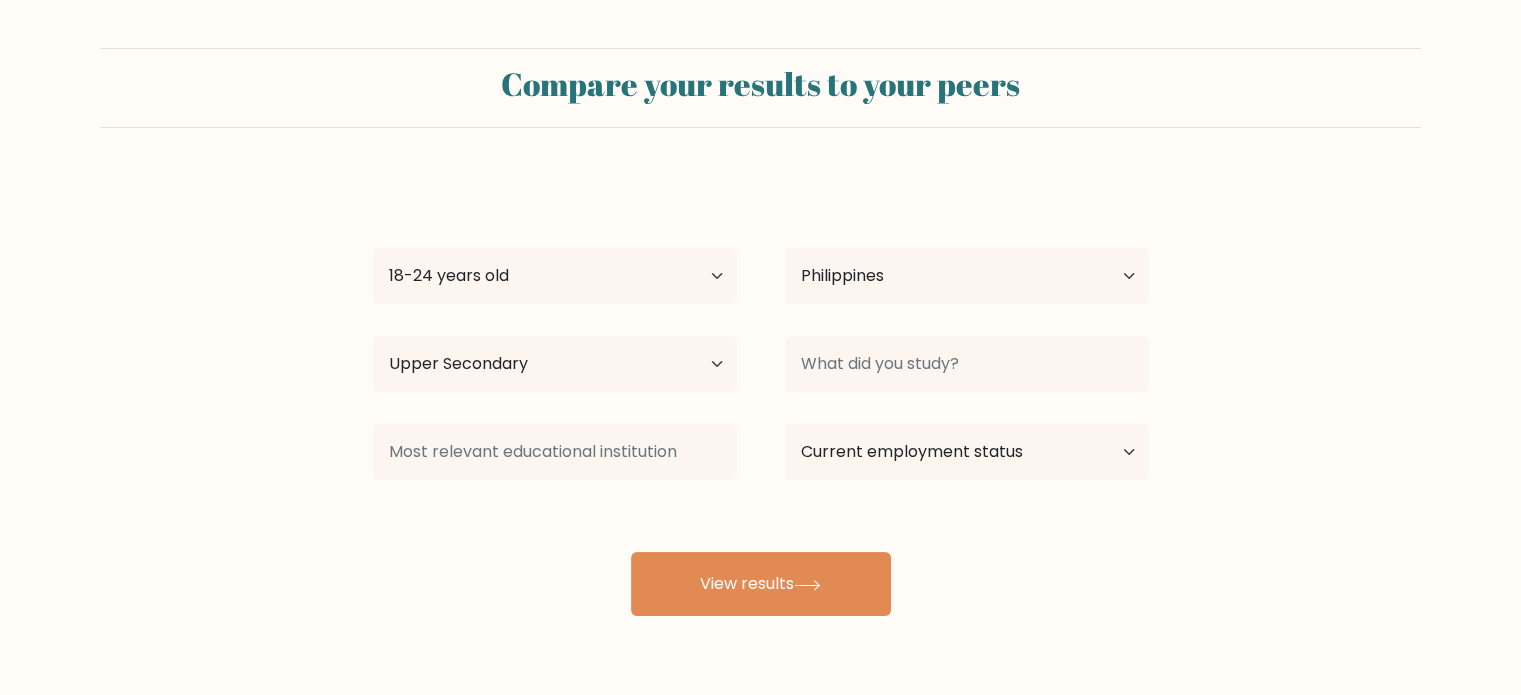 click on "[FIRST]
[LAST]
Age
Under 18 years old
18-24 years old
25-34 years old
35-44 years old
45-54 years old
55-64 years old
65 years old and above
Country
[COUNTRY]
[COUNTRY]
[COUNTRY]
[COUNTRY]
[COUNTRY]
[COUNTRY]
[COUNTRY]
[COUNTRY]
[COUNTRY]
[COUNTRY]
[COUNTRY]
[COUNTRY]
[COUNTRY]
[COUNTRY]
[COUNTRY]
[COUNTRY]
[COUNTRY]
[COUNTRY]
[COUNTRY]
[COUNTRY]
[COUNTRY]
[COUNTRY]
[COUNTRY]
[COUNTRY]
[COUNTRY]
[COUNTRY]
[COUNTRY]
[COUNTRY]
[COUNTRY]" at bounding box center [761, 396] 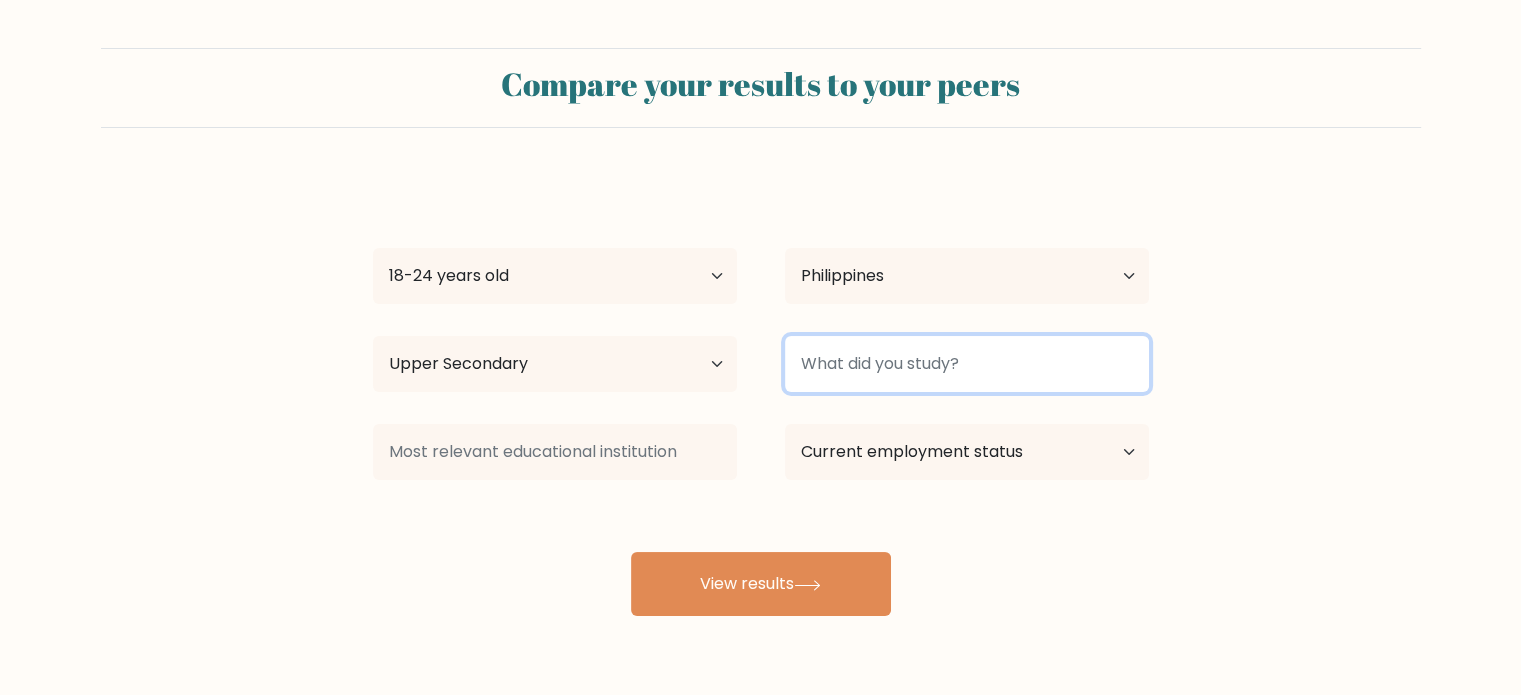 click at bounding box center (967, 364) 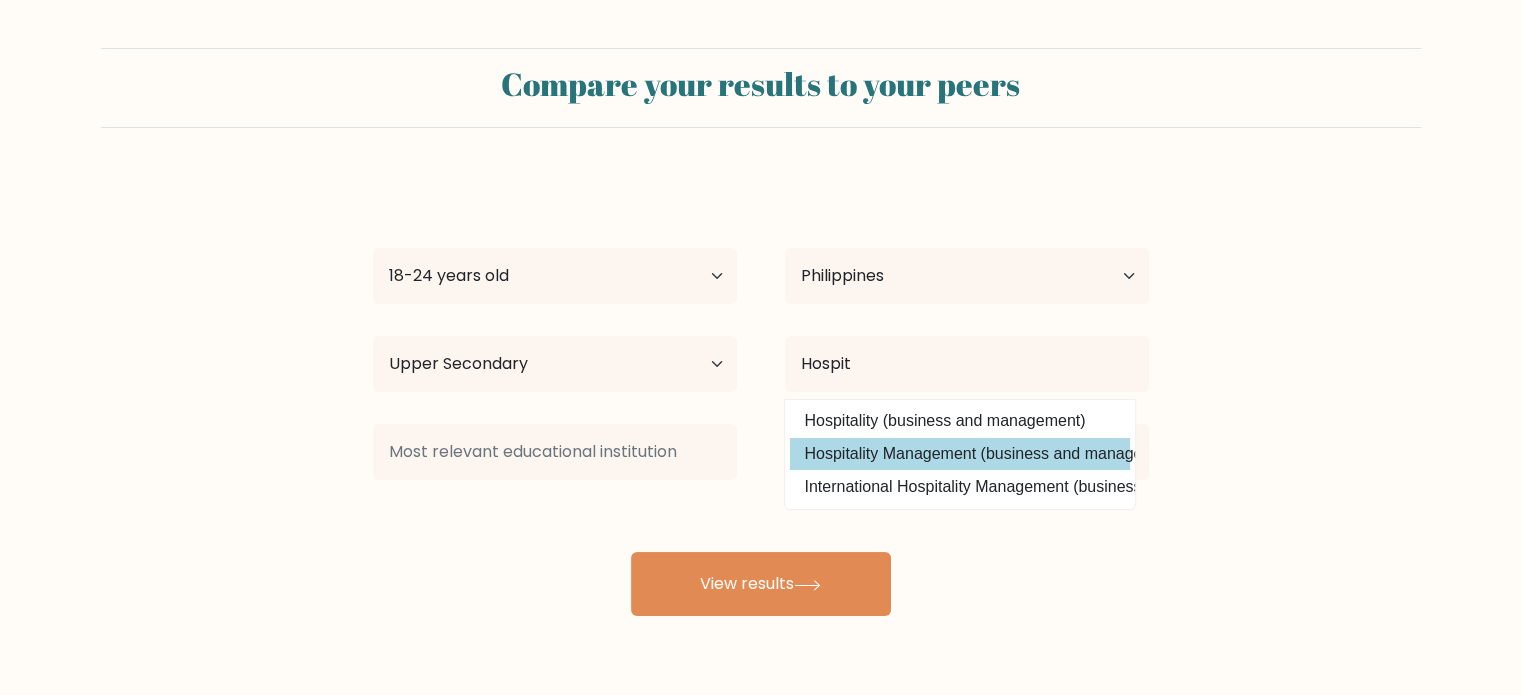 click on "Hospitality Management (business and management)" at bounding box center [960, 454] 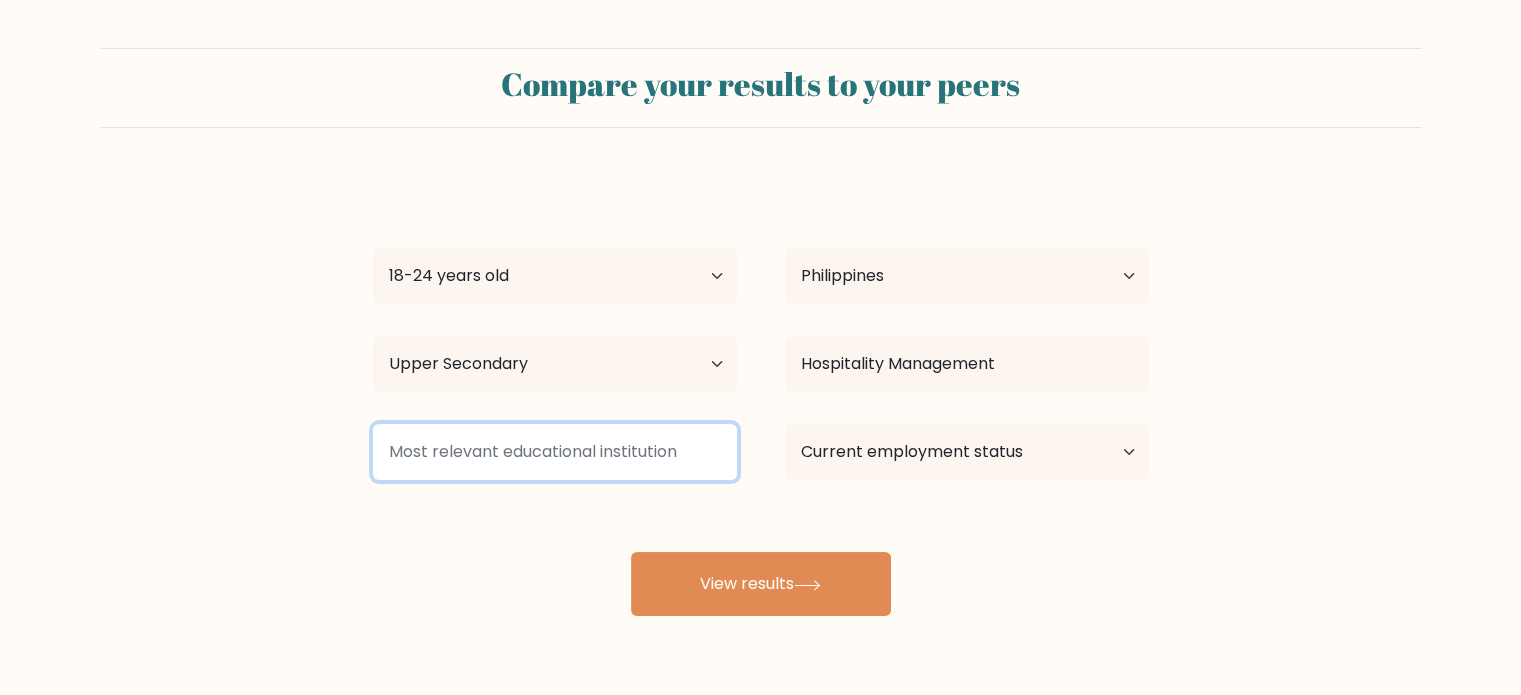 click at bounding box center [555, 452] 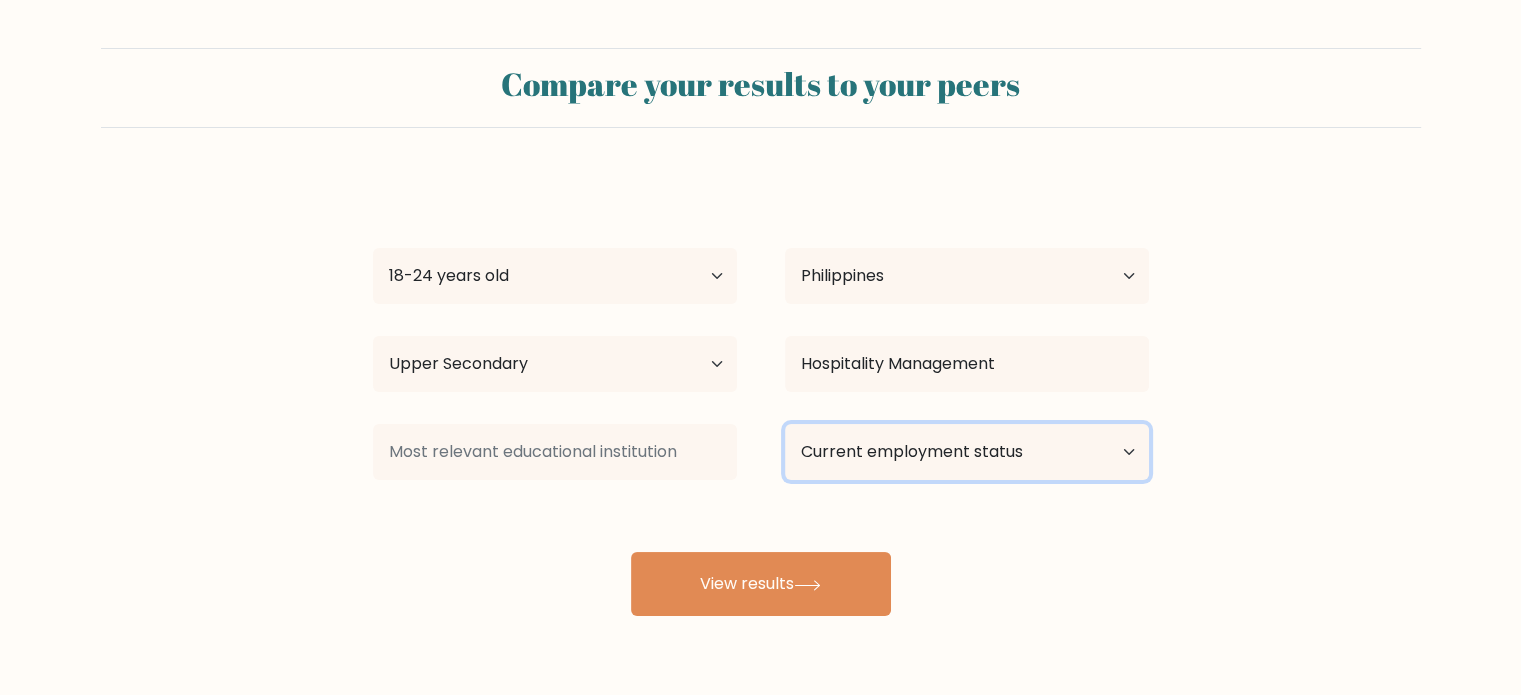 click on "Current employment status
Employed
Student
Retired
Other / prefer not to answer" at bounding box center (967, 452) 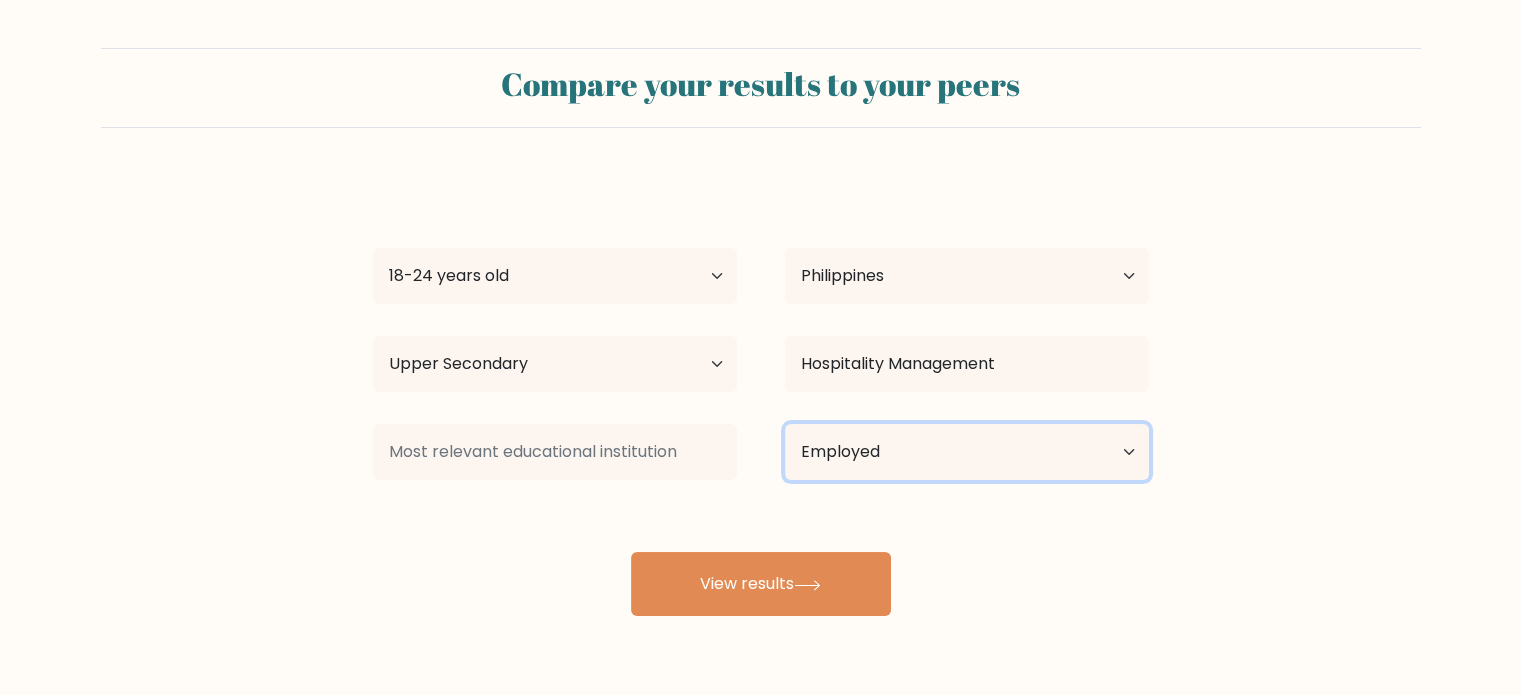 click on "Current employment status
Employed
Student
Retired
Other / prefer not to answer" at bounding box center [967, 452] 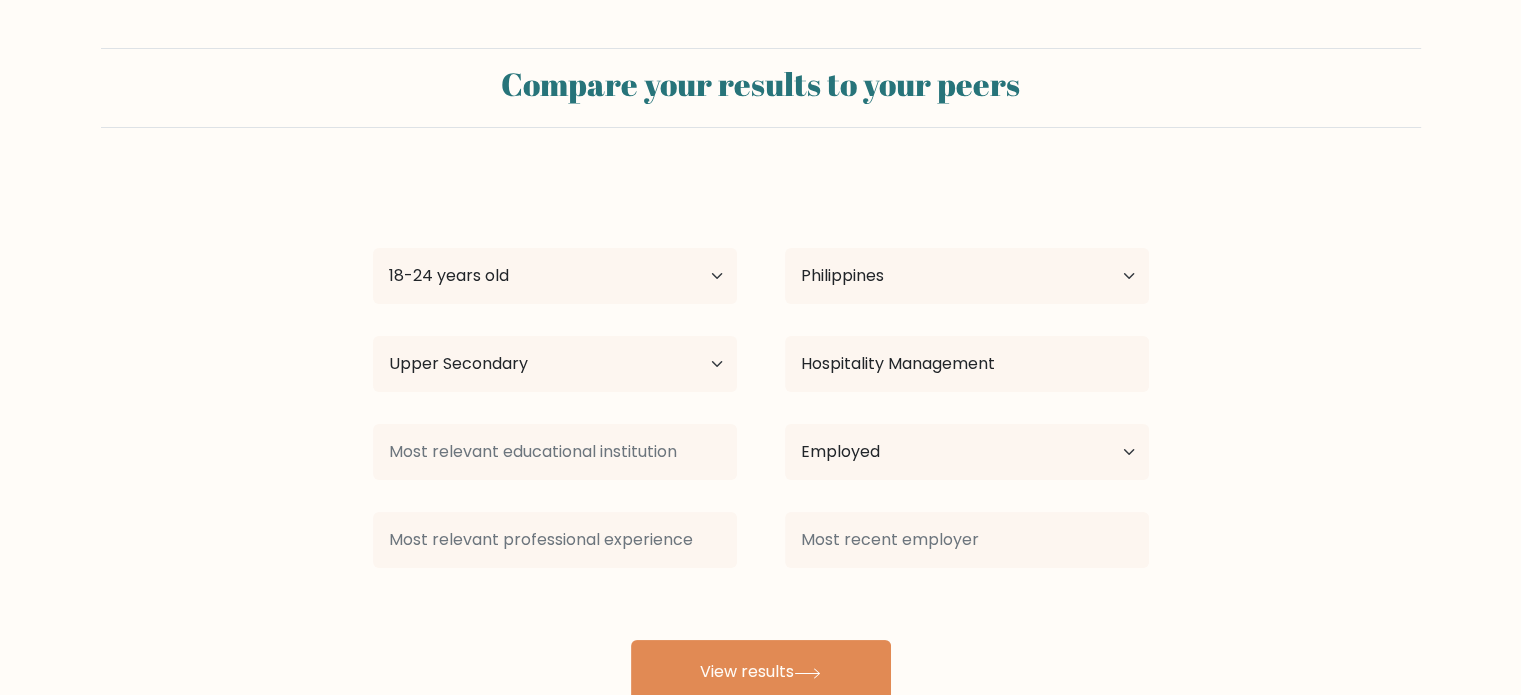 click on "jules
spine
Age
Under 18 years old
18-24 years old
25-34 years old
35-44 years old
45-54 years old
55-64 years old
65 years old and above
Country
Afghanistan
Albania
Algeria
American Samoa
Andorra
Angola
Anguilla
Antarctica
Antigua and Barbuda
Argentina
Armenia
Aruba
Australia
Austria
Azerbaijan
Bahamas
Bahrain
Bangladesh
Barbados
Belarus
Belgium
Belize
Benin
Bermuda
Bhutan
Bolivia
Bonaire, Sint Eustatius and Saba
Bosnia and Herzegovina
Botswana
Bouvet Island
Brazil
Brunei" at bounding box center (761, 440) 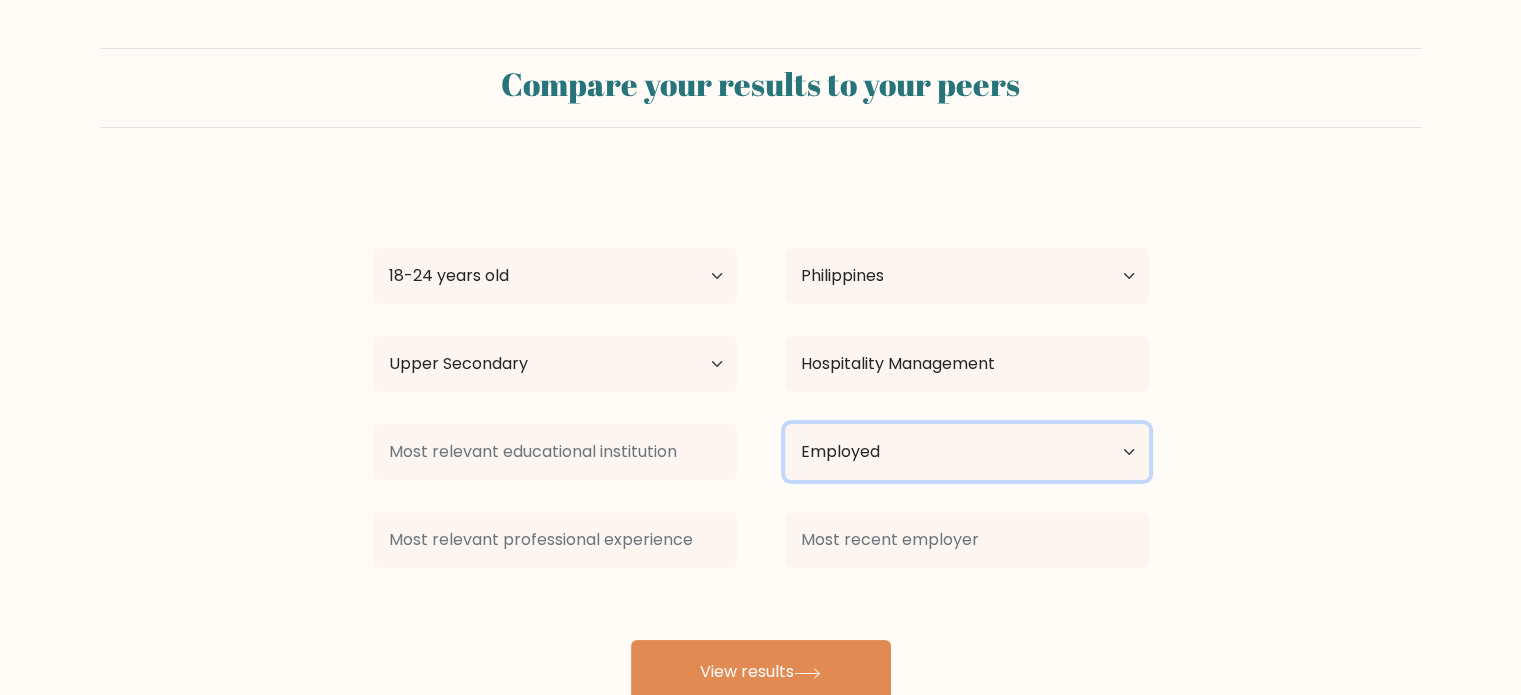 click on "Current employment status
Employed
Student
Retired
Other / prefer not to answer" at bounding box center (967, 452) 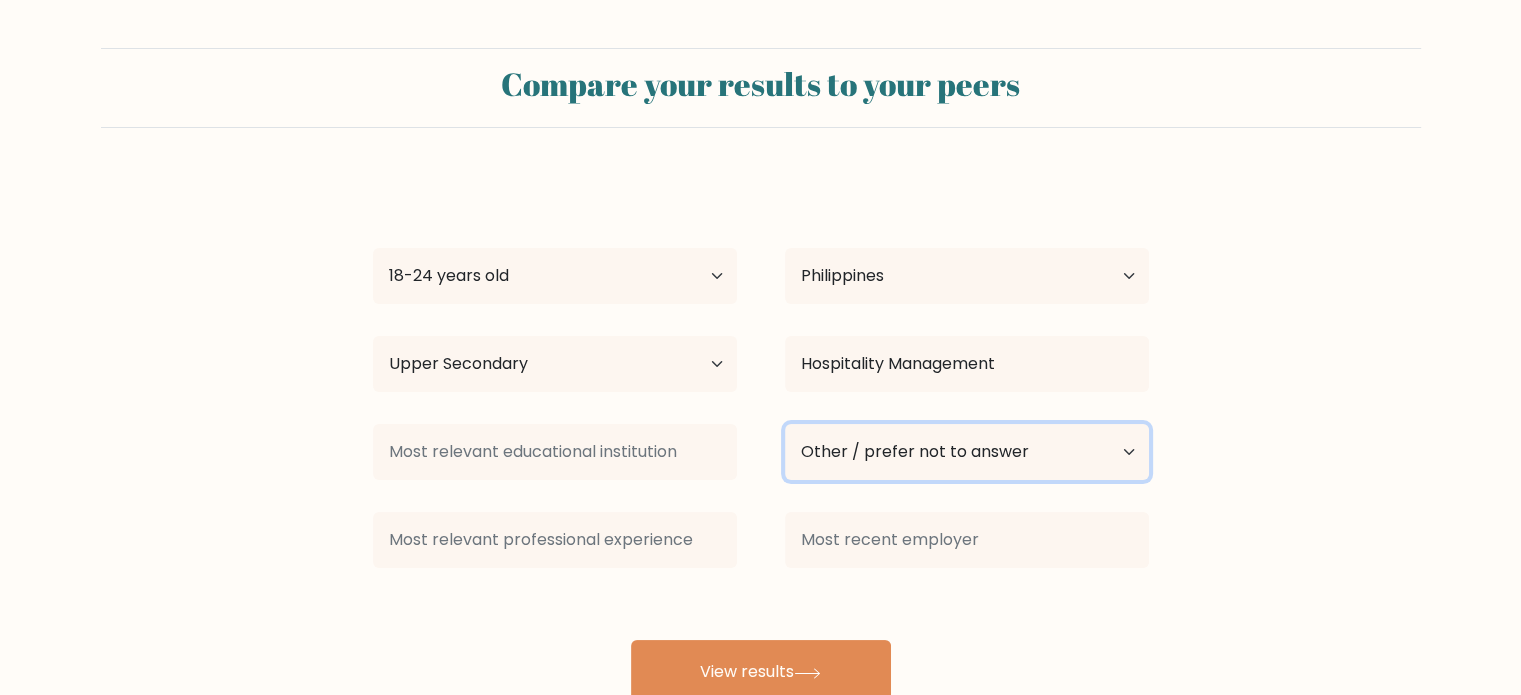 click on "Current employment status
Employed
Student
Retired
Other / prefer not to answer" at bounding box center [967, 452] 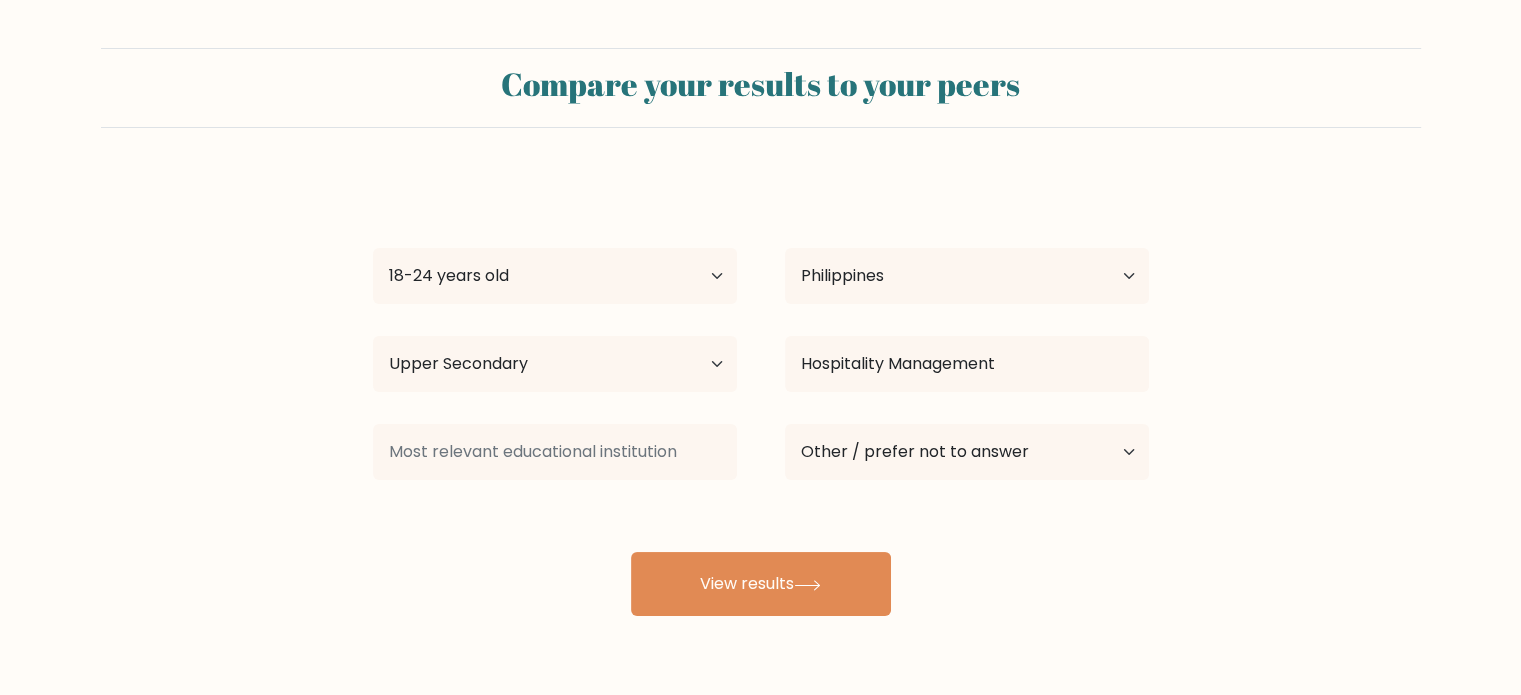 click on "Compare your results to your peers
jules
spine
Age
Under 18 years old
18-24 years old
25-34 years old
35-44 years old
45-54 years old
55-64 years old
65 years old and above
Country
Afghanistan
Albania
Algeria
American Samoa
Andorra
Angola
Anguilla
Antarctica
Antigua and Barbuda
Argentina
Armenia
Aruba" at bounding box center (760, 379) 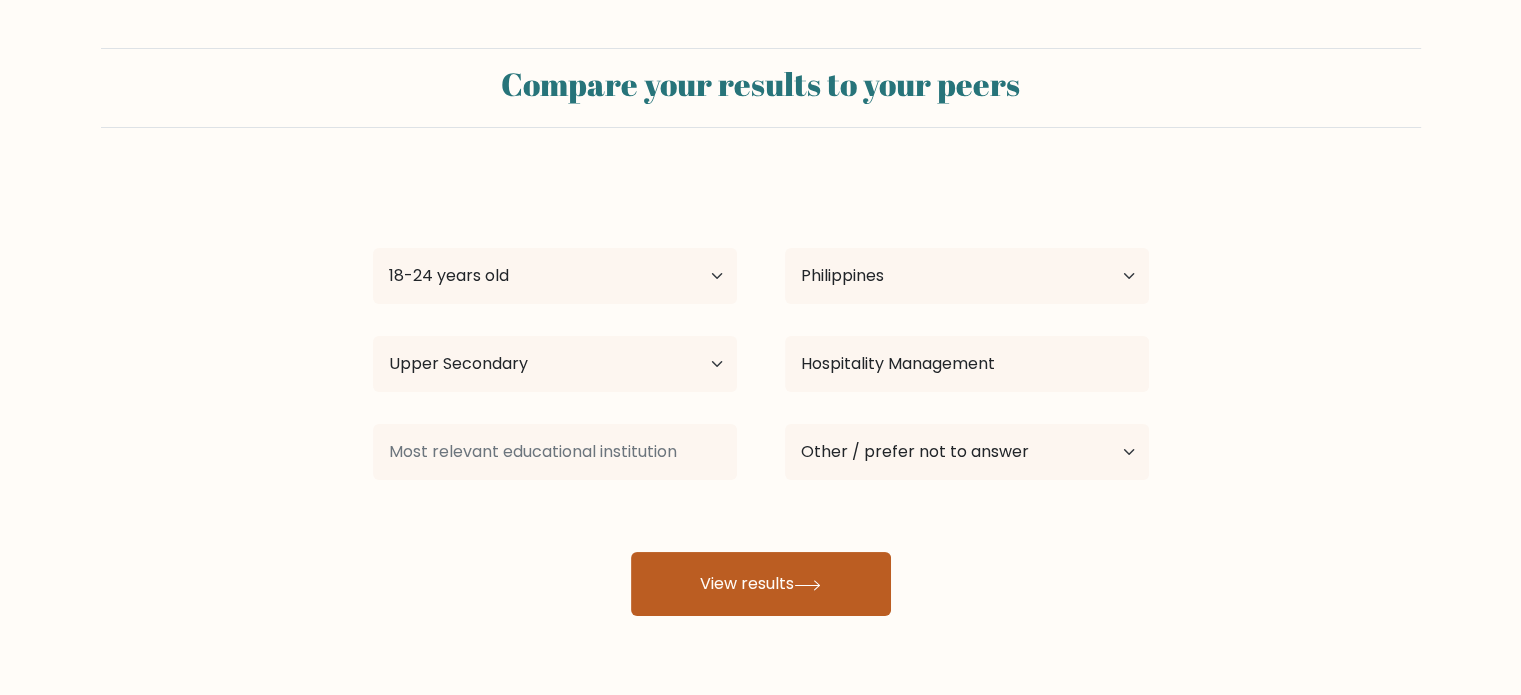click on "View results" at bounding box center [761, 584] 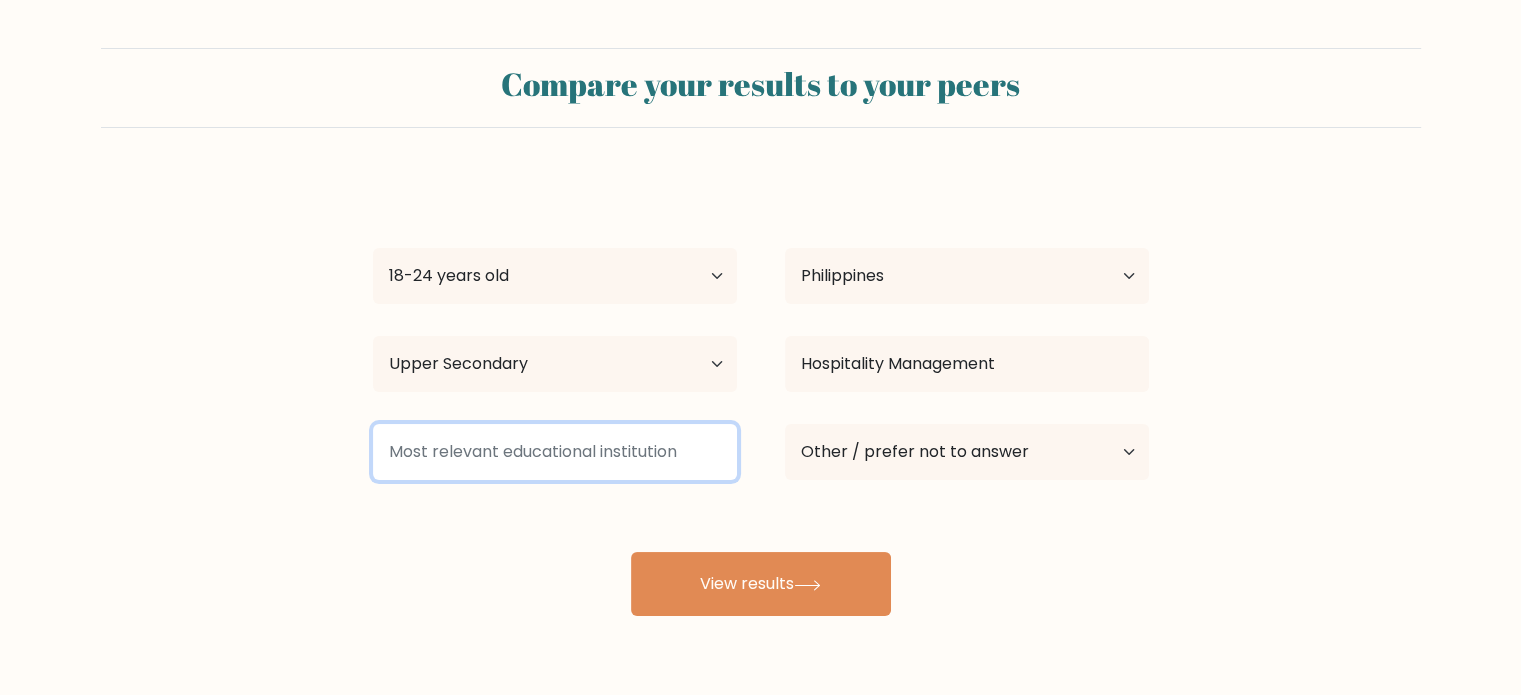 click at bounding box center (555, 452) 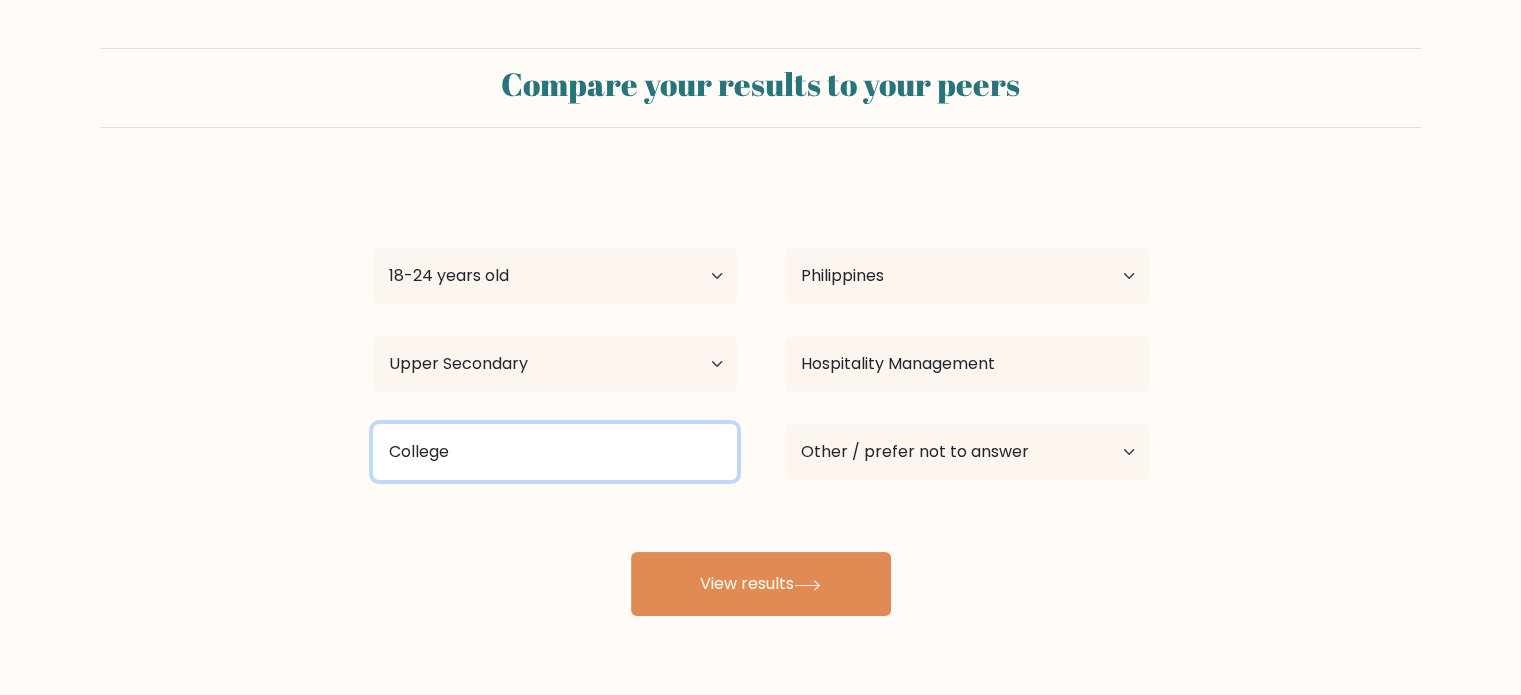 type on "College" 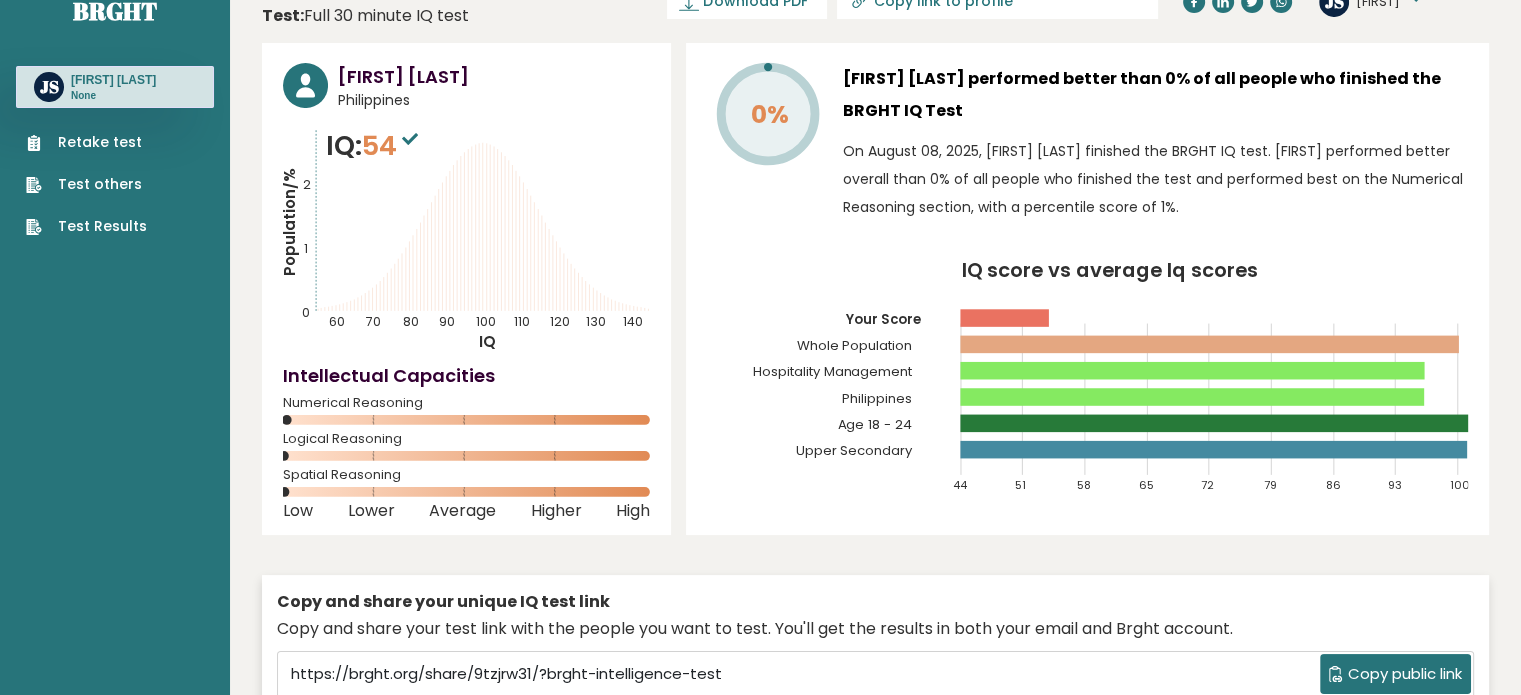scroll, scrollTop: 0, scrollLeft: 0, axis: both 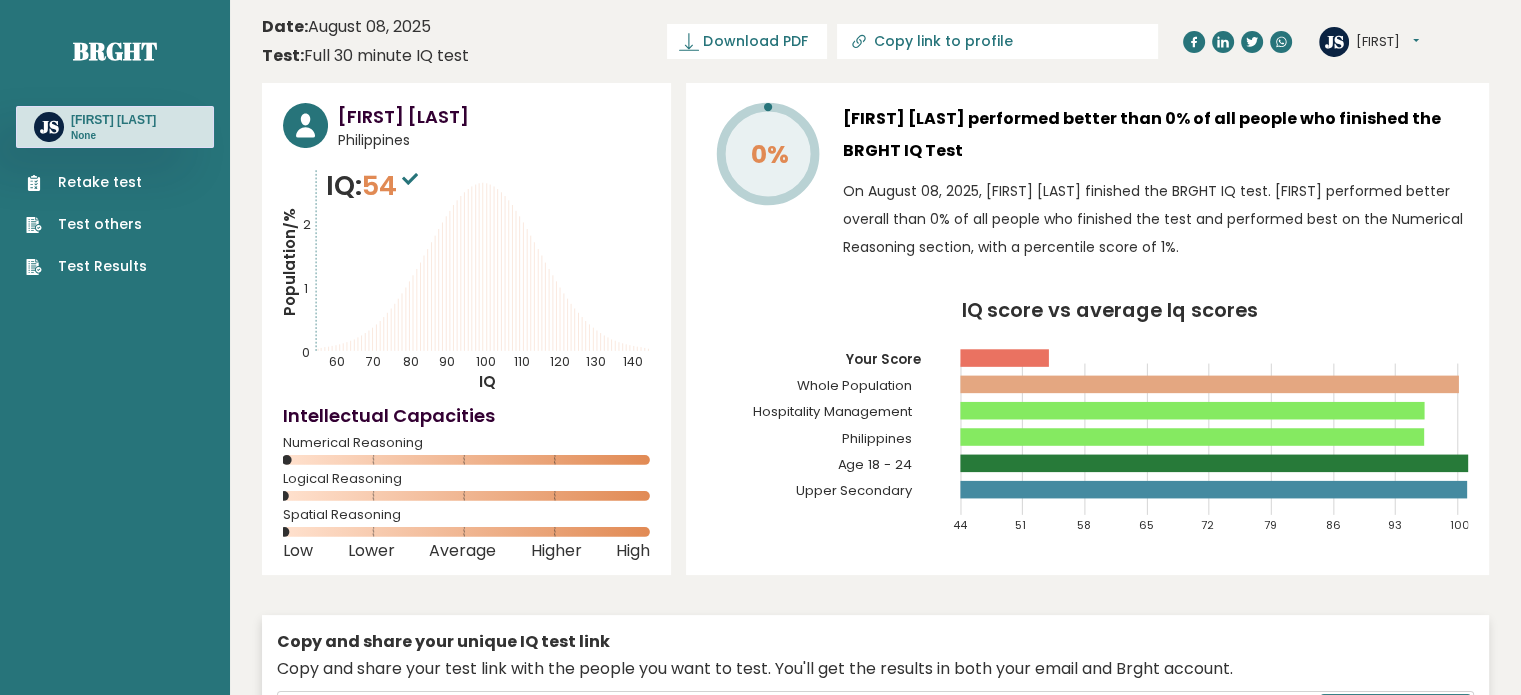 click at bounding box center (410, 178) 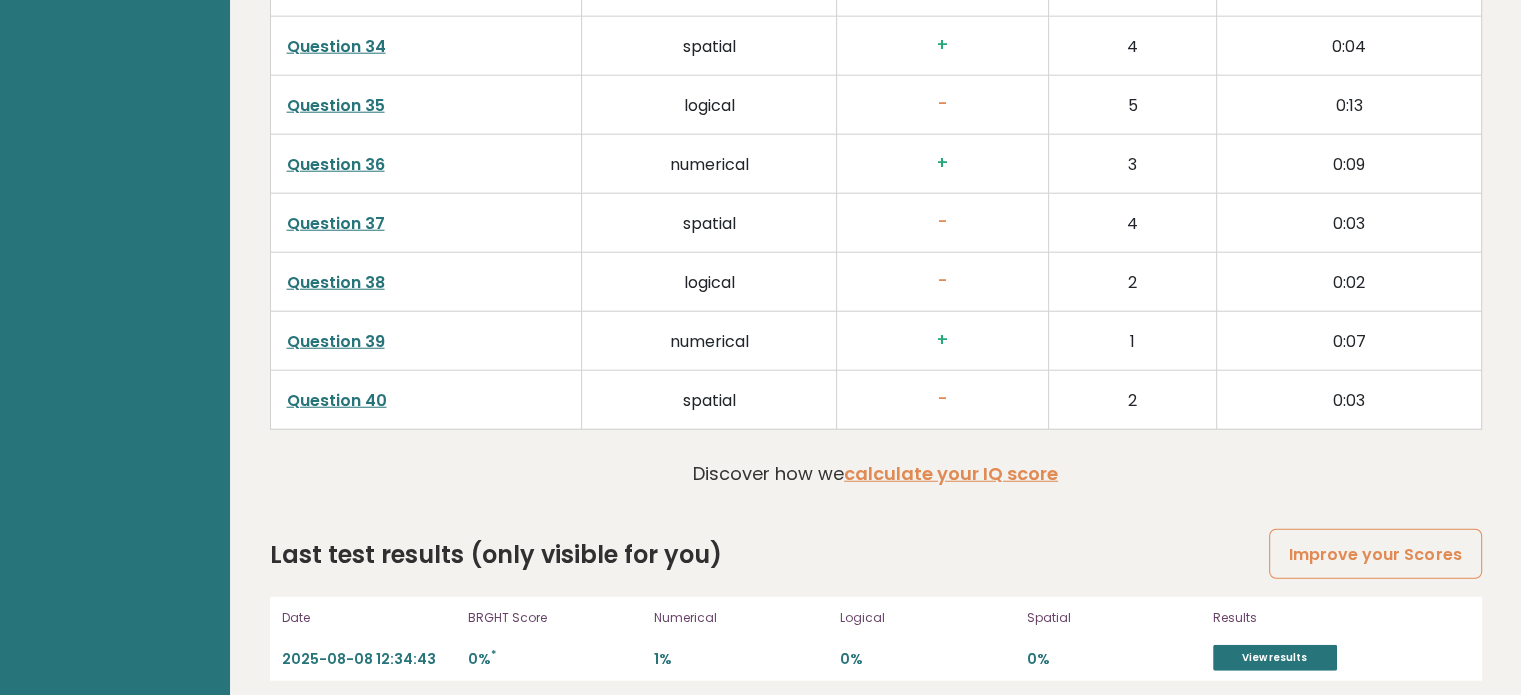 scroll, scrollTop: 5178, scrollLeft: 0, axis: vertical 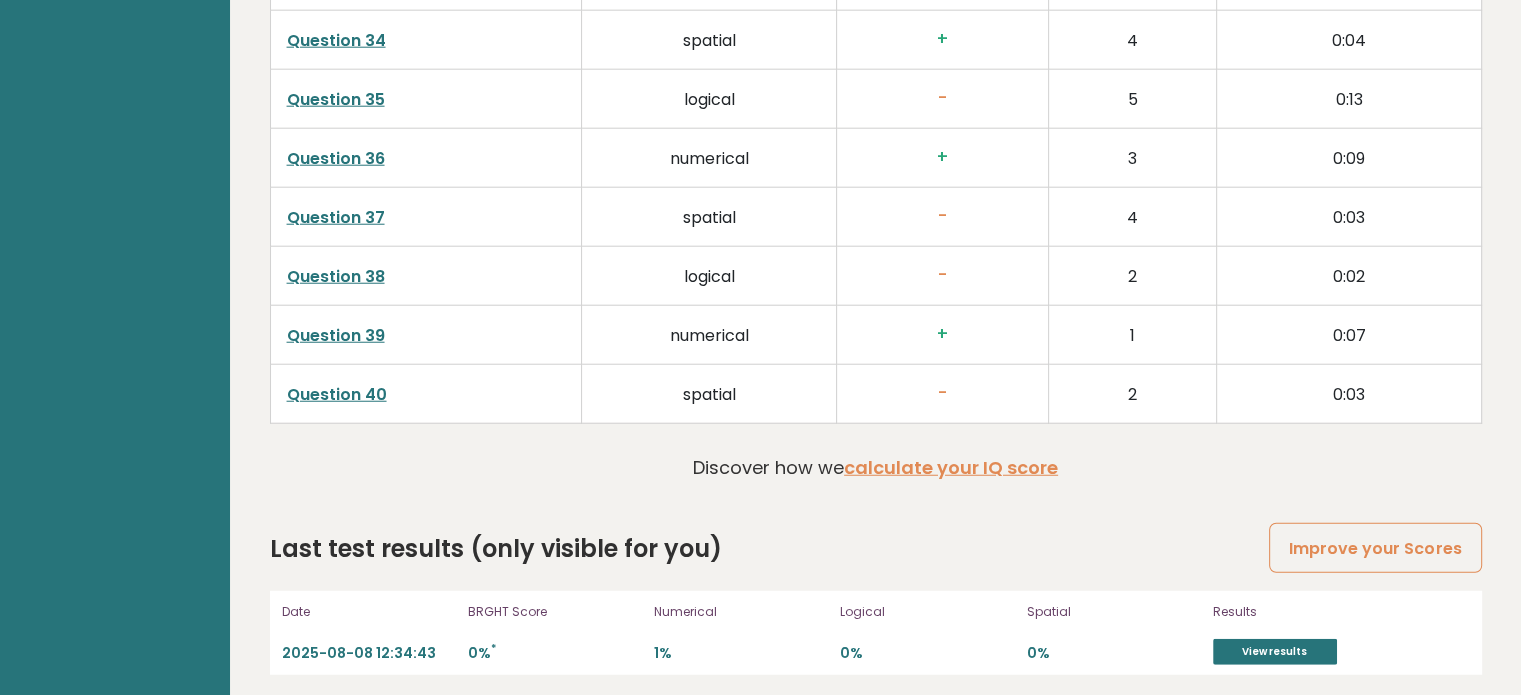 click on "Last test results (only visible for you)
Improve your Scores
Date
2025-08-08 12:34:43
BRGHT Score
0%
*
Numerical
1%
Logical
0%
Spatial
0%
Results
View results" at bounding box center [876, 603] 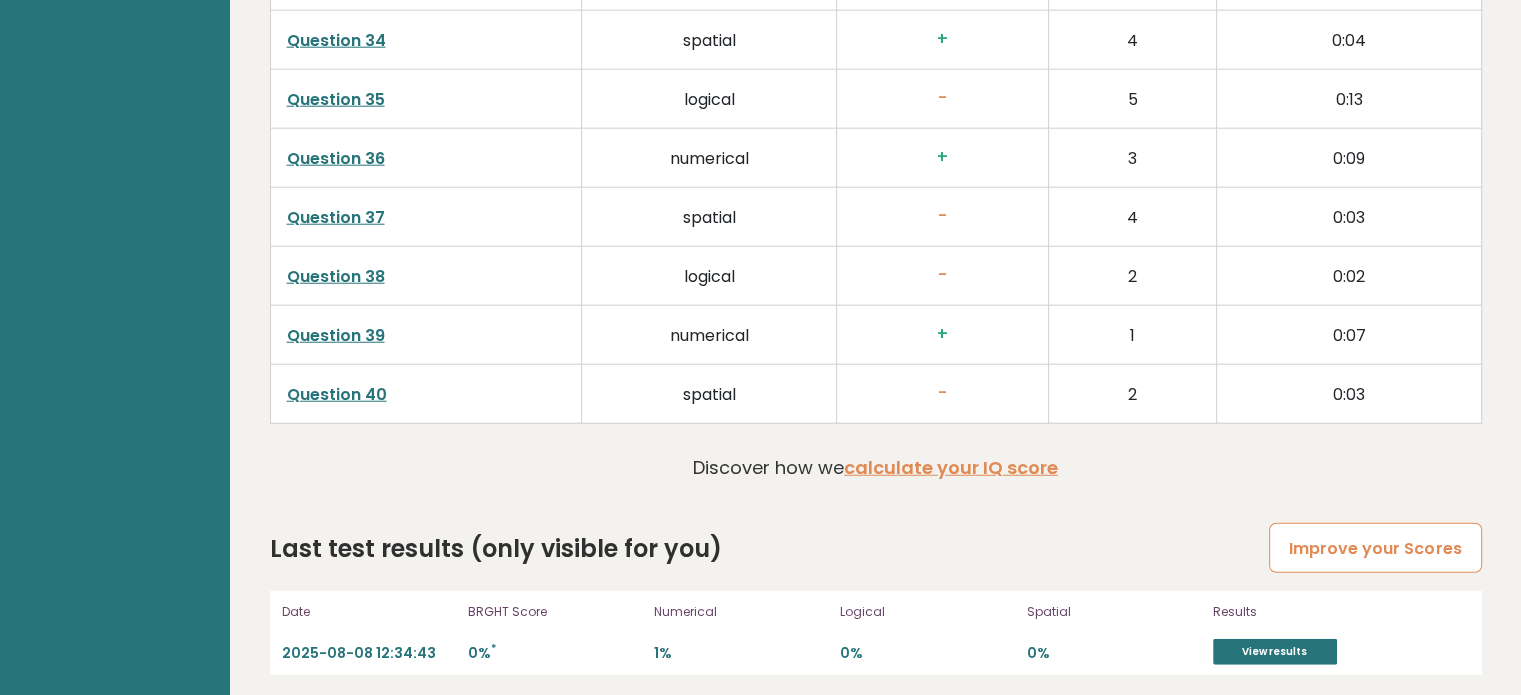click on "Improve your Scores" at bounding box center (1375, 548) 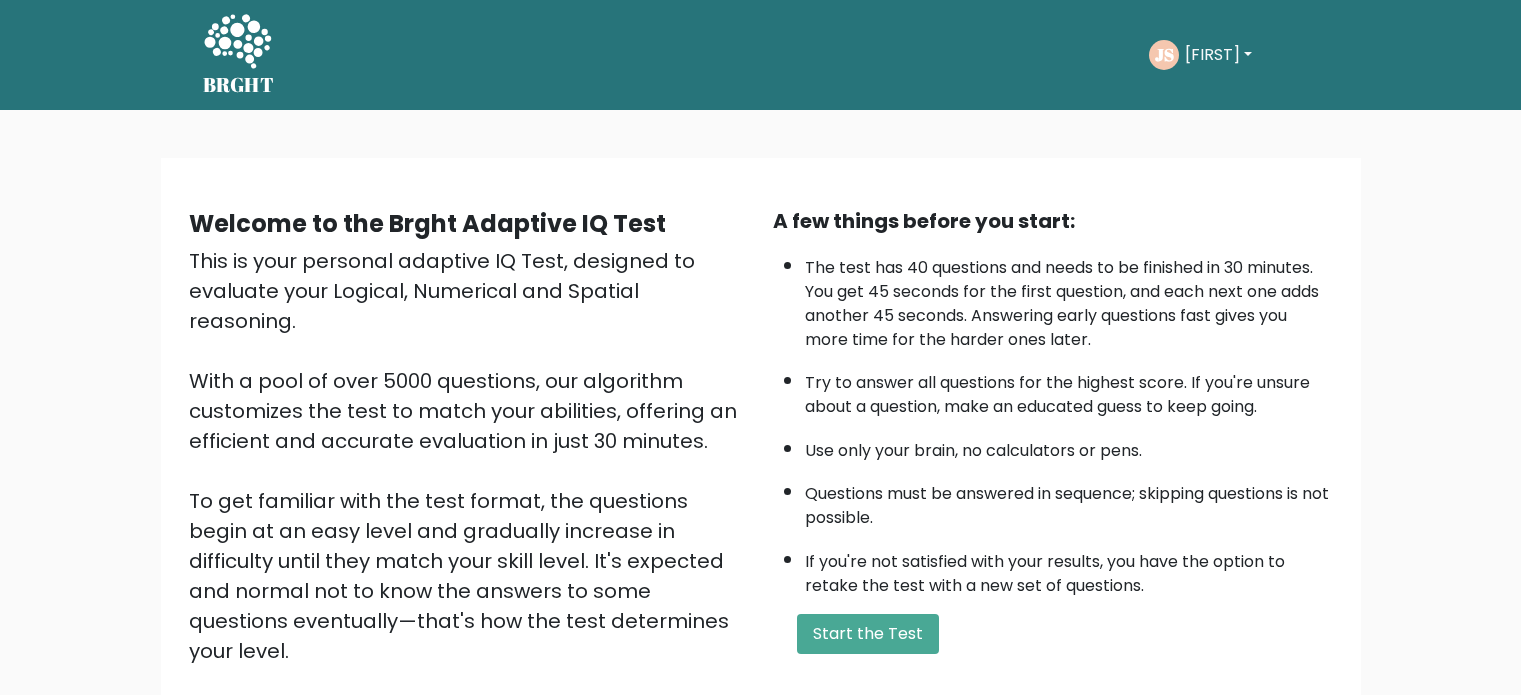 scroll, scrollTop: 0, scrollLeft: 0, axis: both 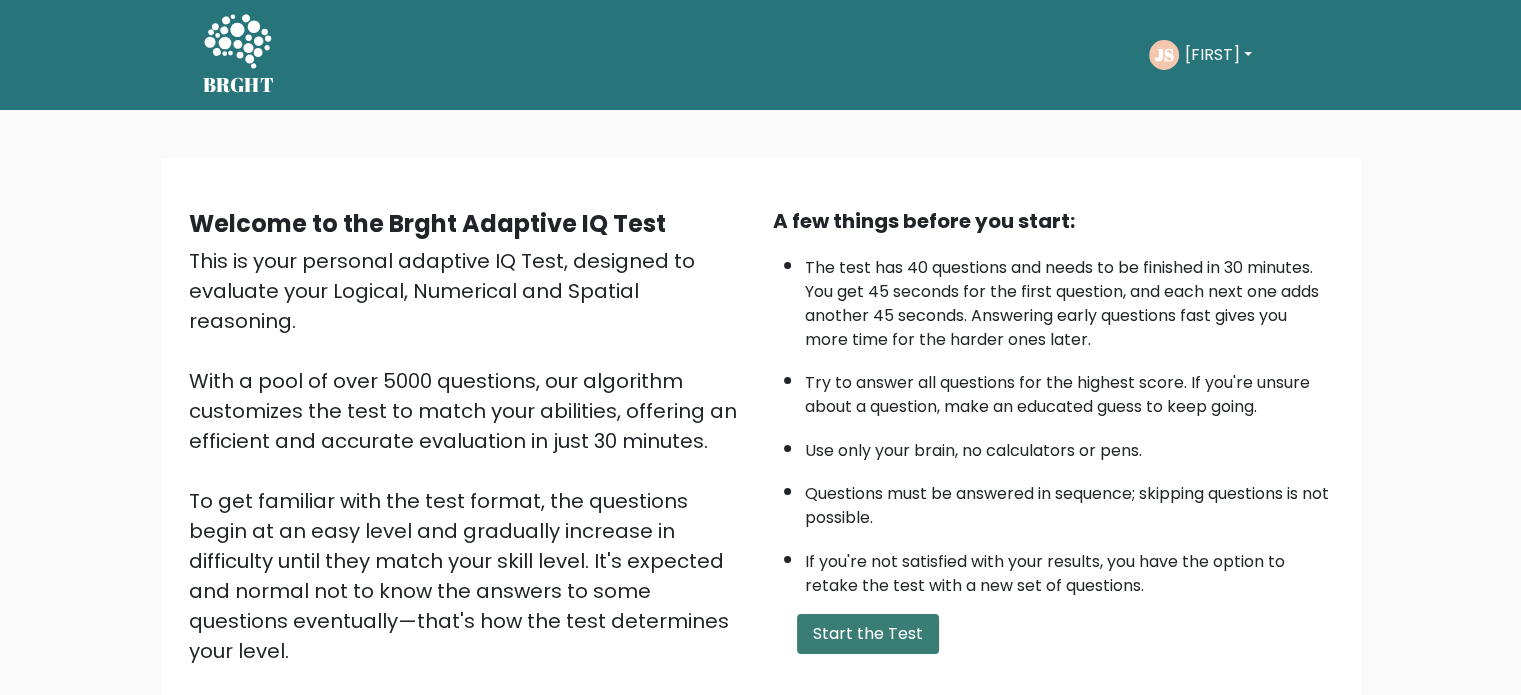 click on "Start the Test" at bounding box center [868, 634] 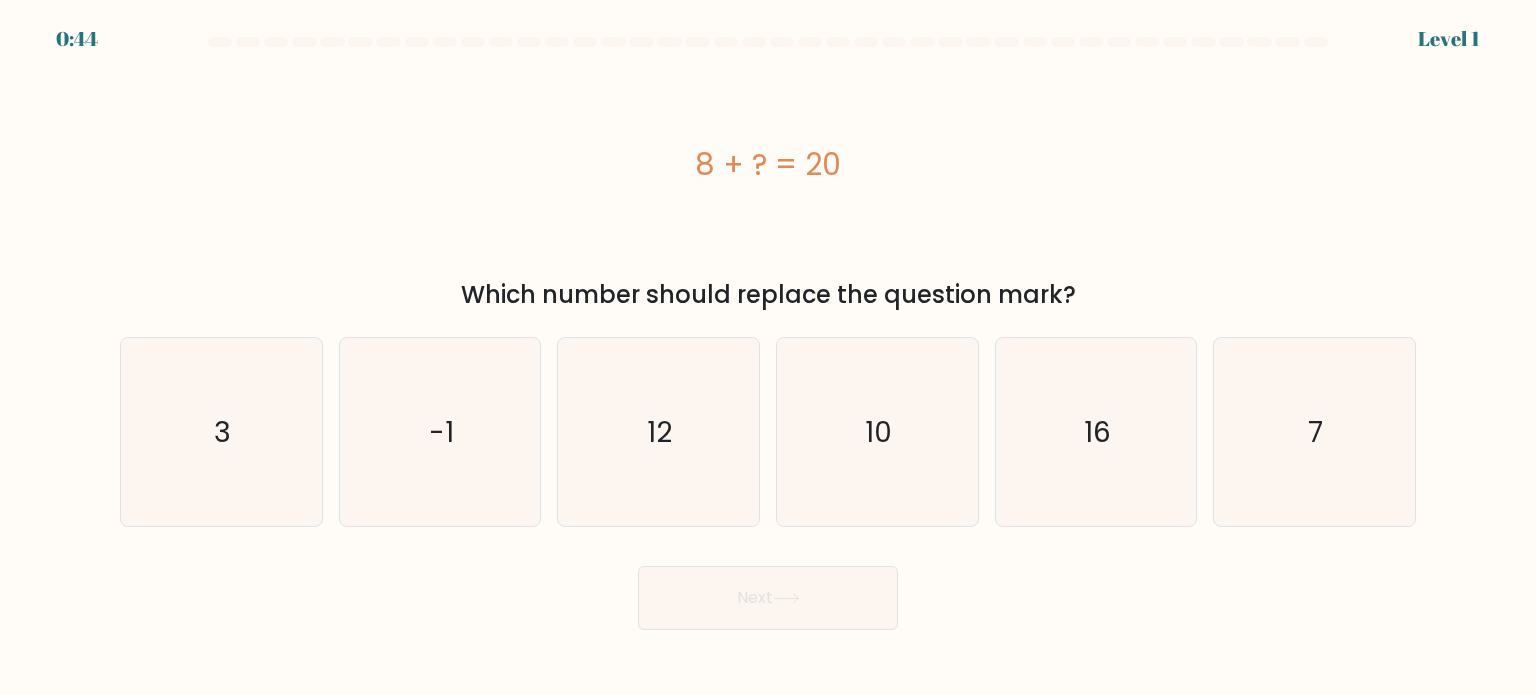 scroll, scrollTop: 0, scrollLeft: 0, axis: both 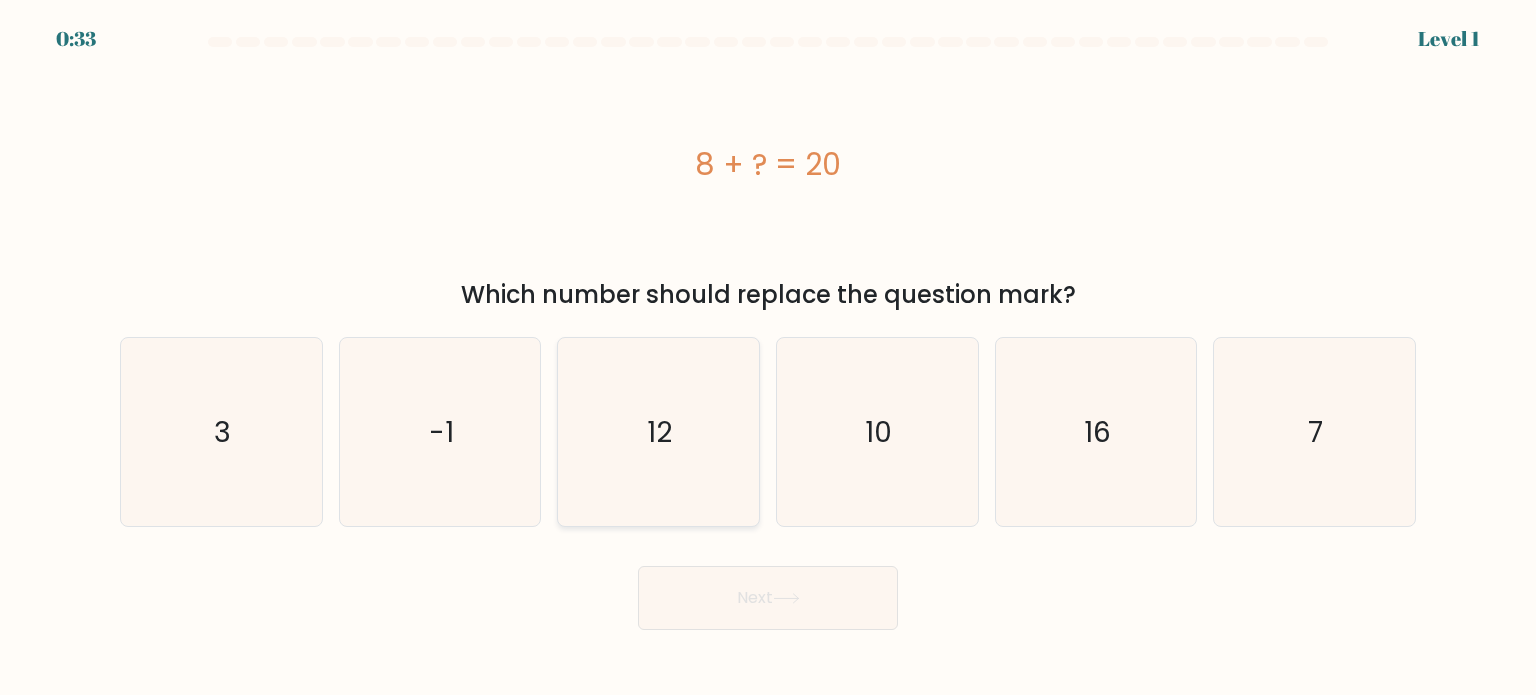 click on "12" 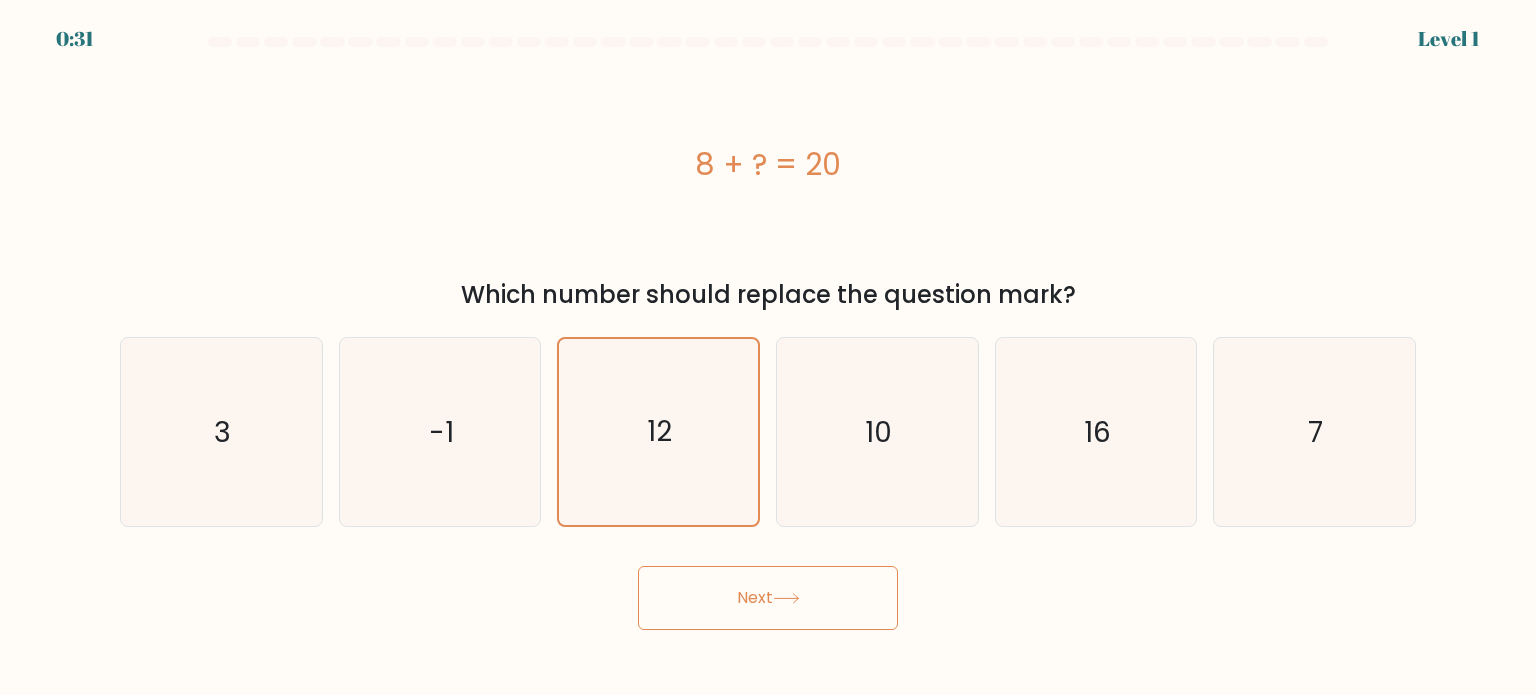 click on "Next" at bounding box center (768, 598) 